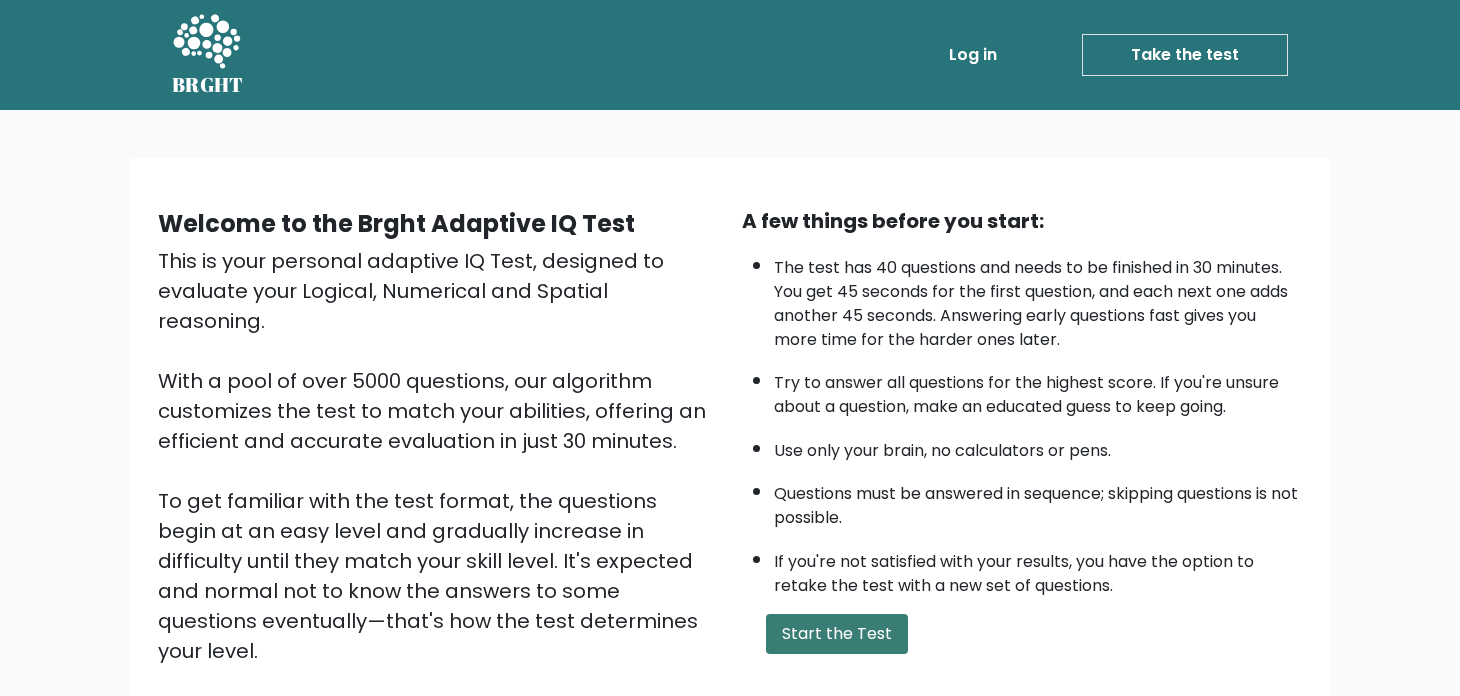 scroll, scrollTop: 0, scrollLeft: 0, axis: both 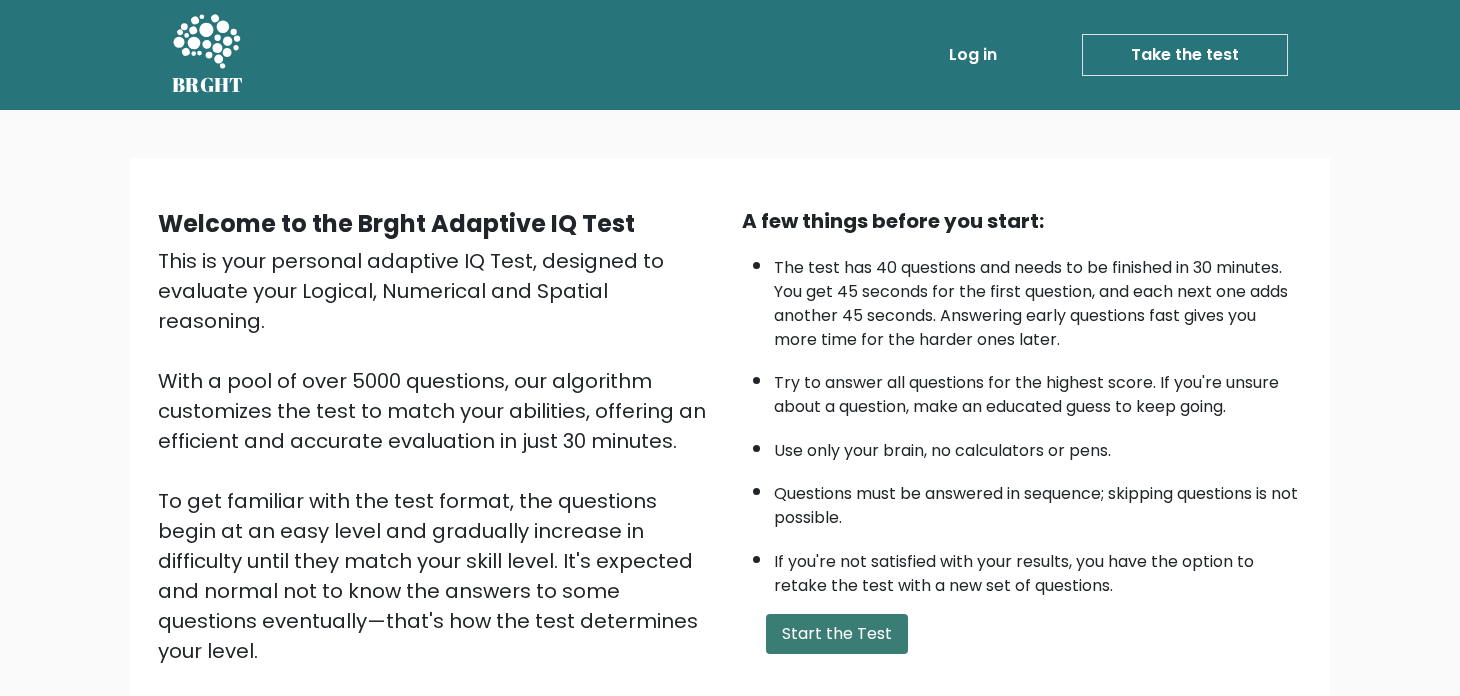 click on "Start the Test" at bounding box center (837, 634) 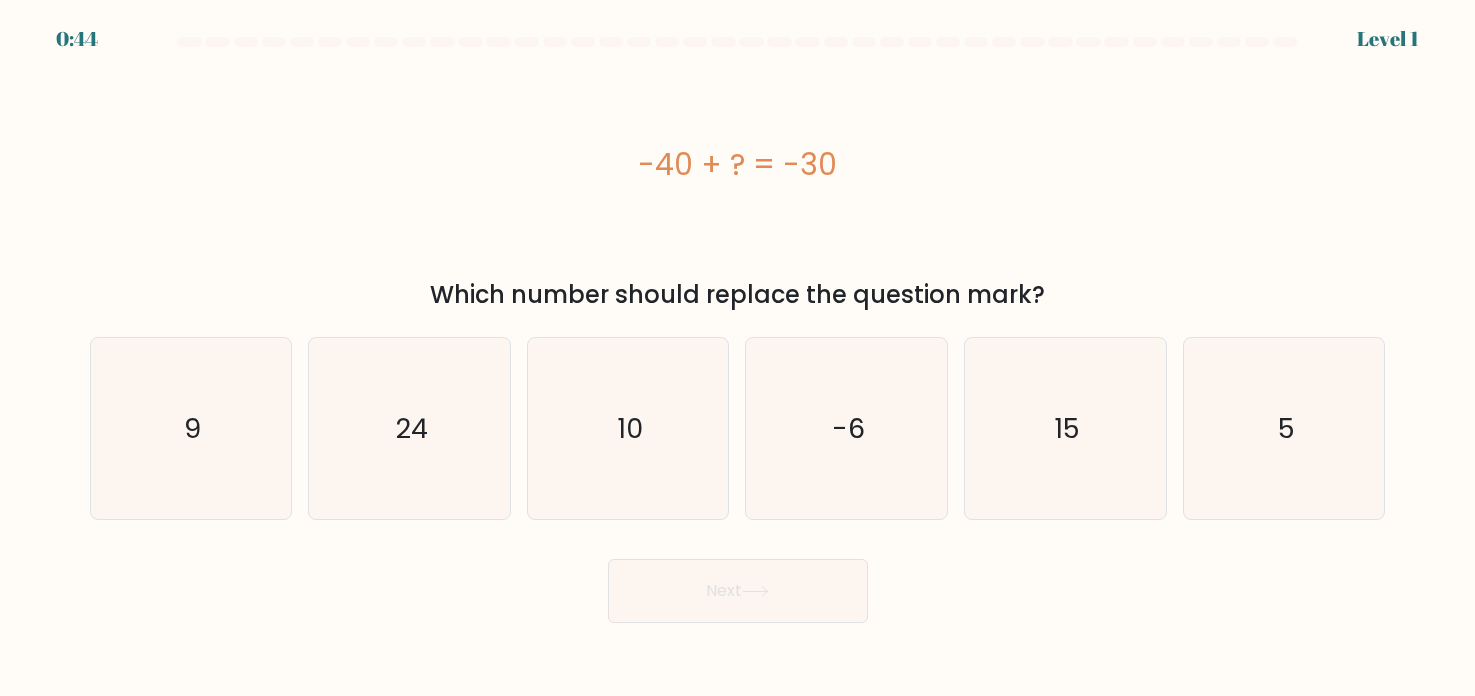 scroll, scrollTop: 0, scrollLeft: 0, axis: both 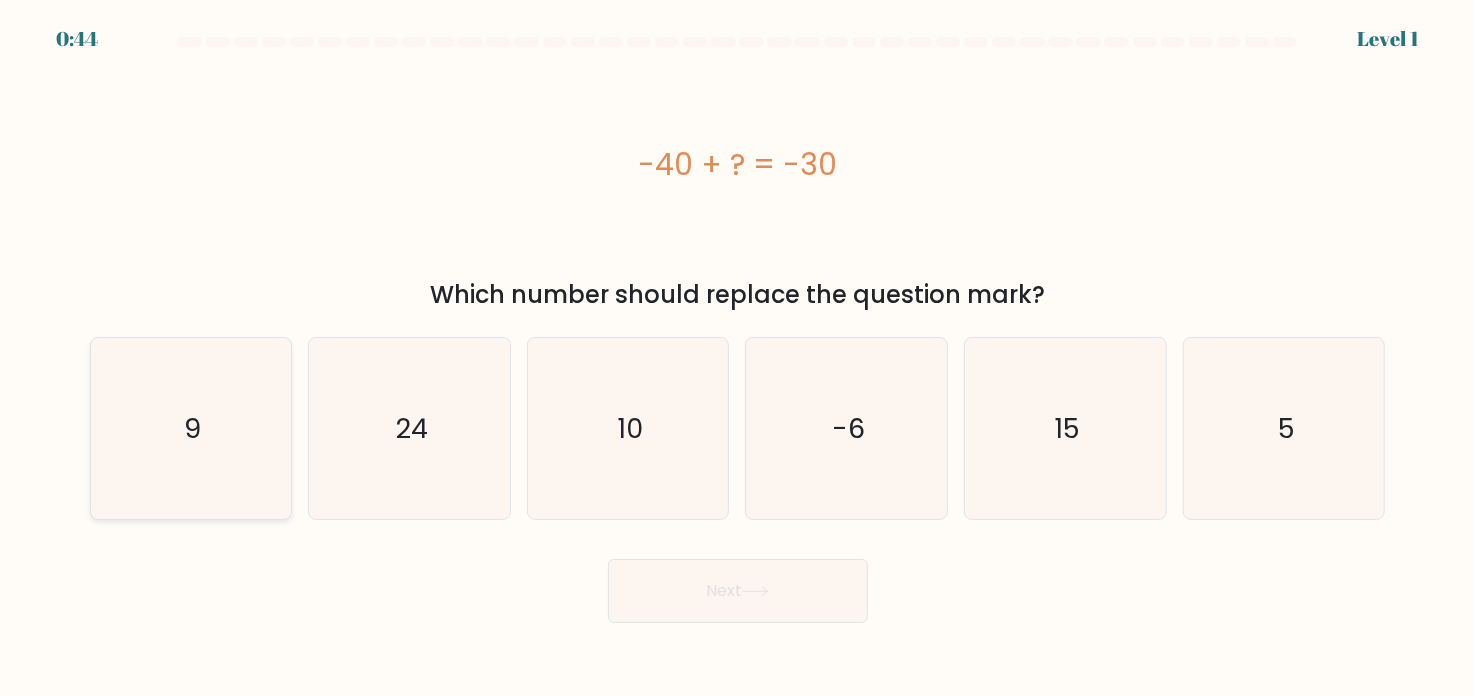 click on "9" 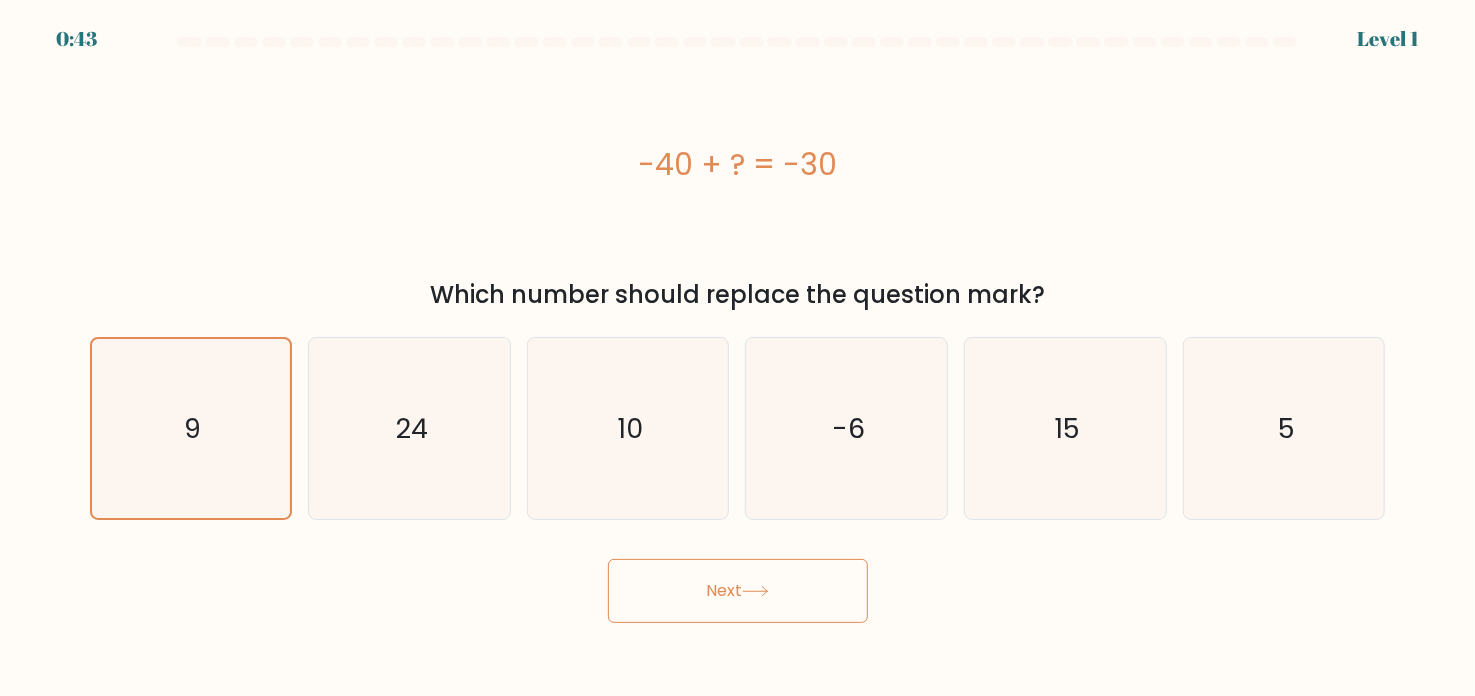 click on "Next" at bounding box center (738, 591) 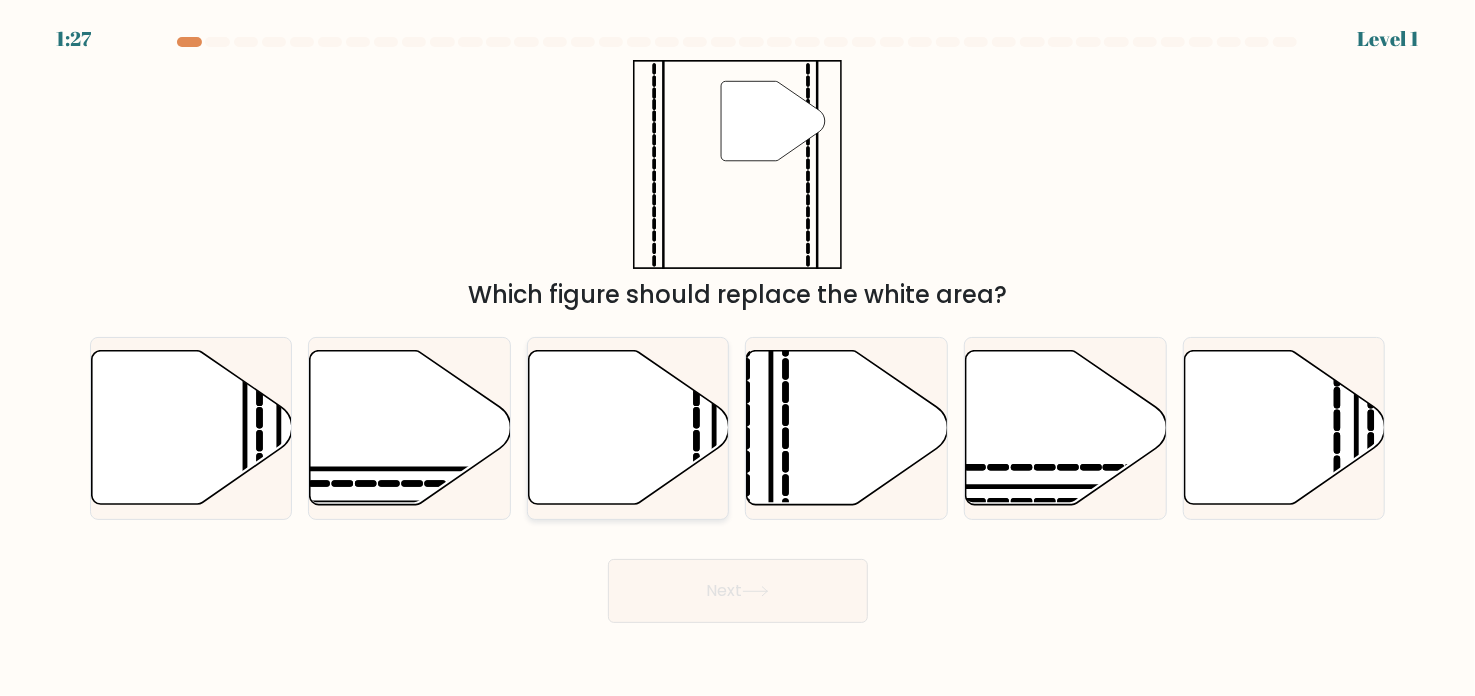 click 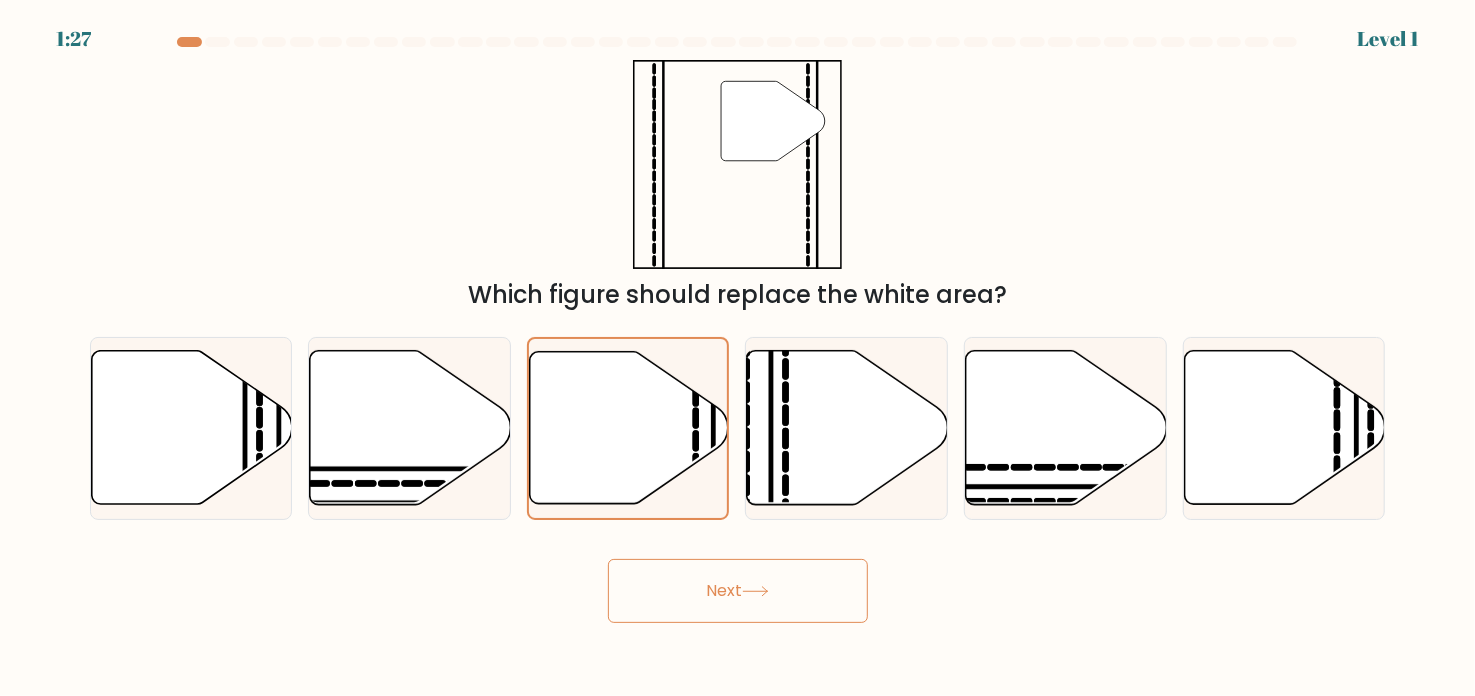click on "Next" at bounding box center [738, 591] 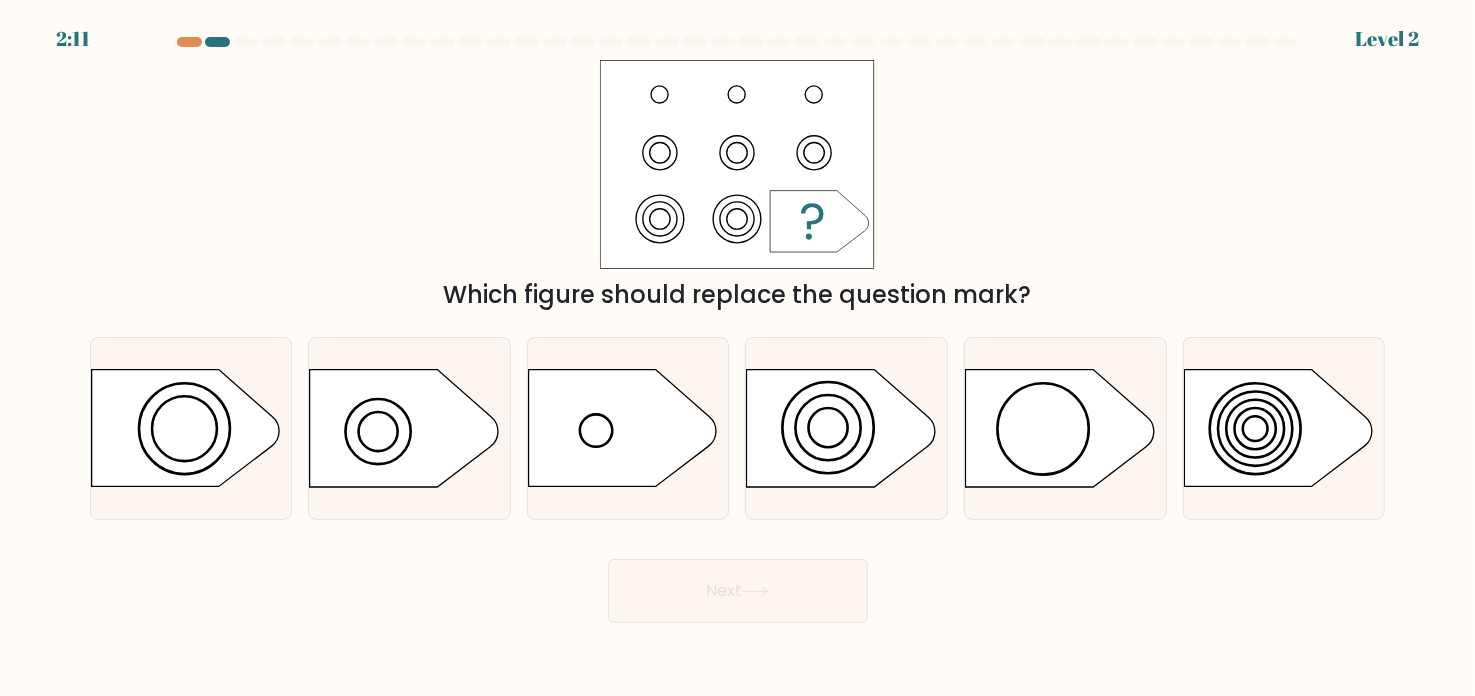click 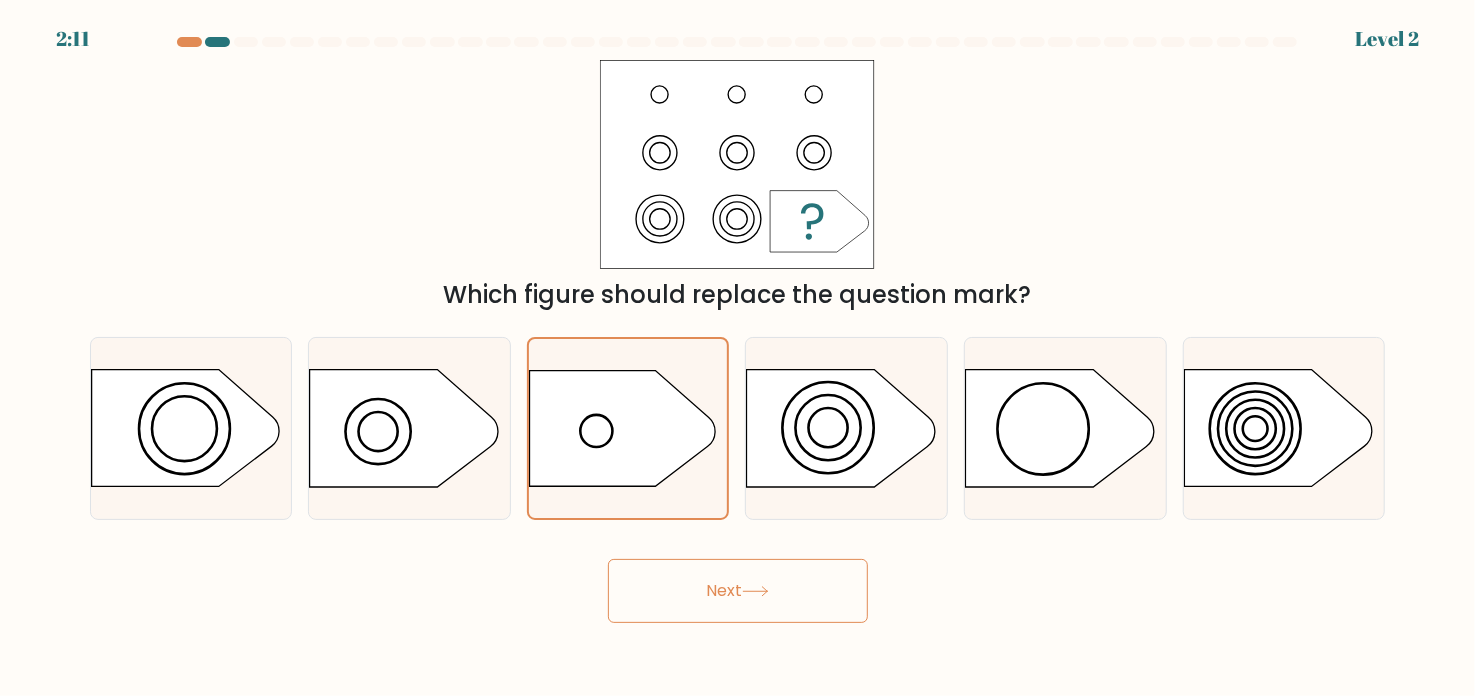 drag, startPoint x: 721, startPoint y: 630, endPoint x: 716, endPoint y: 601, distance: 29.427877 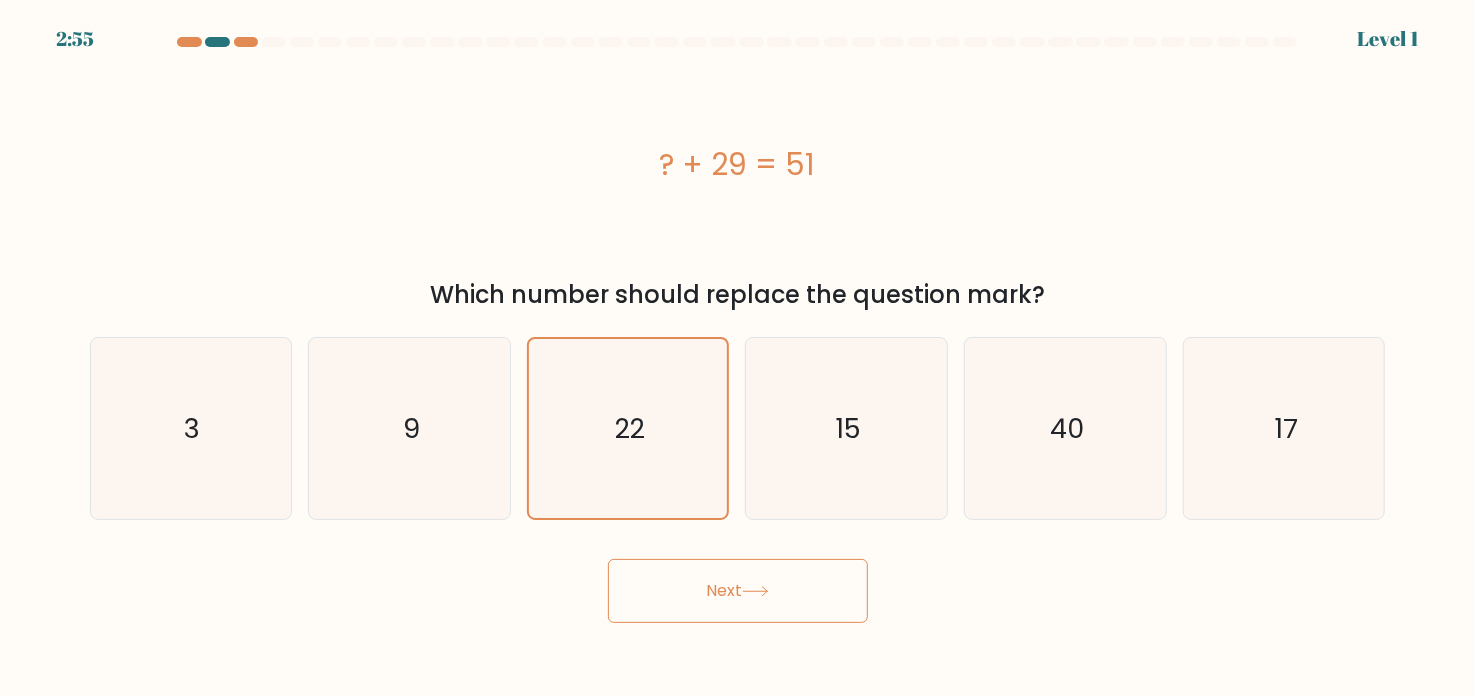 click on "Next" at bounding box center (738, 591) 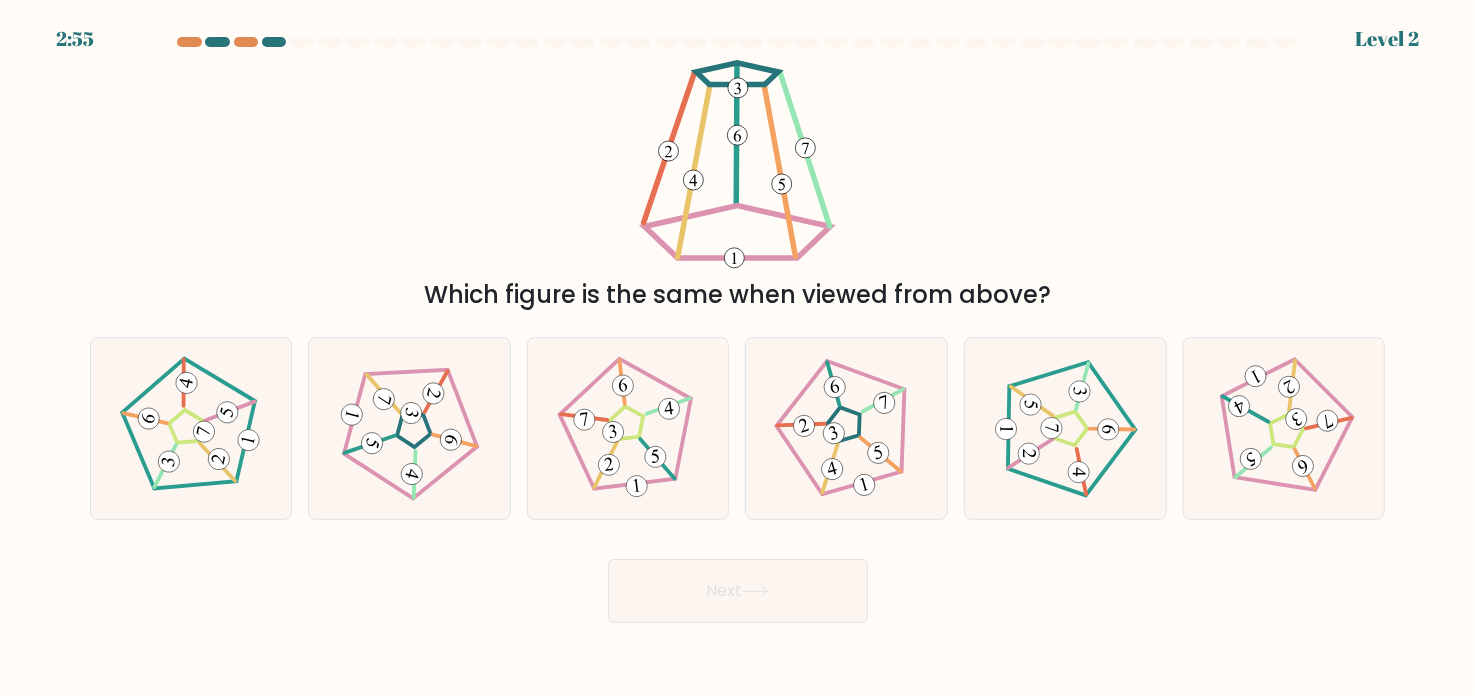 click 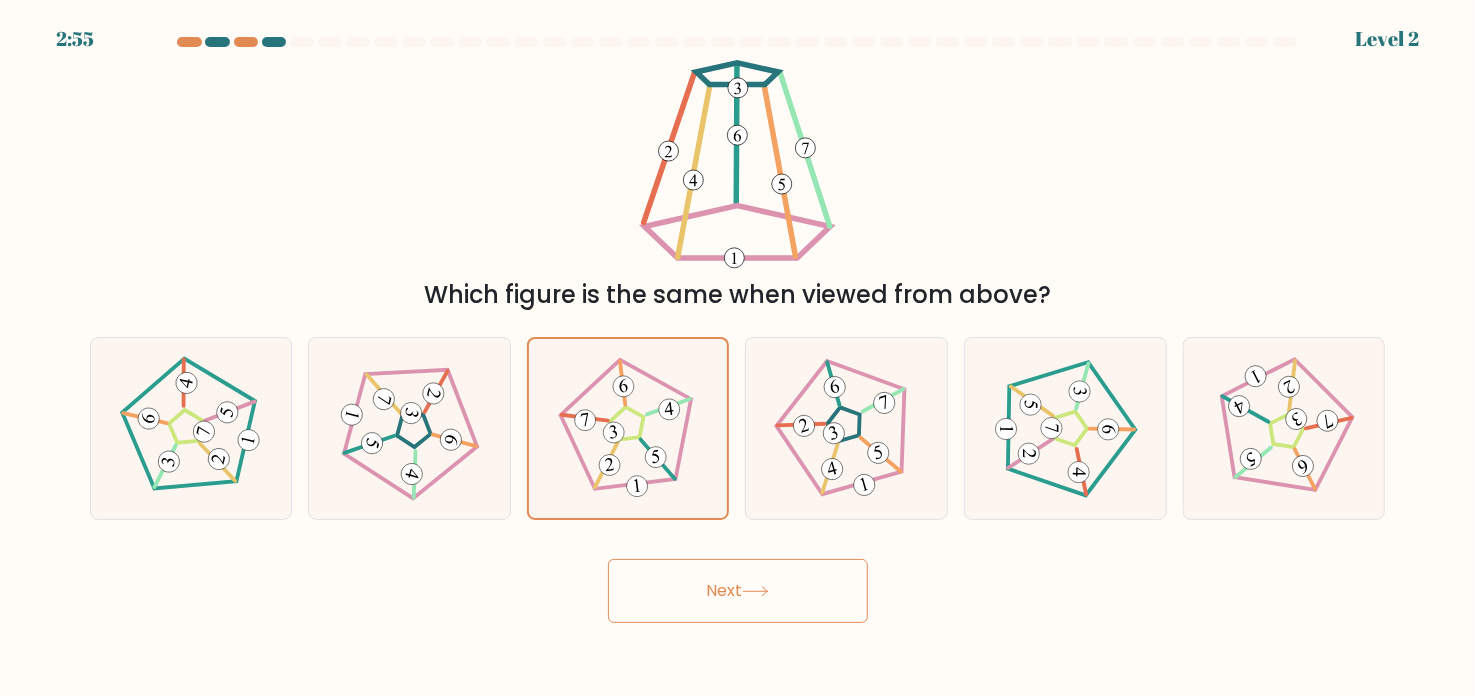 click on "Next" at bounding box center [738, 583] 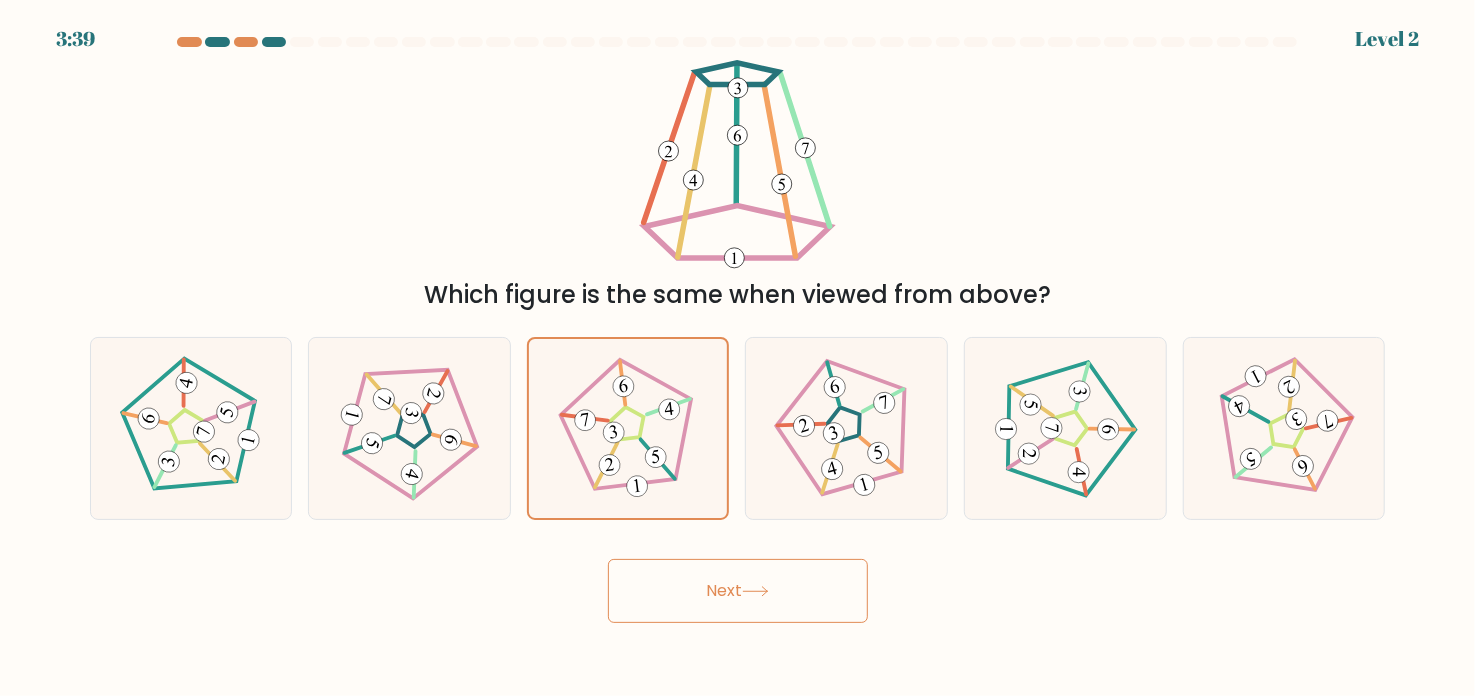click on "Next" at bounding box center (738, 591) 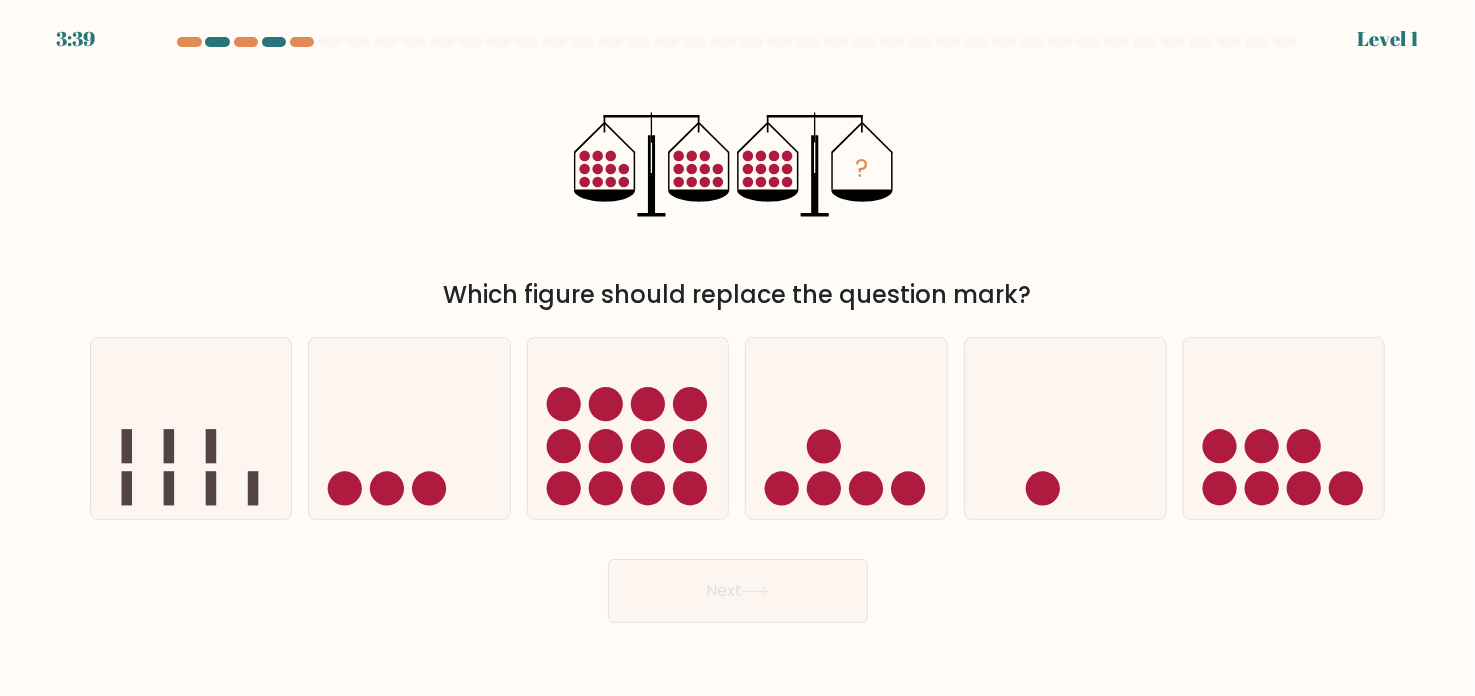 drag, startPoint x: 671, startPoint y: 502, endPoint x: 725, endPoint y: 620, distance: 129.76903 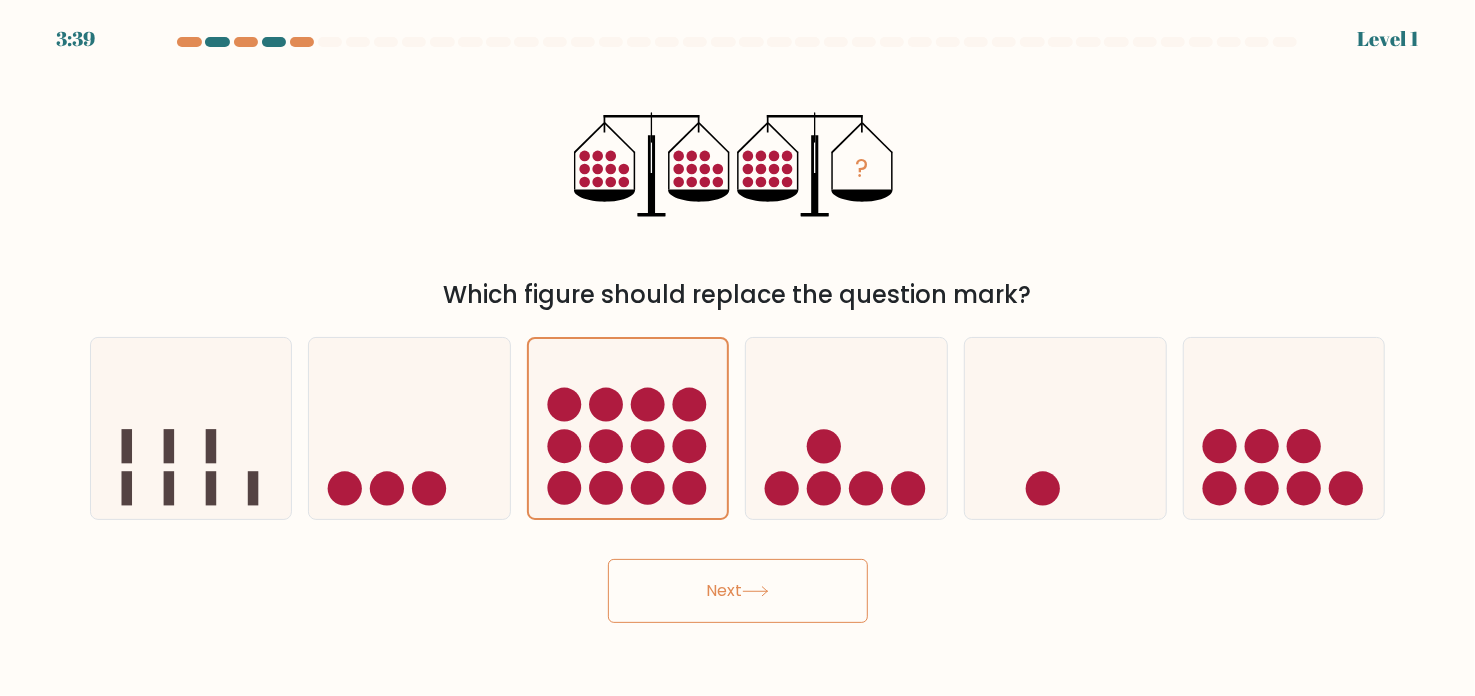 click on "3:39
Level 1" at bounding box center [737, 348] 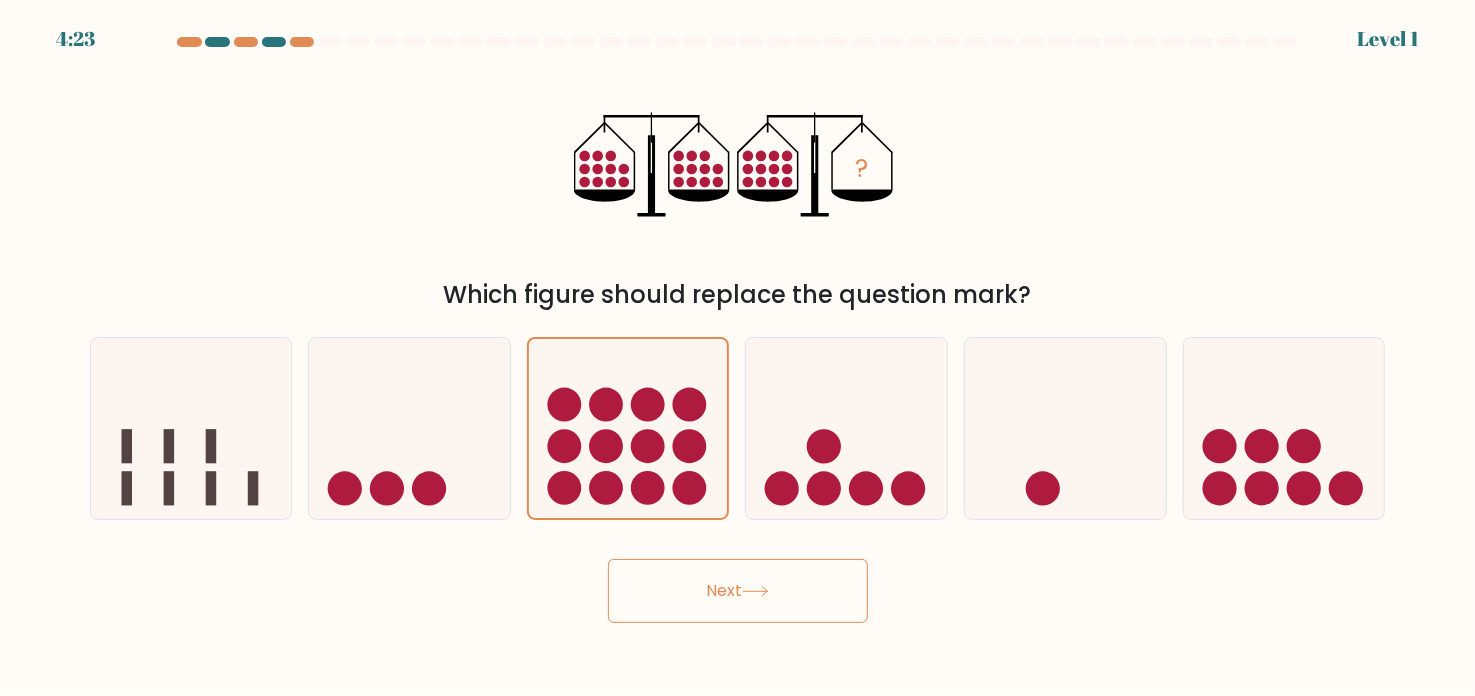 click on "Next" at bounding box center [738, 591] 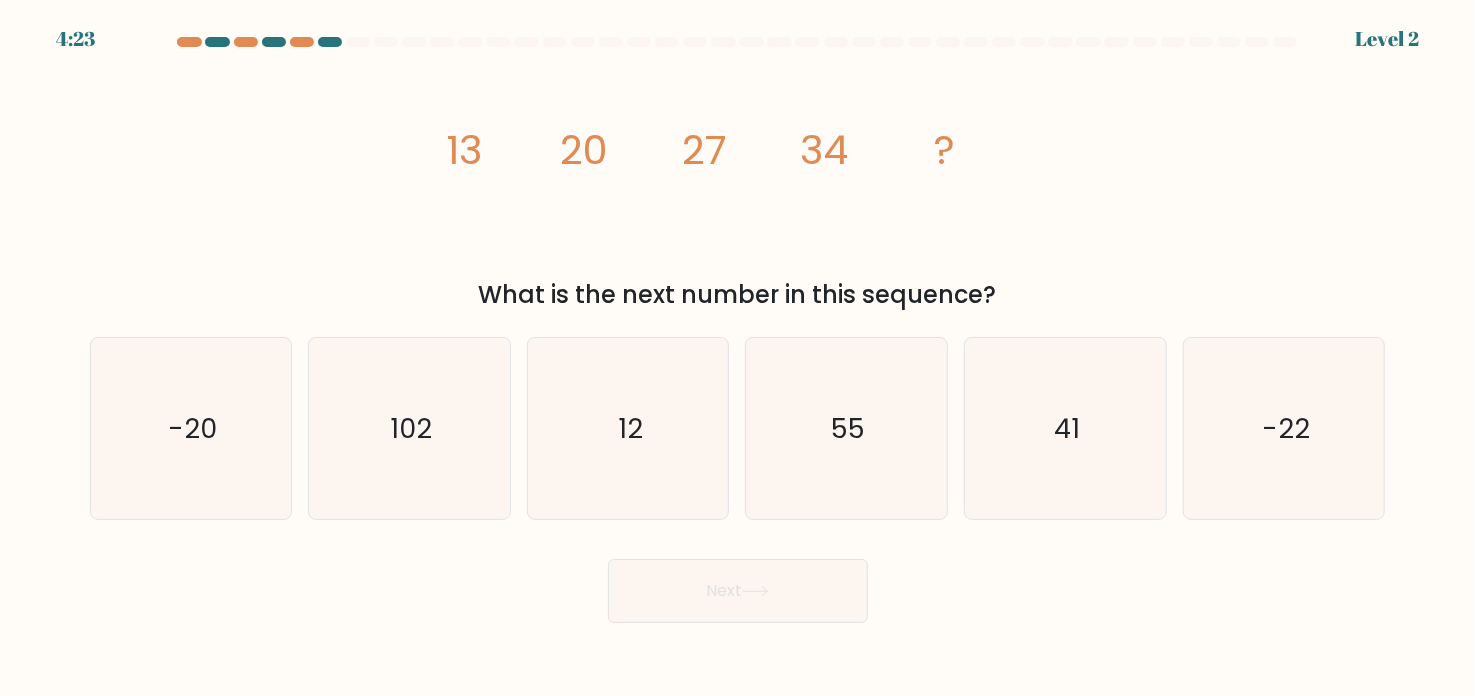 click on "12" 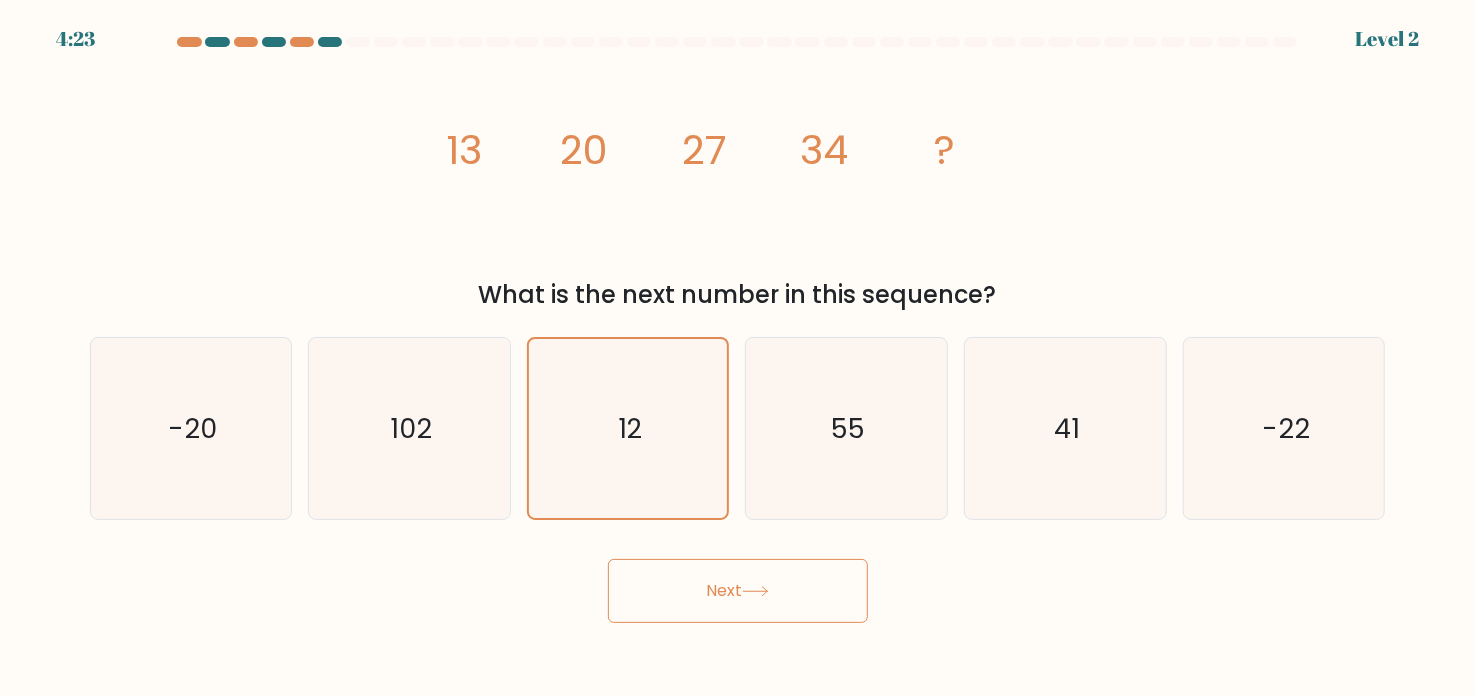 click on "Next" at bounding box center [738, 591] 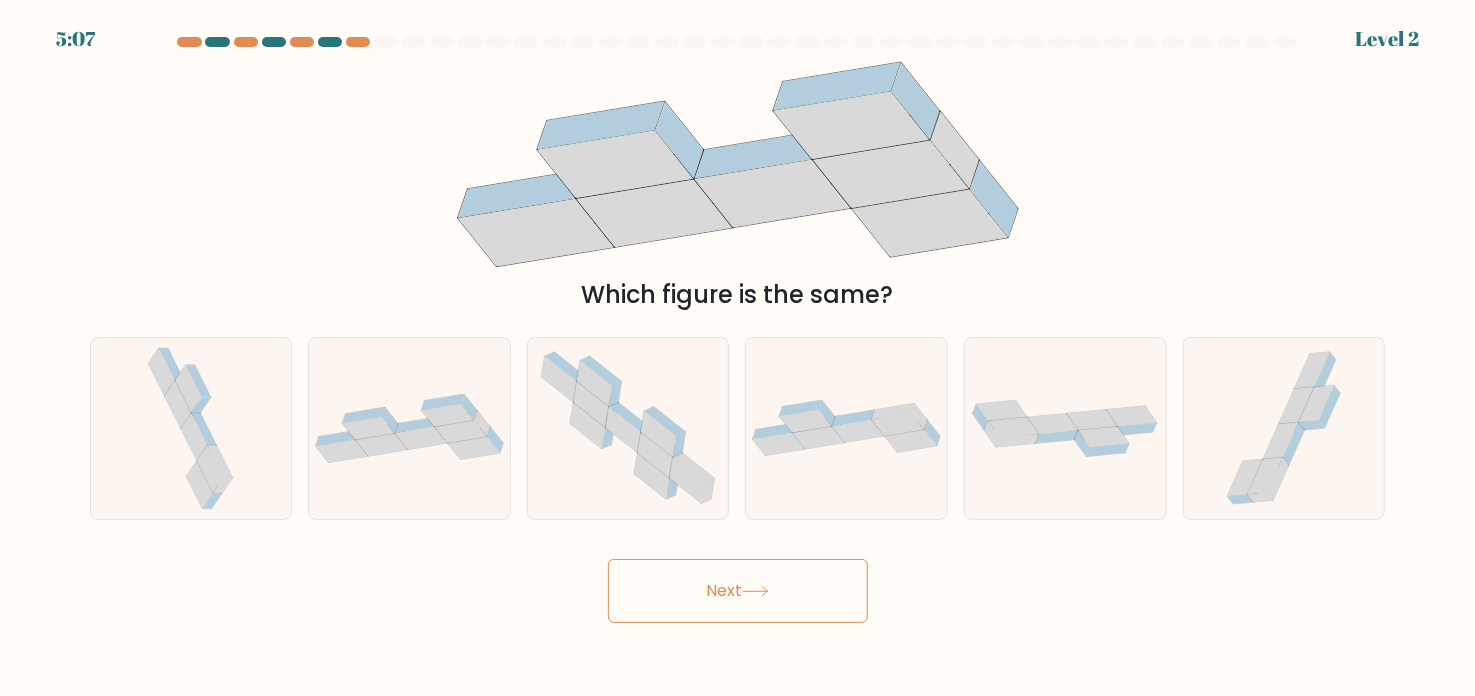 click on "Next" at bounding box center [738, 591] 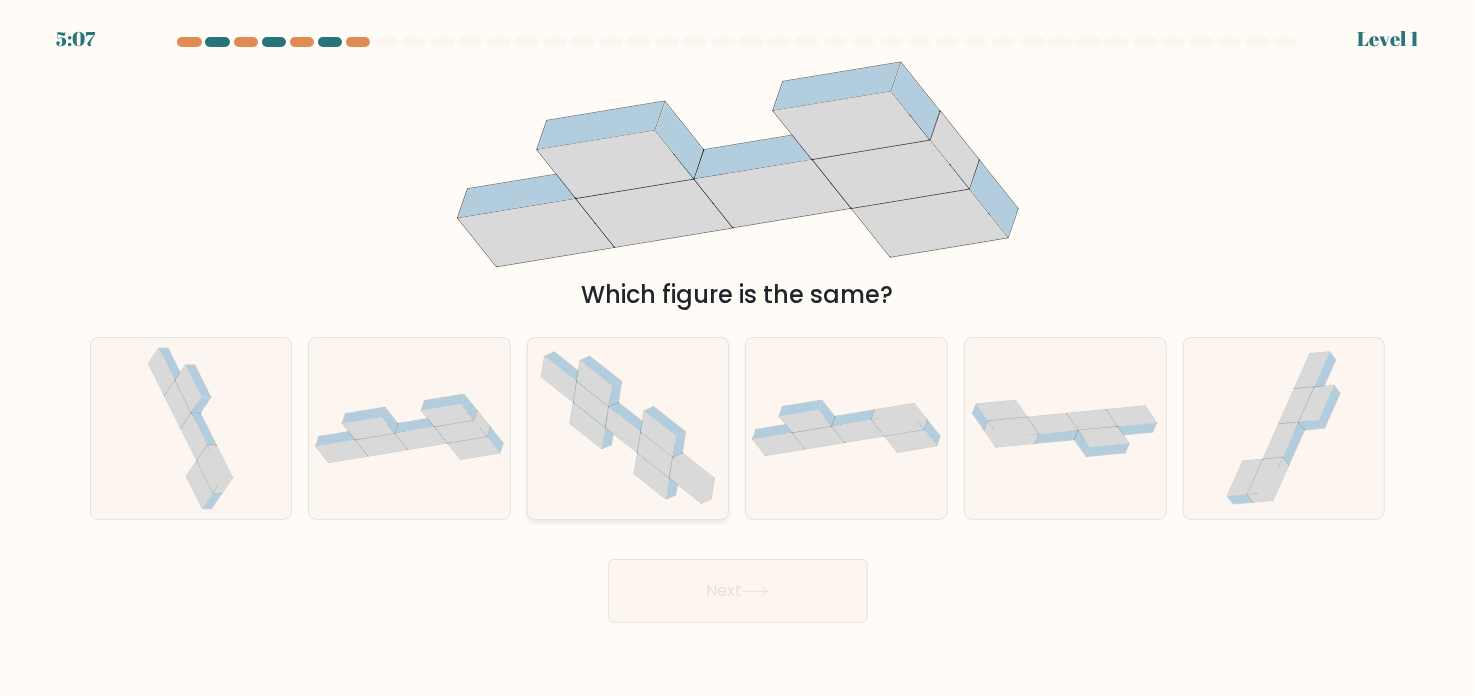 click 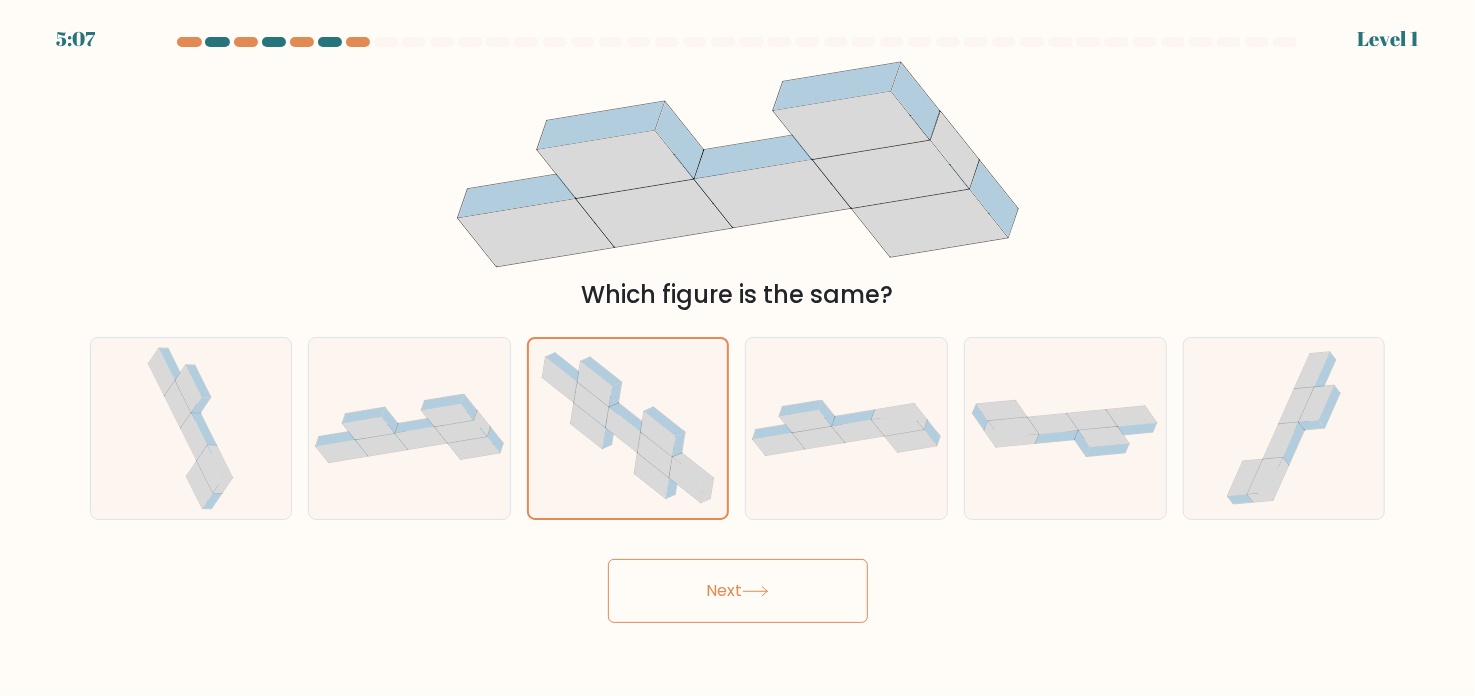 click on "Next" at bounding box center [738, 591] 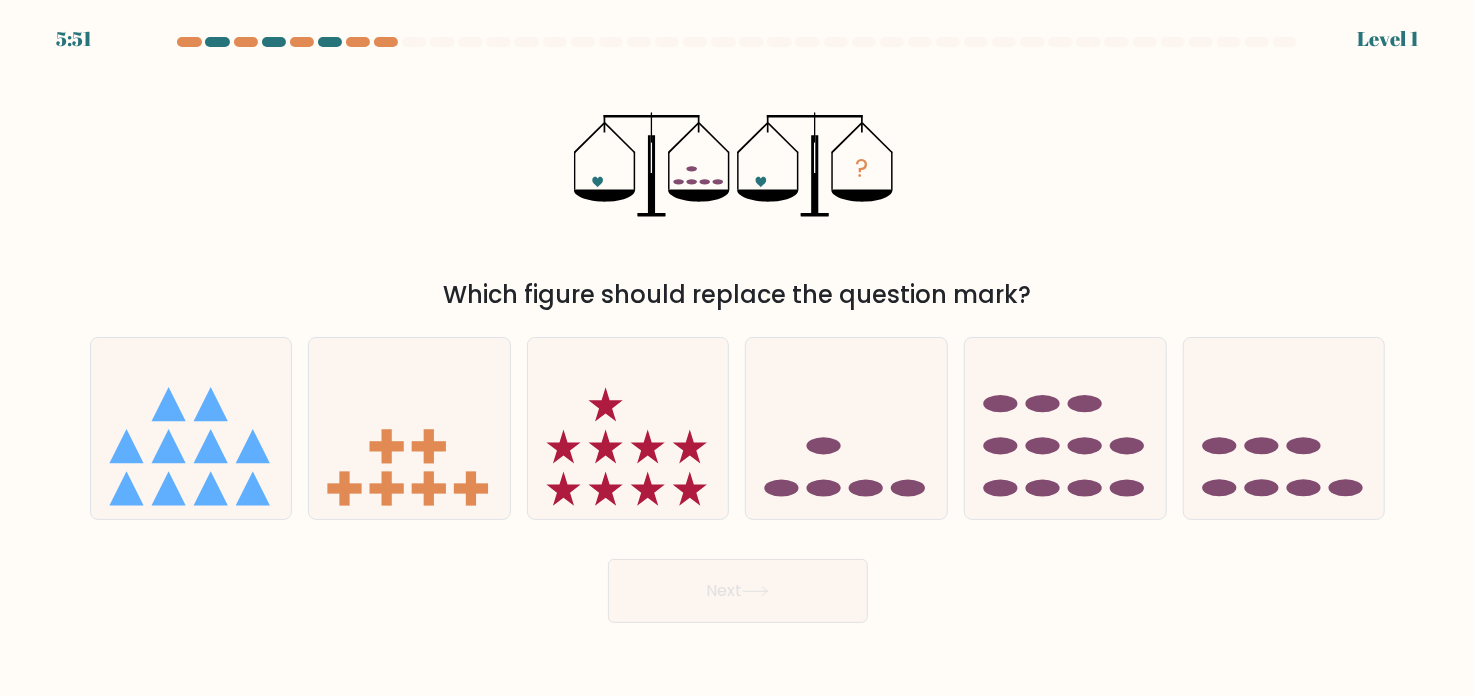 click 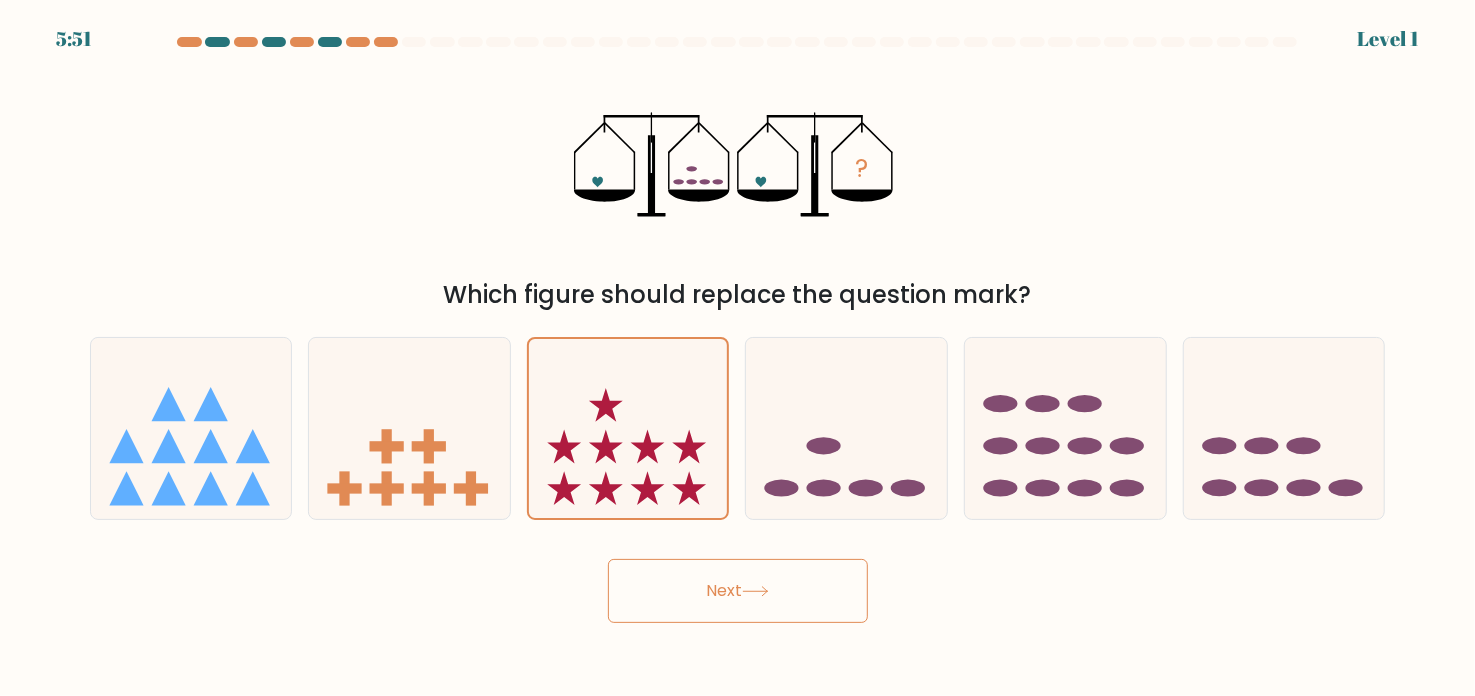 click on "Next" at bounding box center [738, 591] 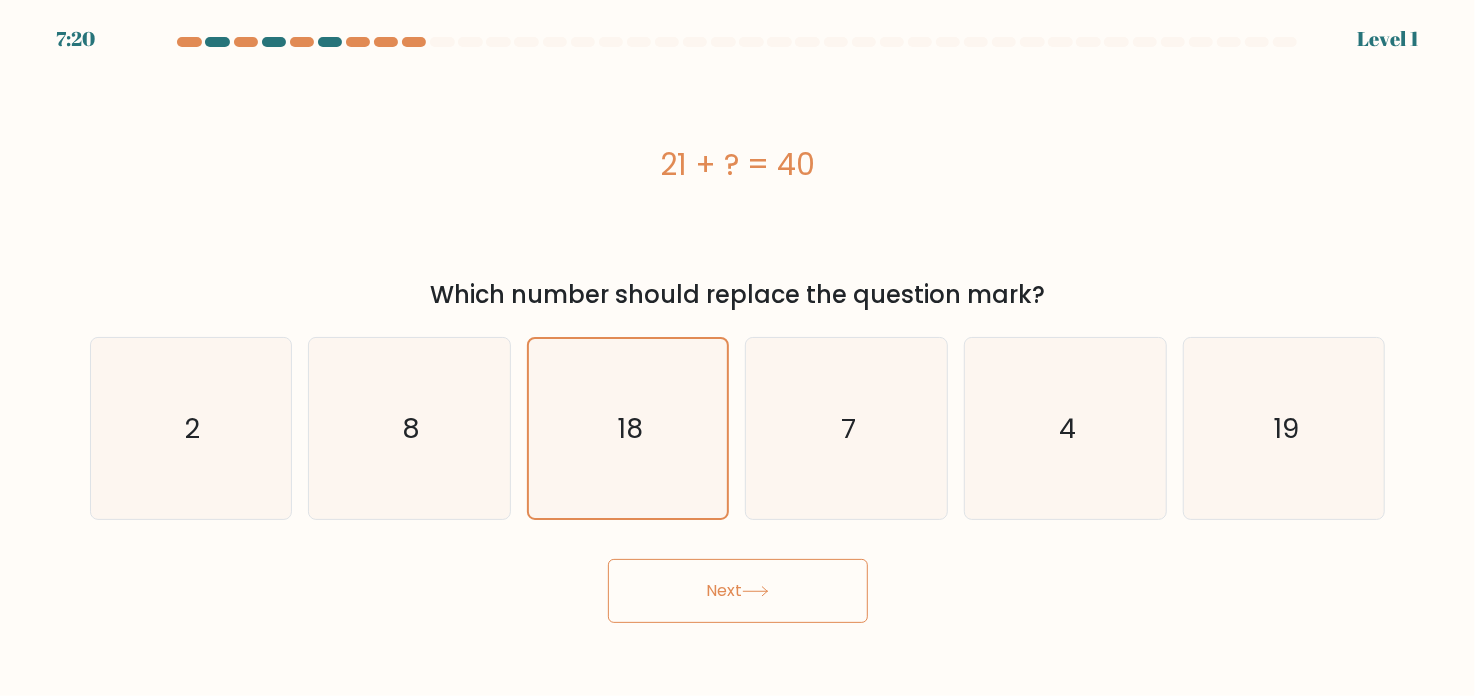 click on "Next" at bounding box center [738, 591] 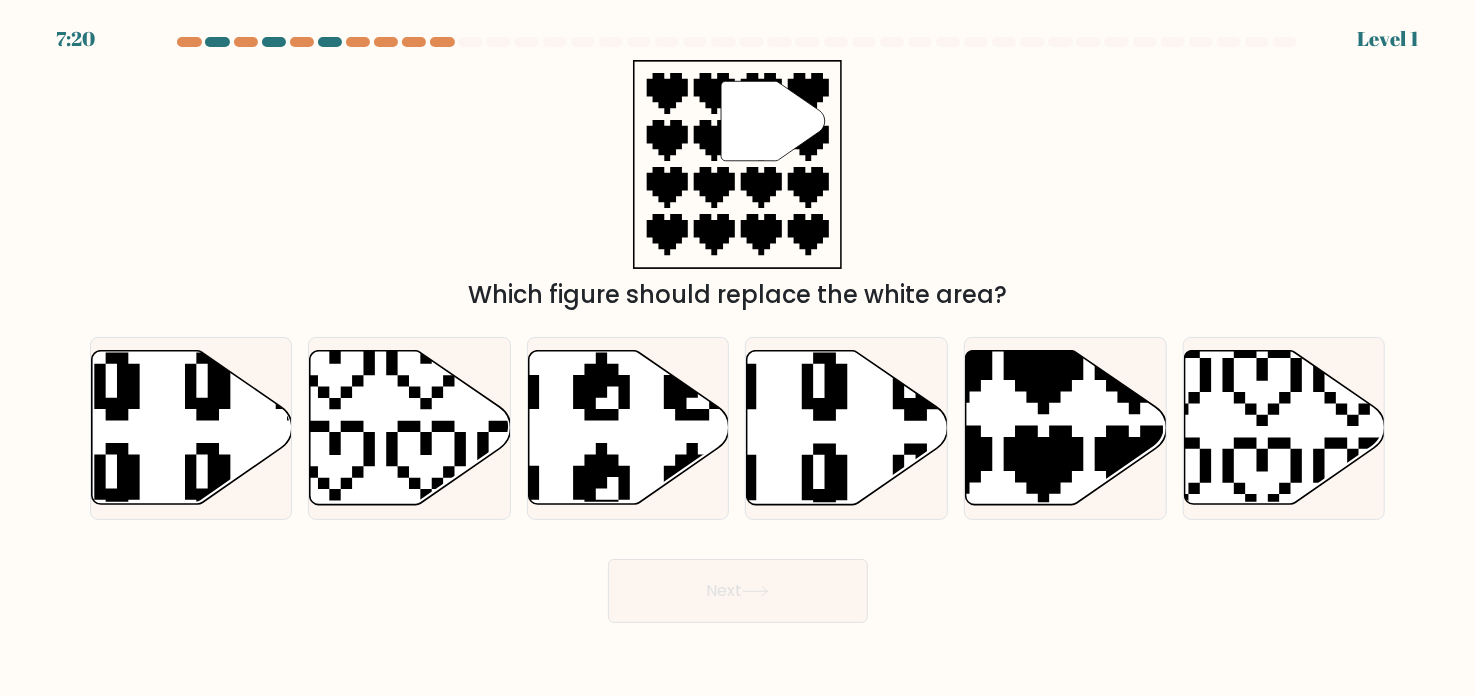 click 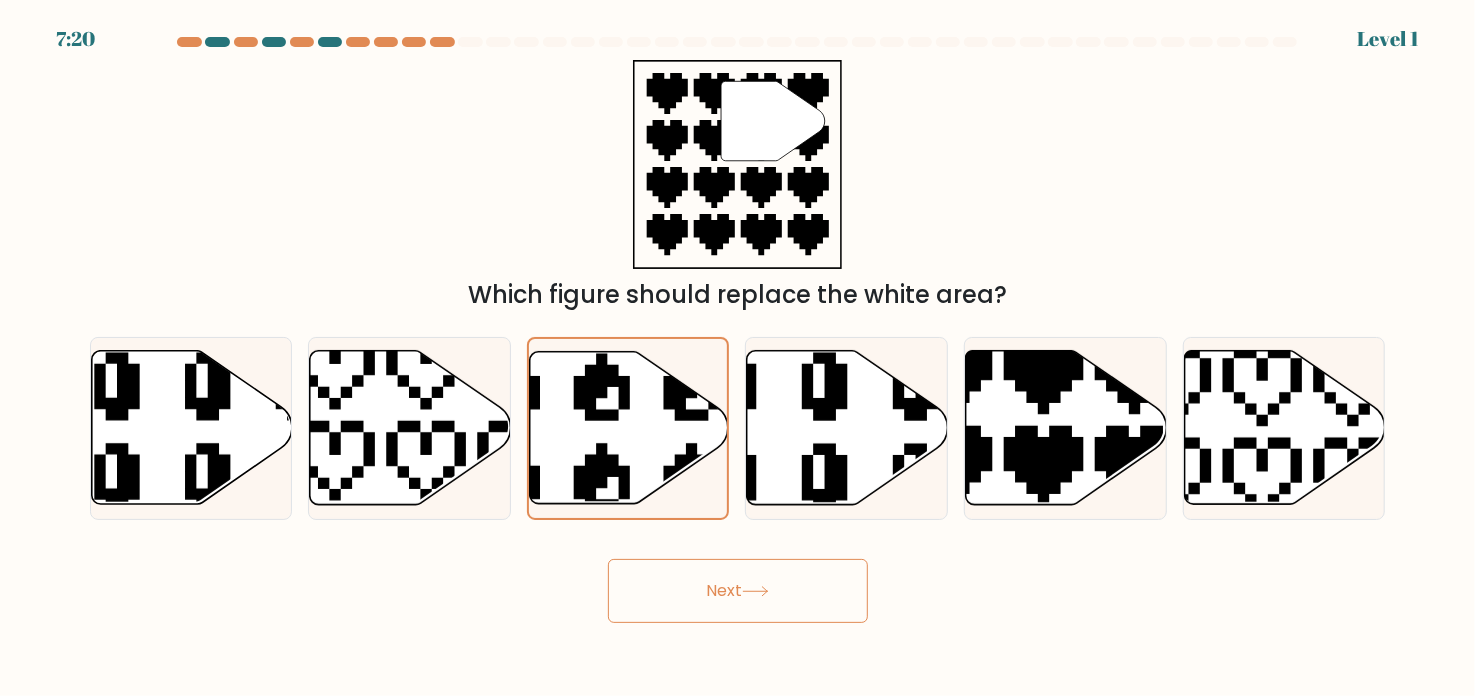 click on "Next" at bounding box center [738, 591] 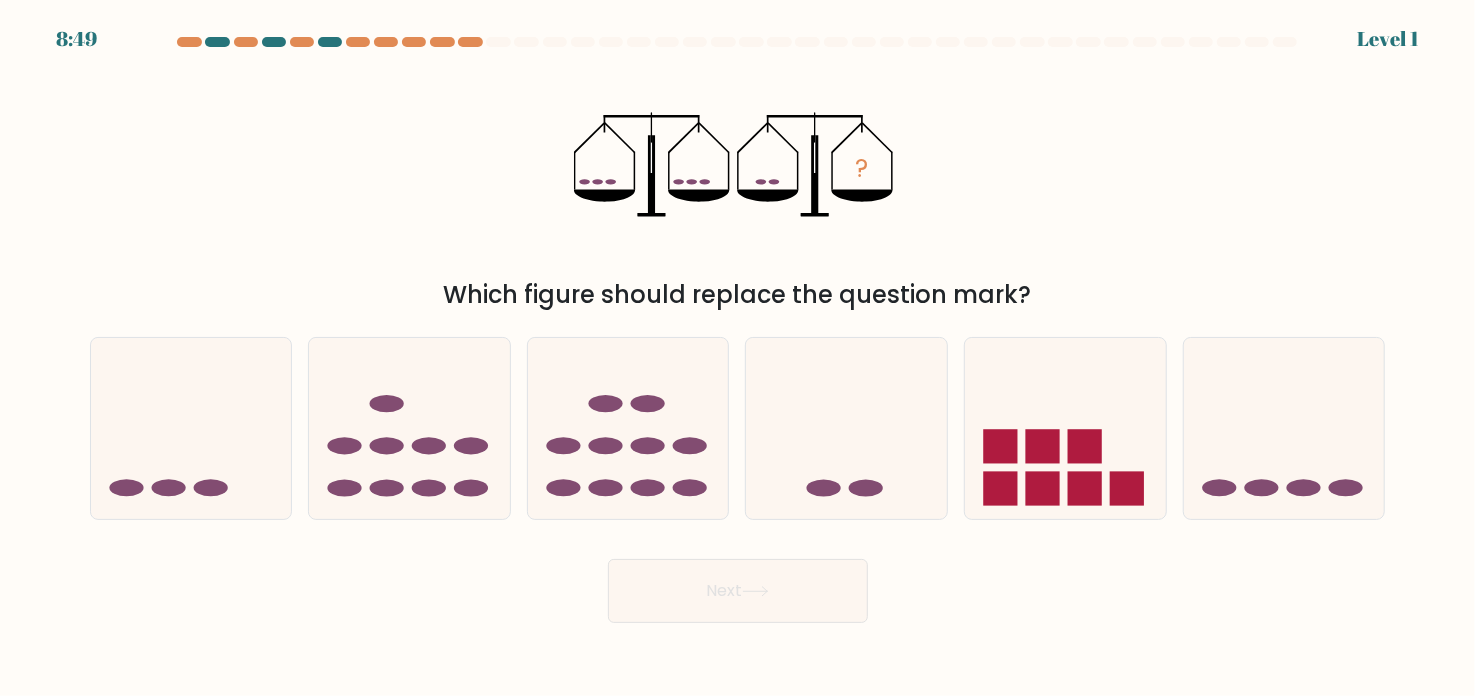 drag, startPoint x: 675, startPoint y: 498, endPoint x: 711, endPoint y: 560, distance: 71.693794 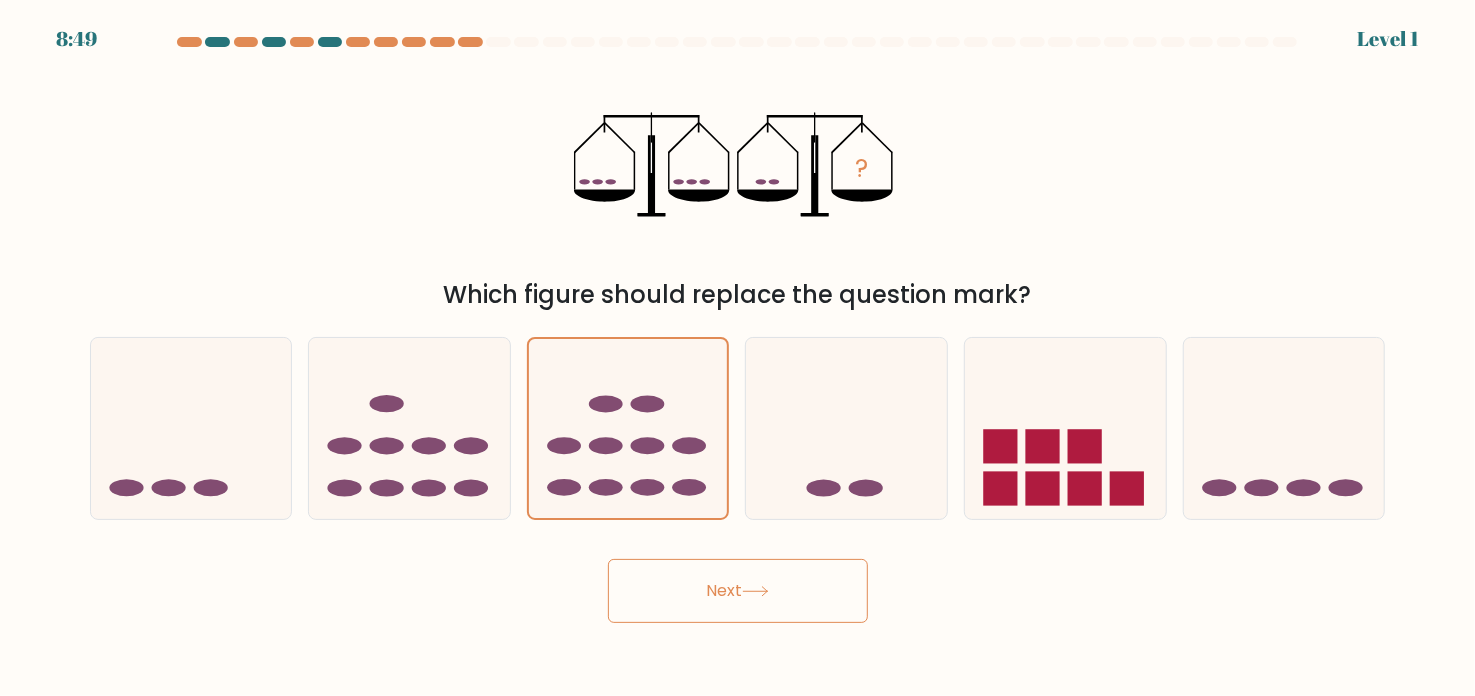 click on "Next" at bounding box center [738, 591] 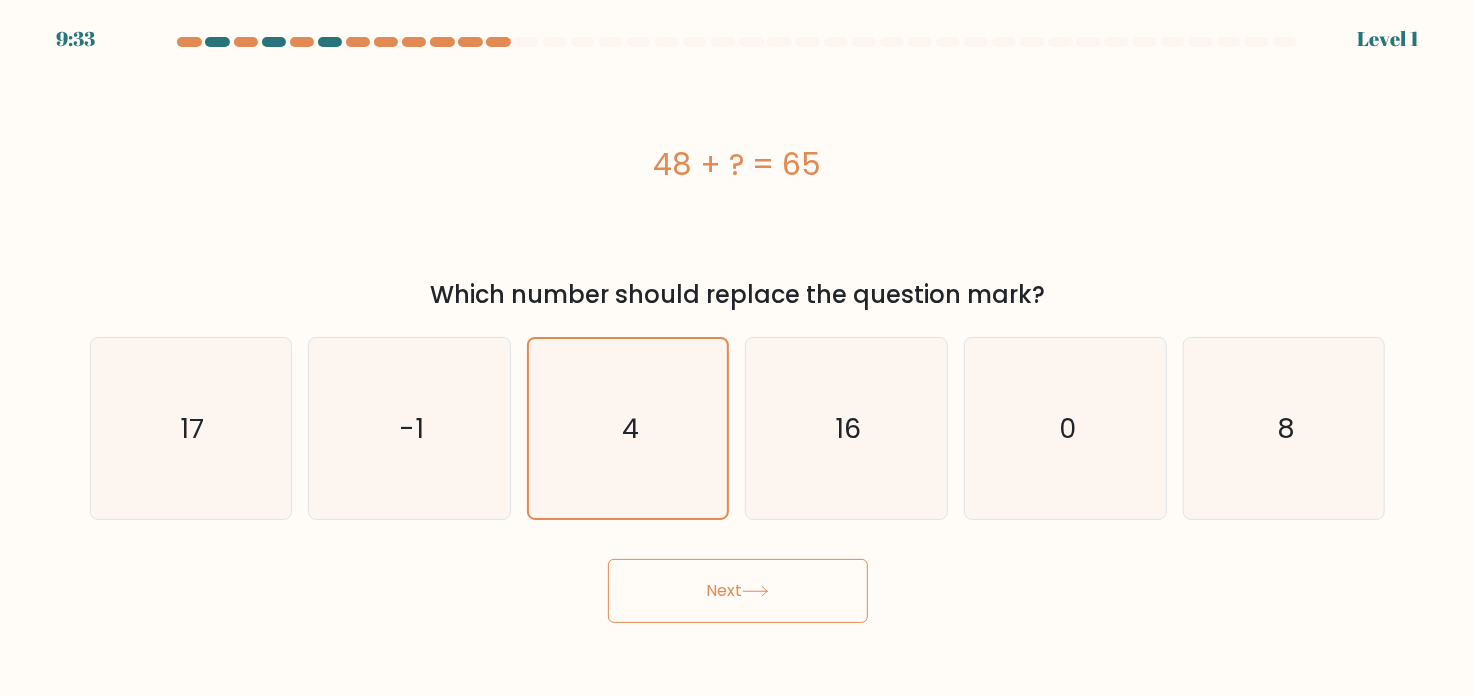 click on "Next" at bounding box center (738, 591) 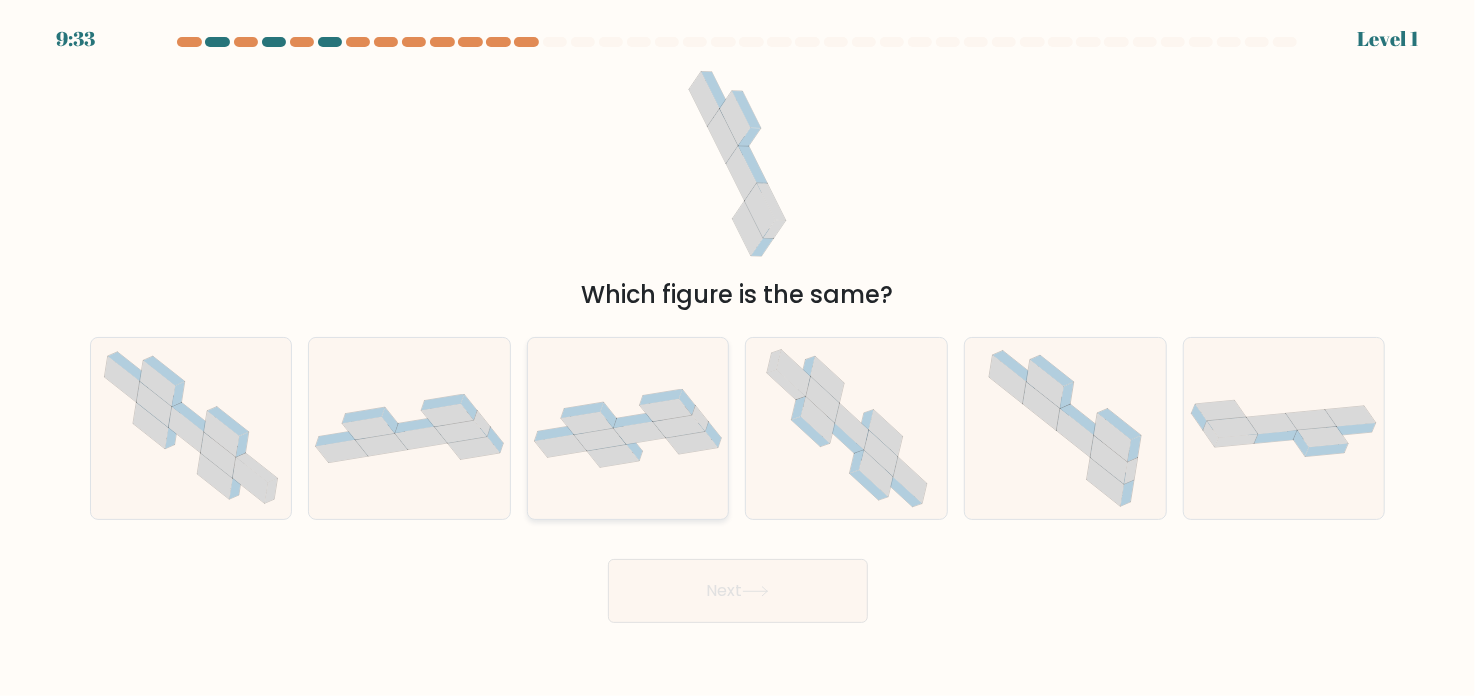 click 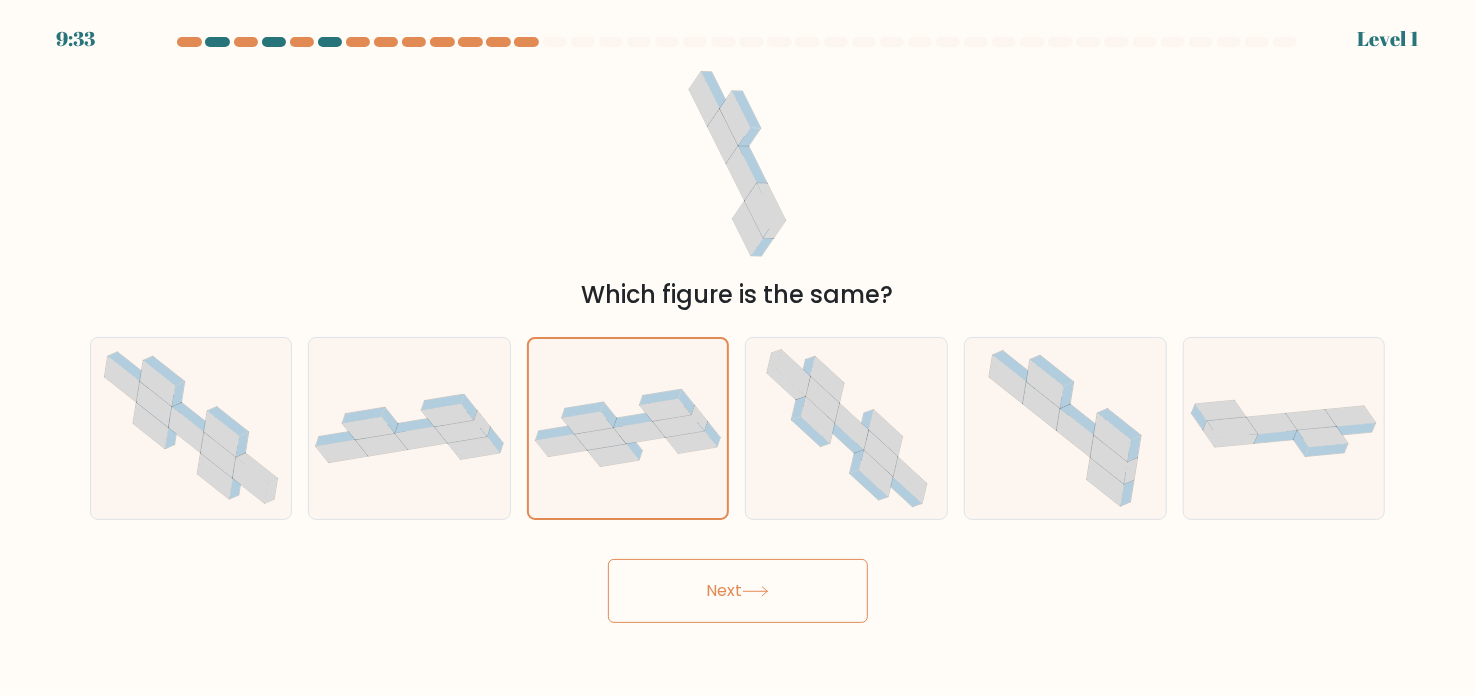 click on "Next" at bounding box center (738, 583) 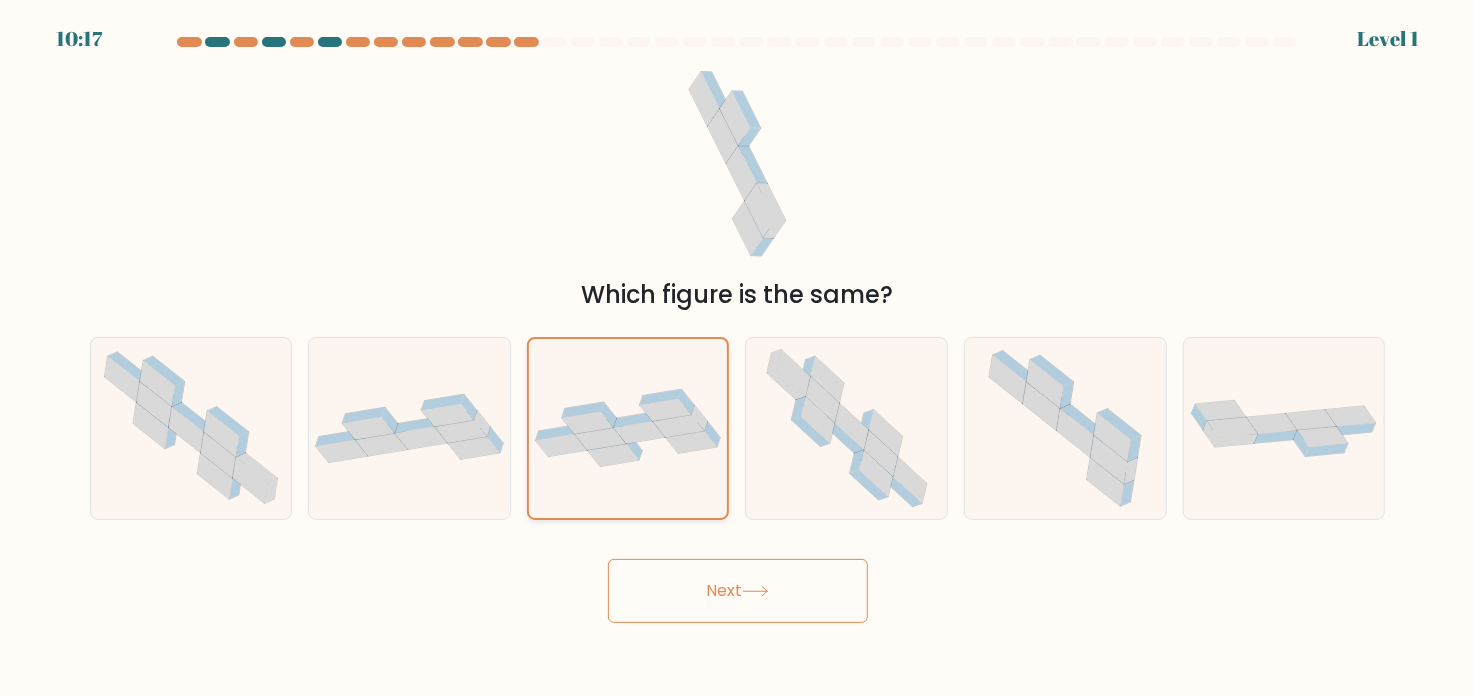 drag, startPoint x: 688, startPoint y: 591, endPoint x: 657, endPoint y: 509, distance: 87.66413 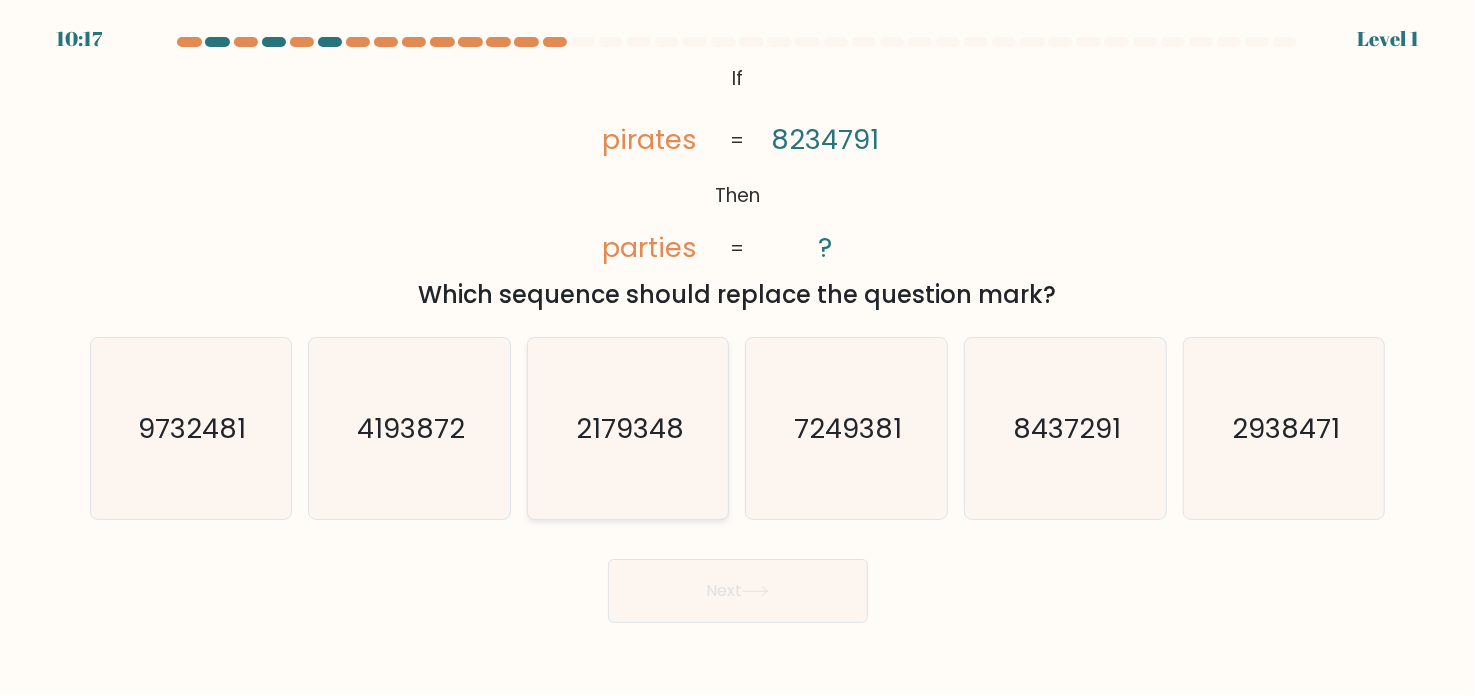 click on "2179348" 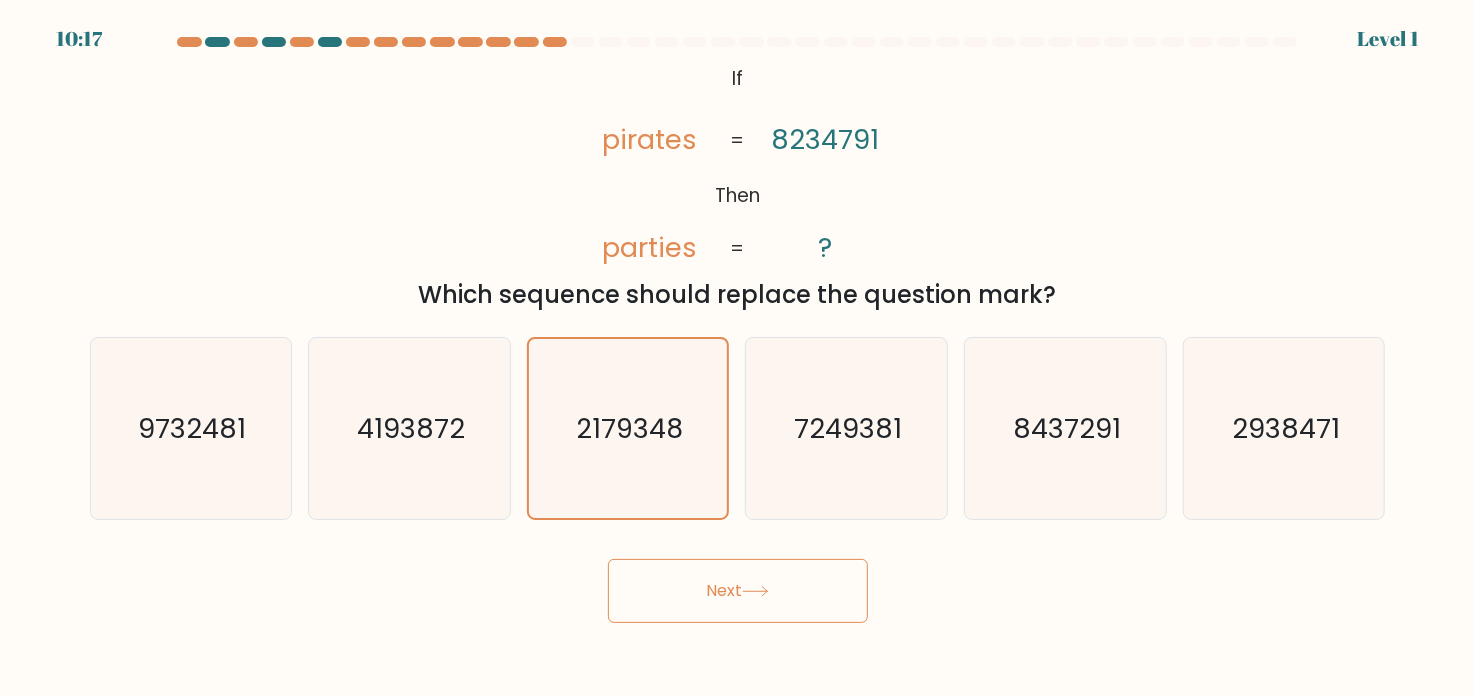 click on "Next" at bounding box center (738, 591) 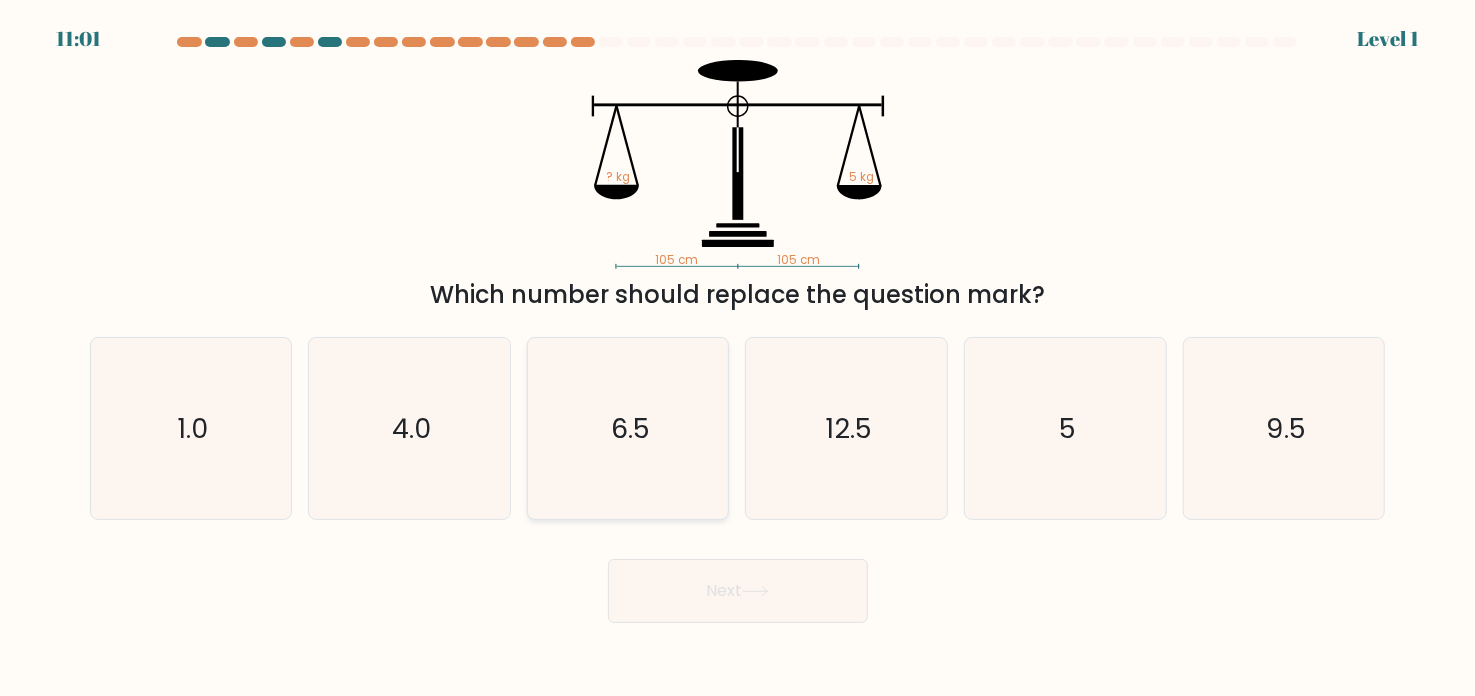 click on "6.5" 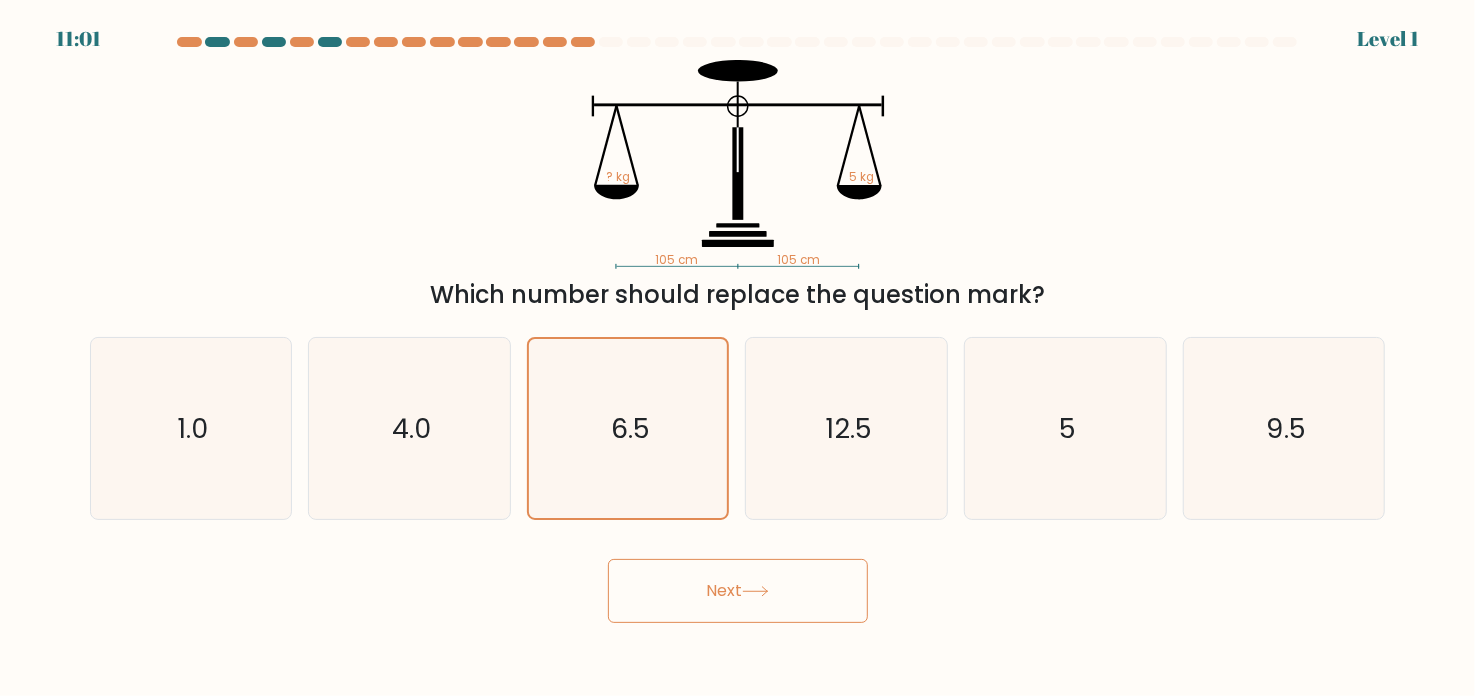 click on "Next" at bounding box center [738, 591] 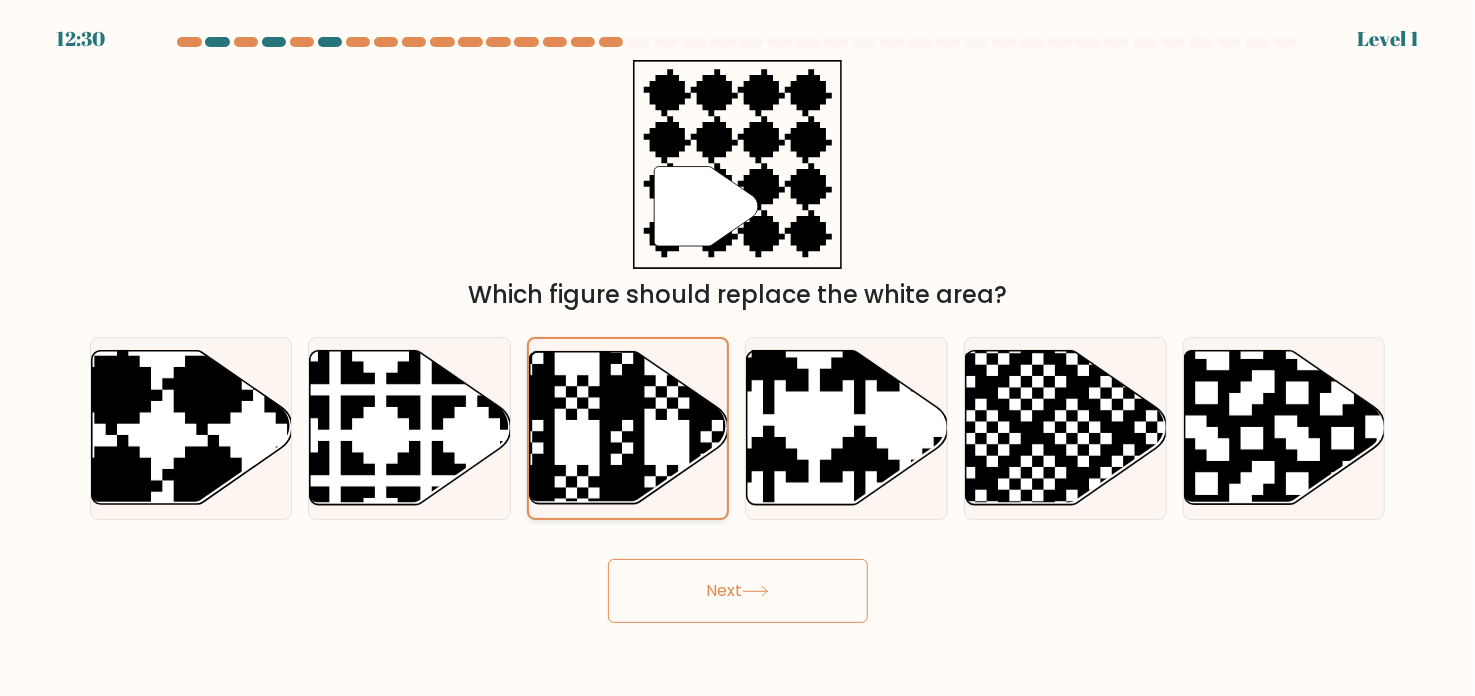 drag, startPoint x: 705, startPoint y: 575, endPoint x: 670, endPoint y: 472, distance: 108.78419 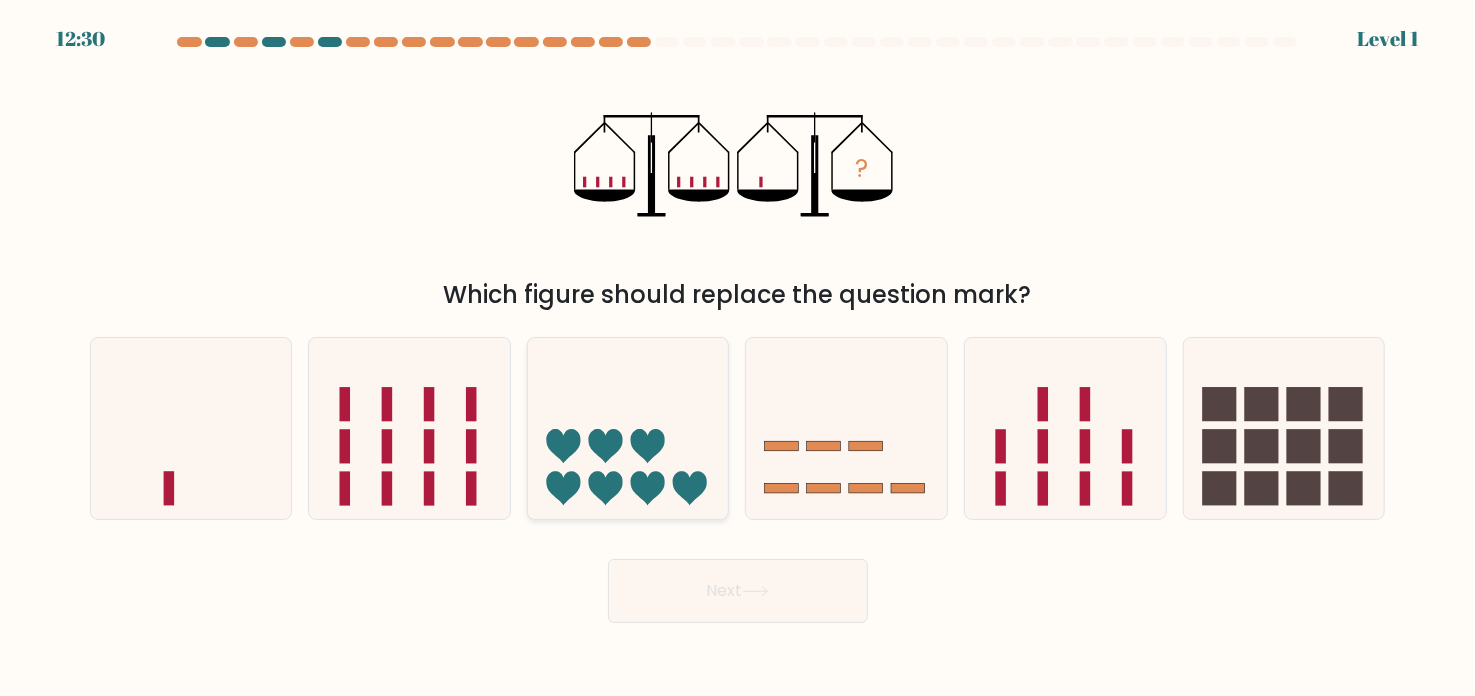 click 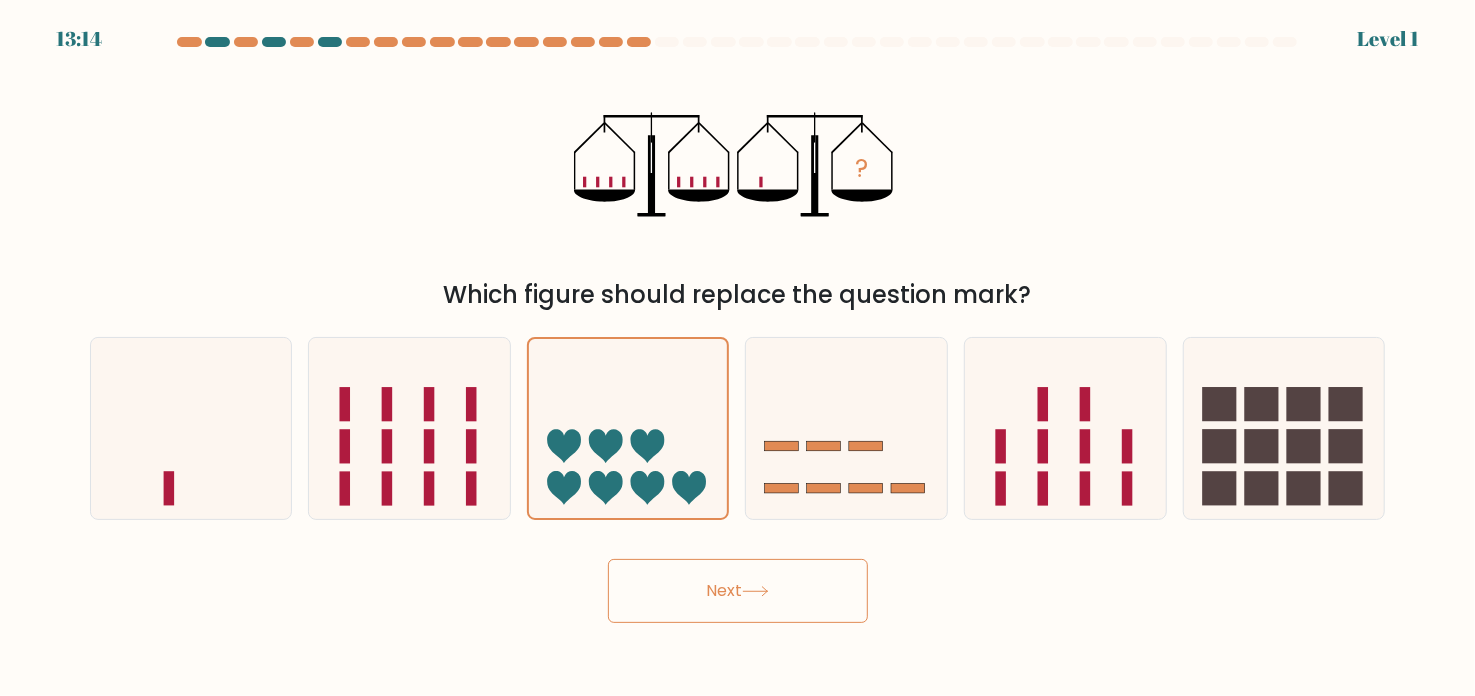 click on "Next" at bounding box center (738, 591) 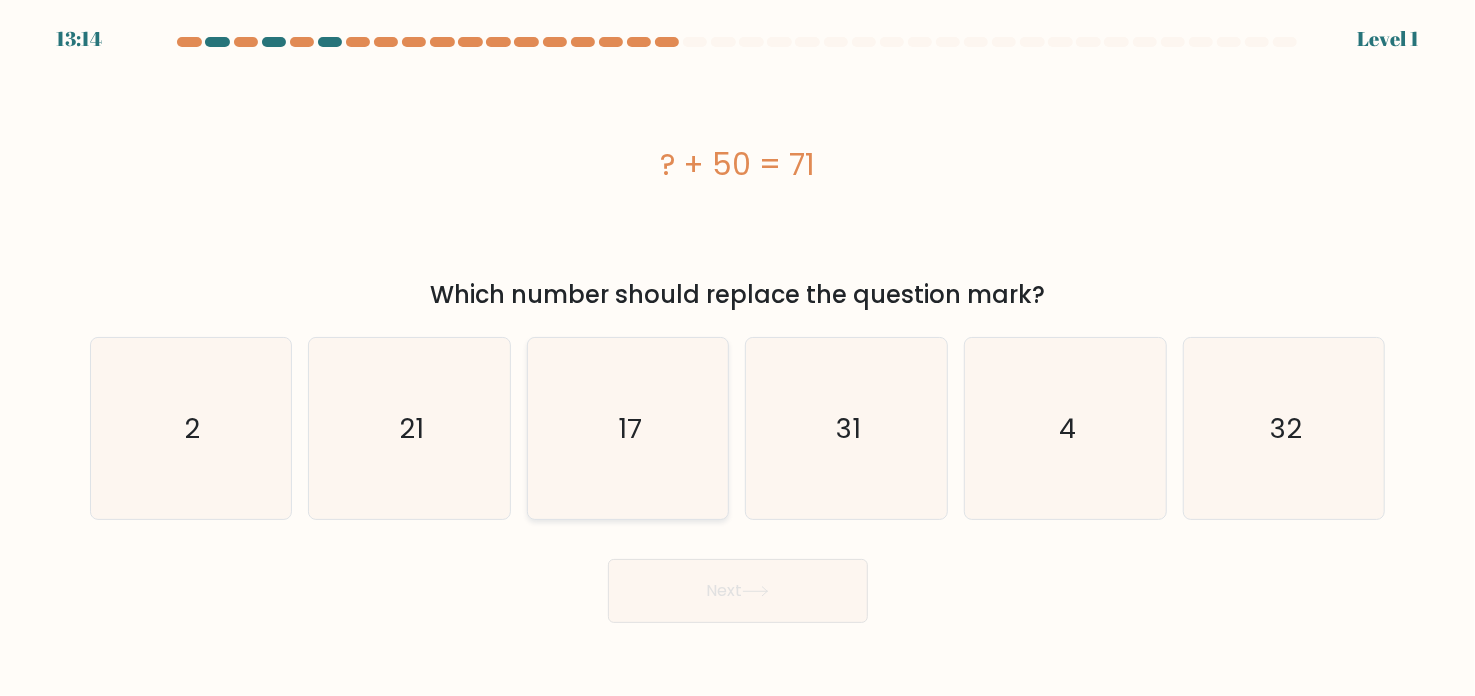 click on "17" 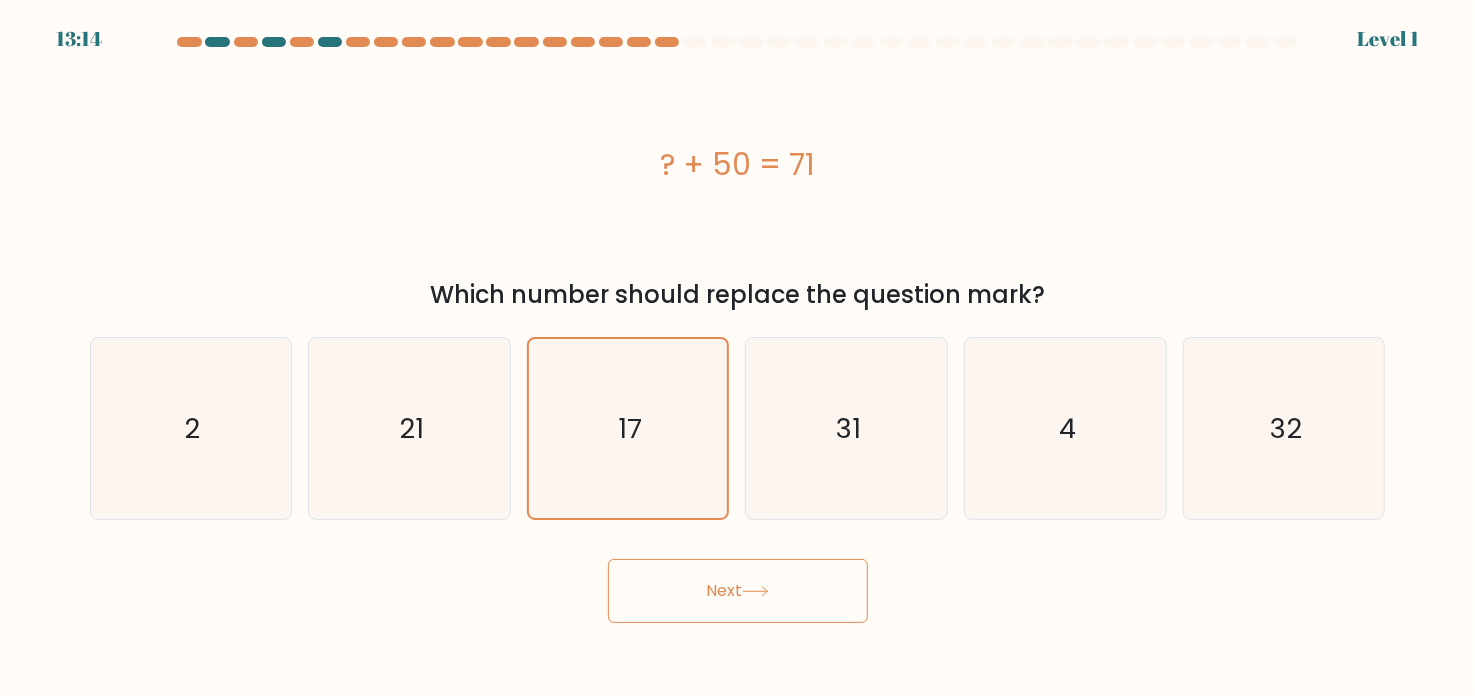 click on "Next" at bounding box center (738, 583) 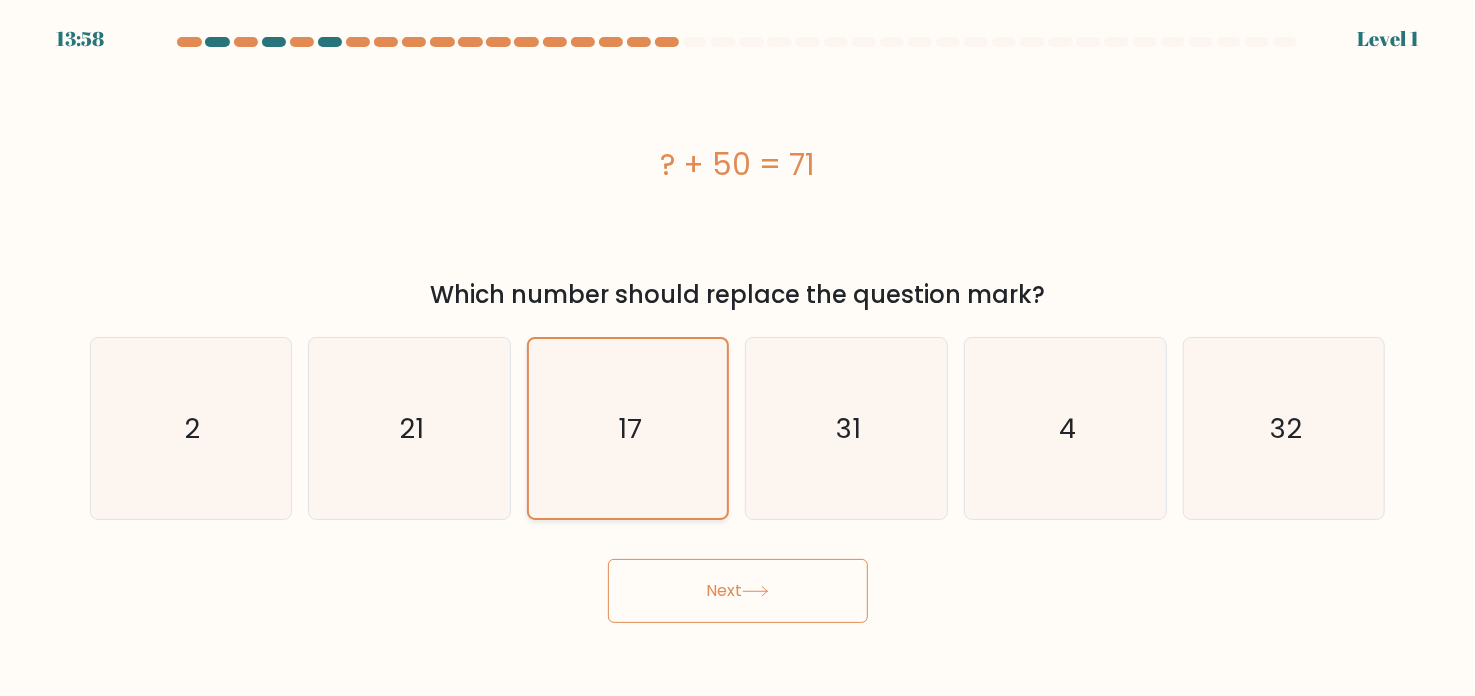 drag, startPoint x: 685, startPoint y: 587, endPoint x: 671, endPoint y: 515, distance: 73.34848 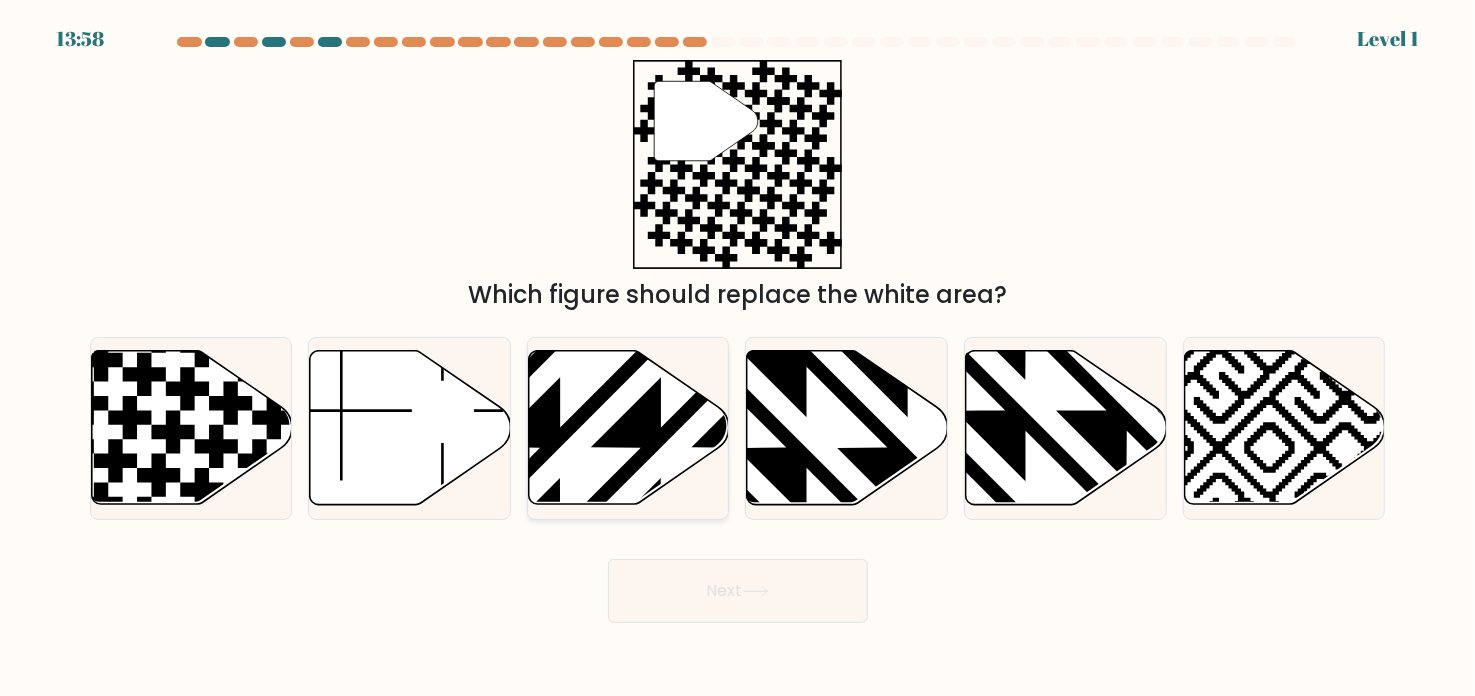click 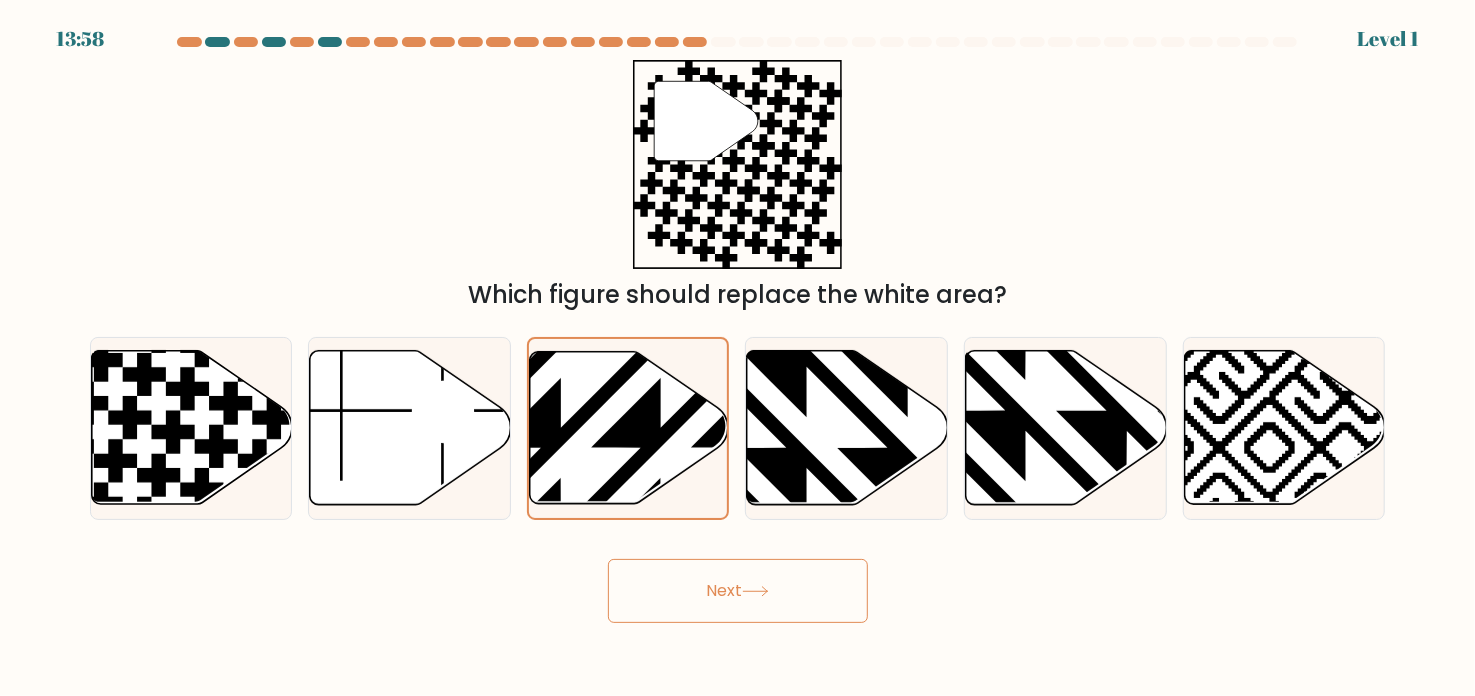 click on "Next" at bounding box center (738, 591) 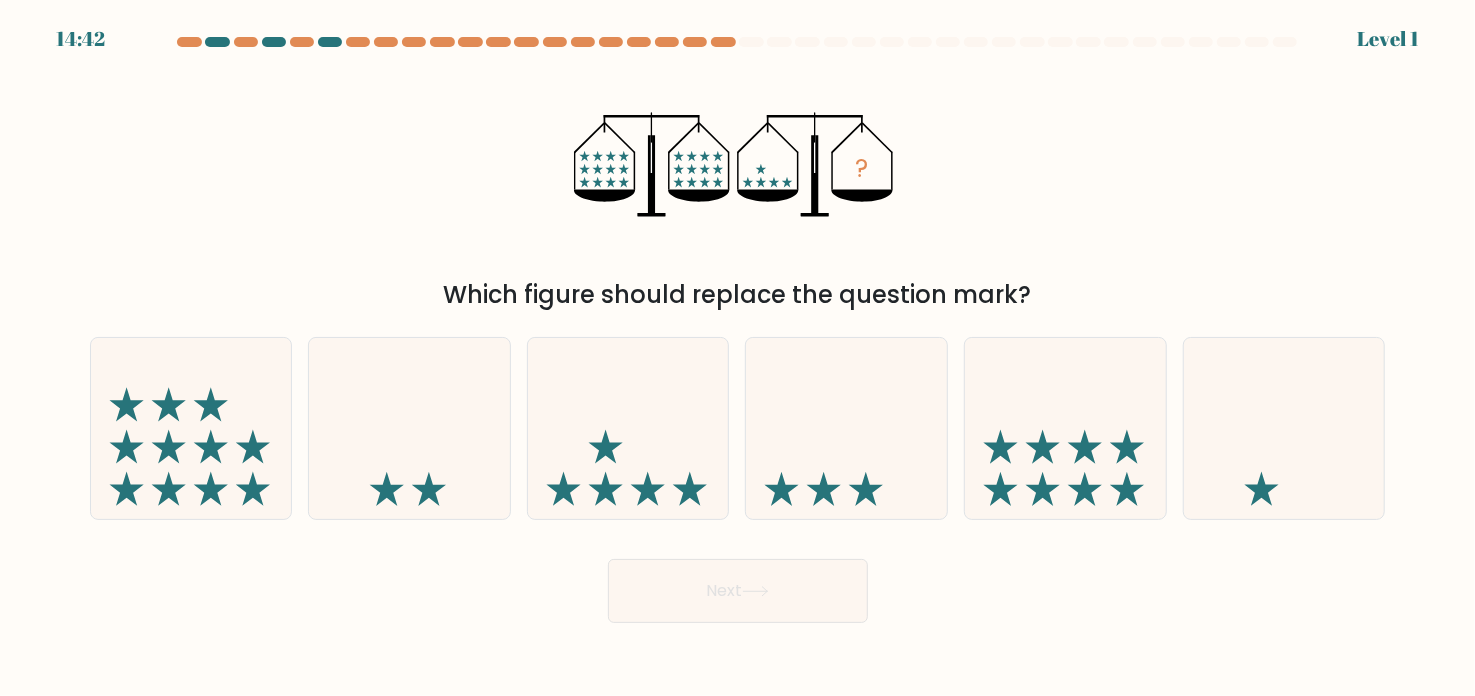 click 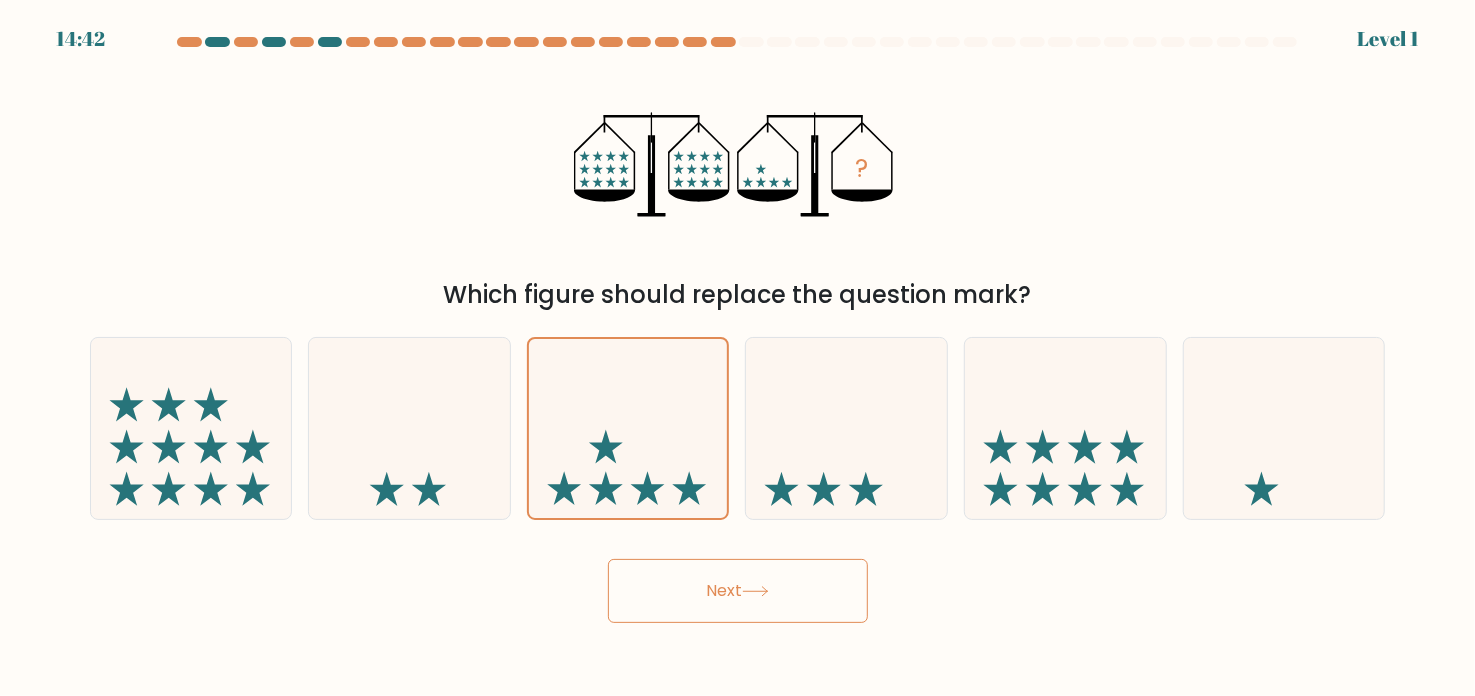 drag, startPoint x: 700, startPoint y: 589, endPoint x: 698, endPoint y: 547, distance: 42.047592 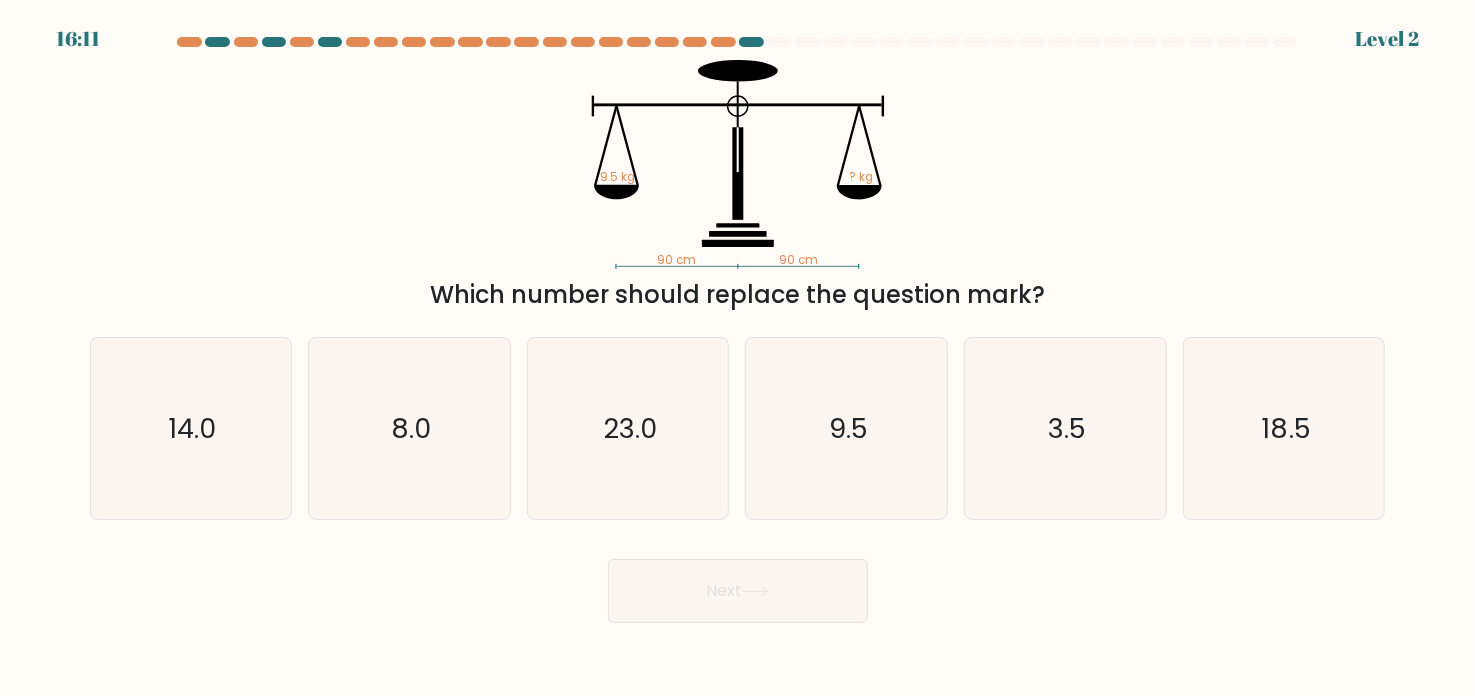 click on "23.0" 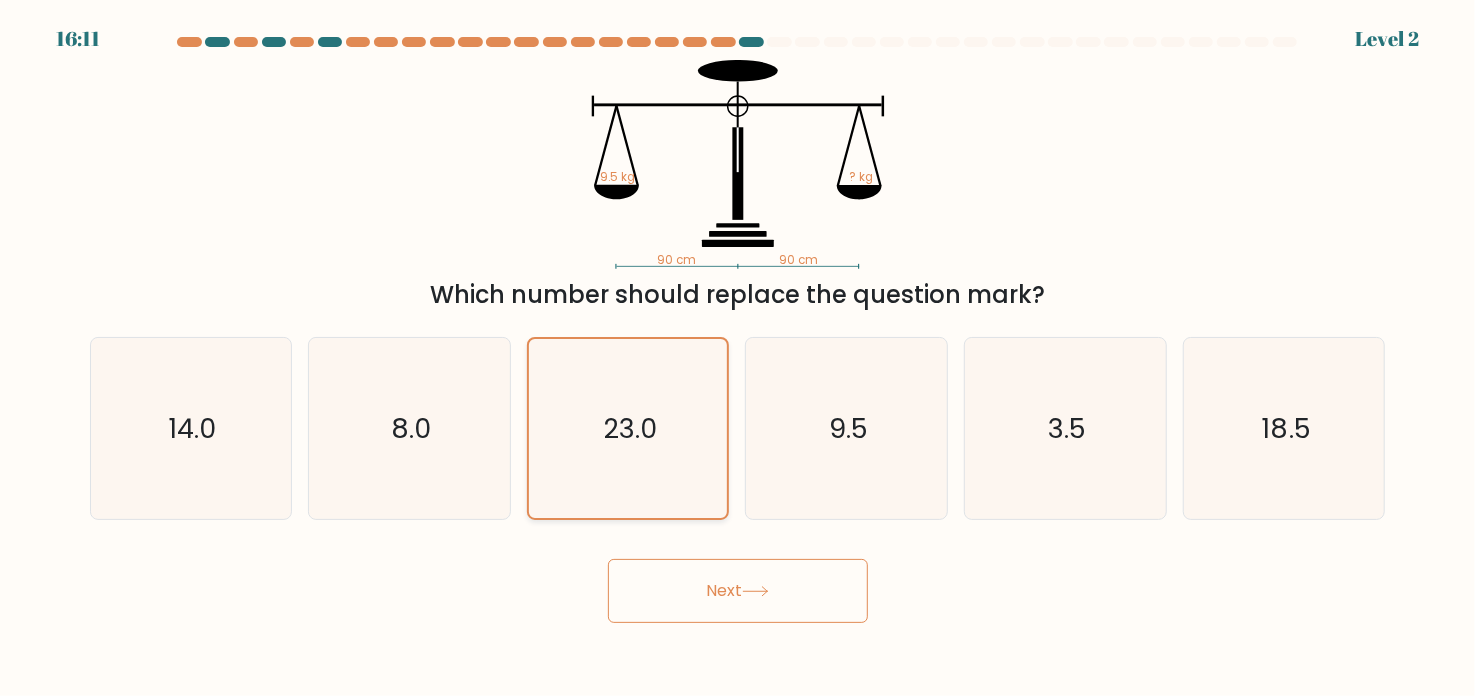 drag, startPoint x: 711, startPoint y: 597, endPoint x: 686, endPoint y: 486, distance: 113.78049 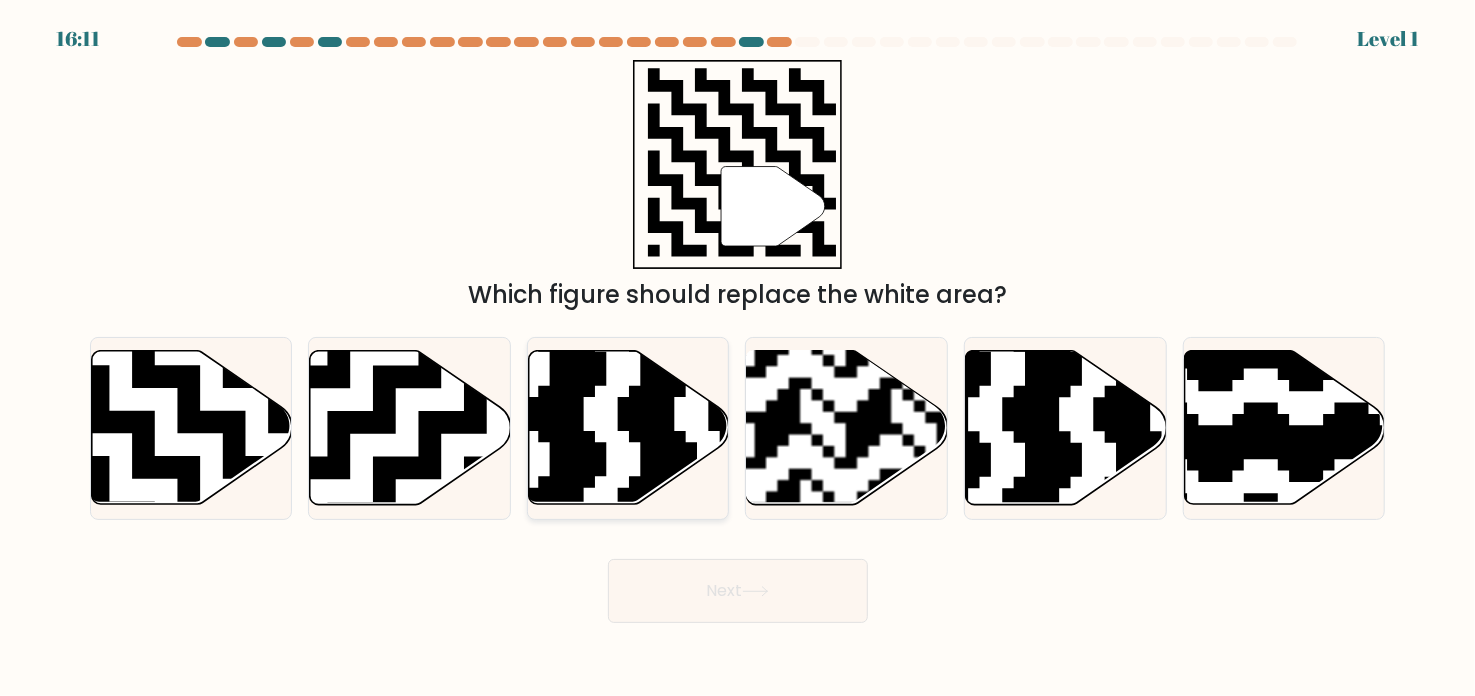 drag, startPoint x: 684, startPoint y: 467, endPoint x: 693, endPoint y: 497, distance: 31.320919 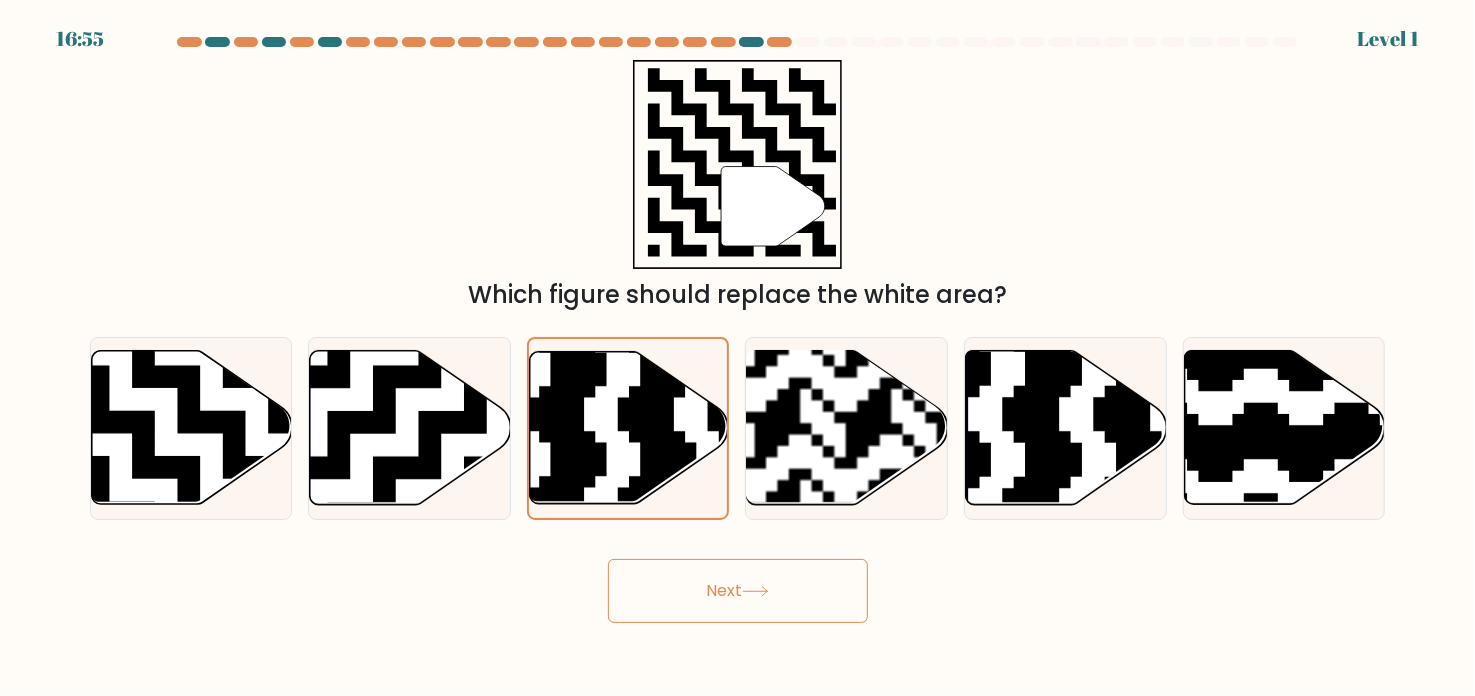 click on "Next" at bounding box center (738, 591) 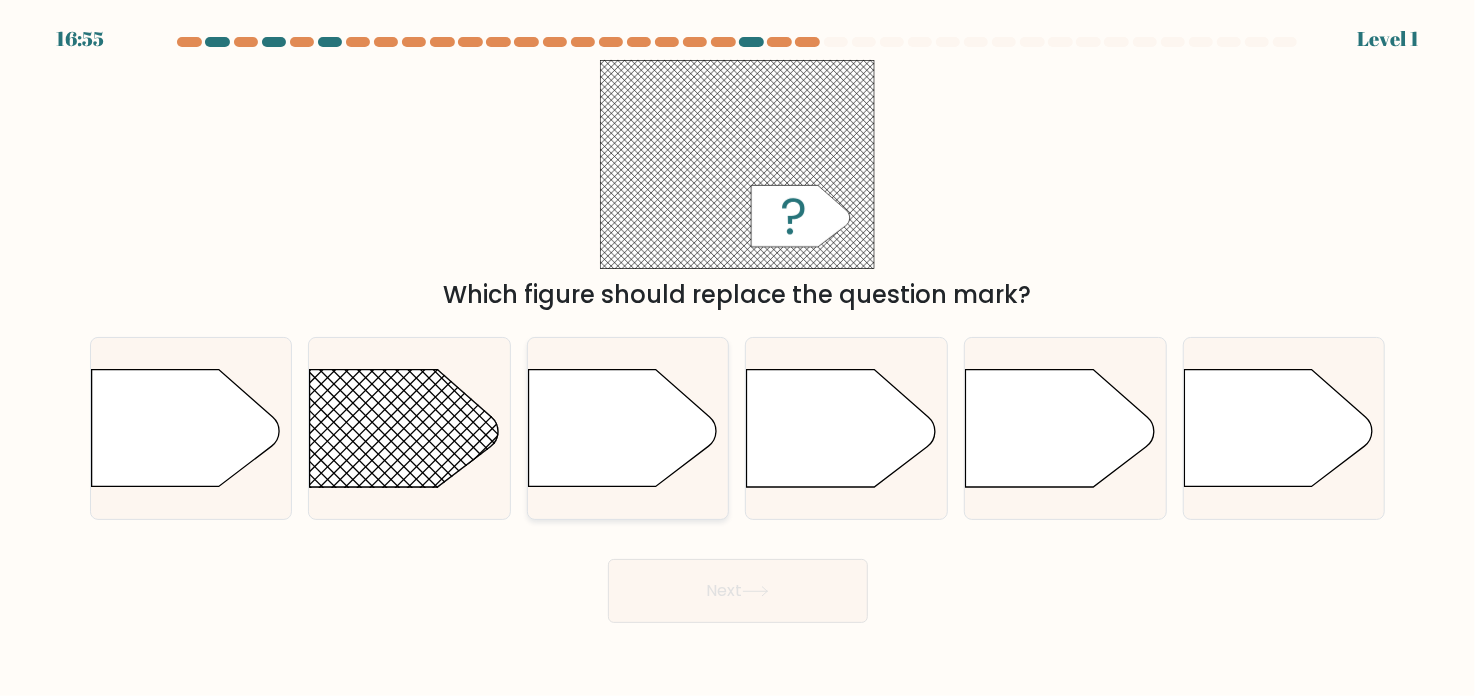 drag, startPoint x: 711, startPoint y: 498, endPoint x: 708, endPoint y: 518, distance: 20.22375 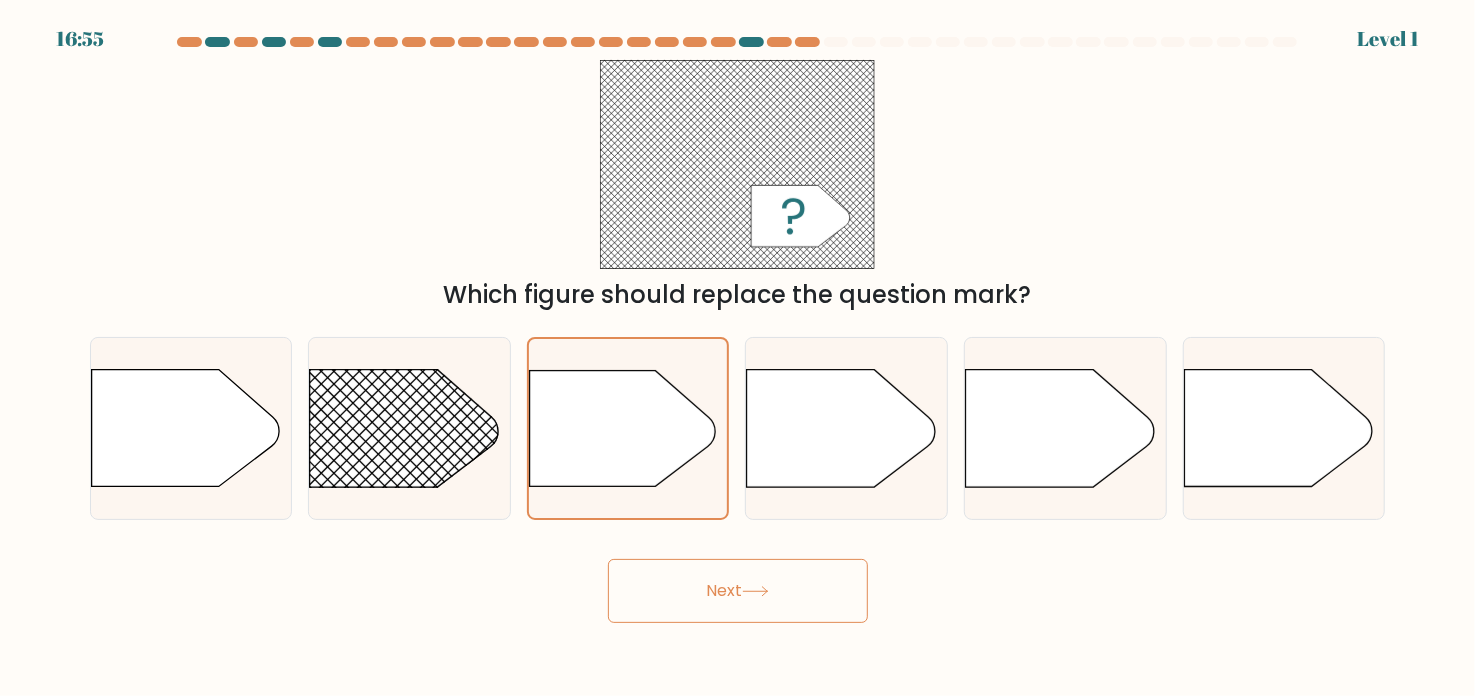 click on "Next" at bounding box center [738, 591] 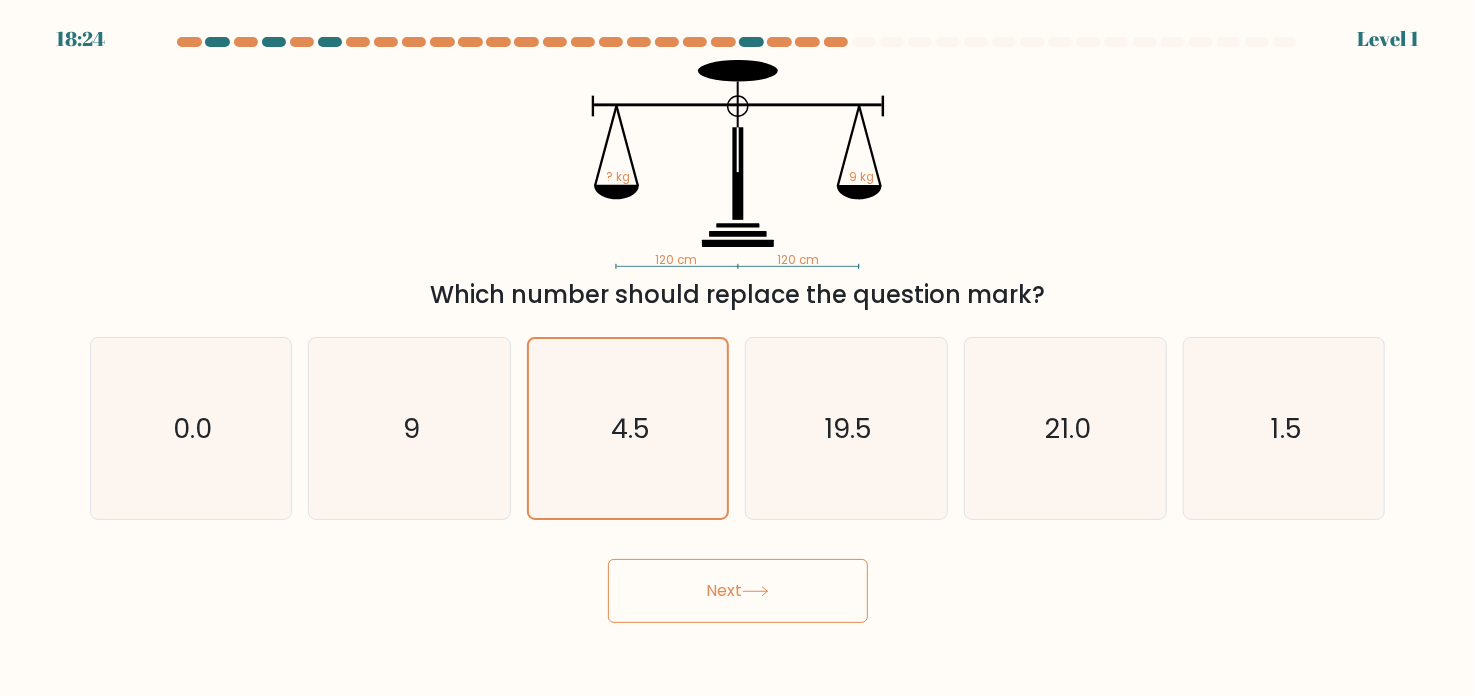click on "Next" at bounding box center (738, 591) 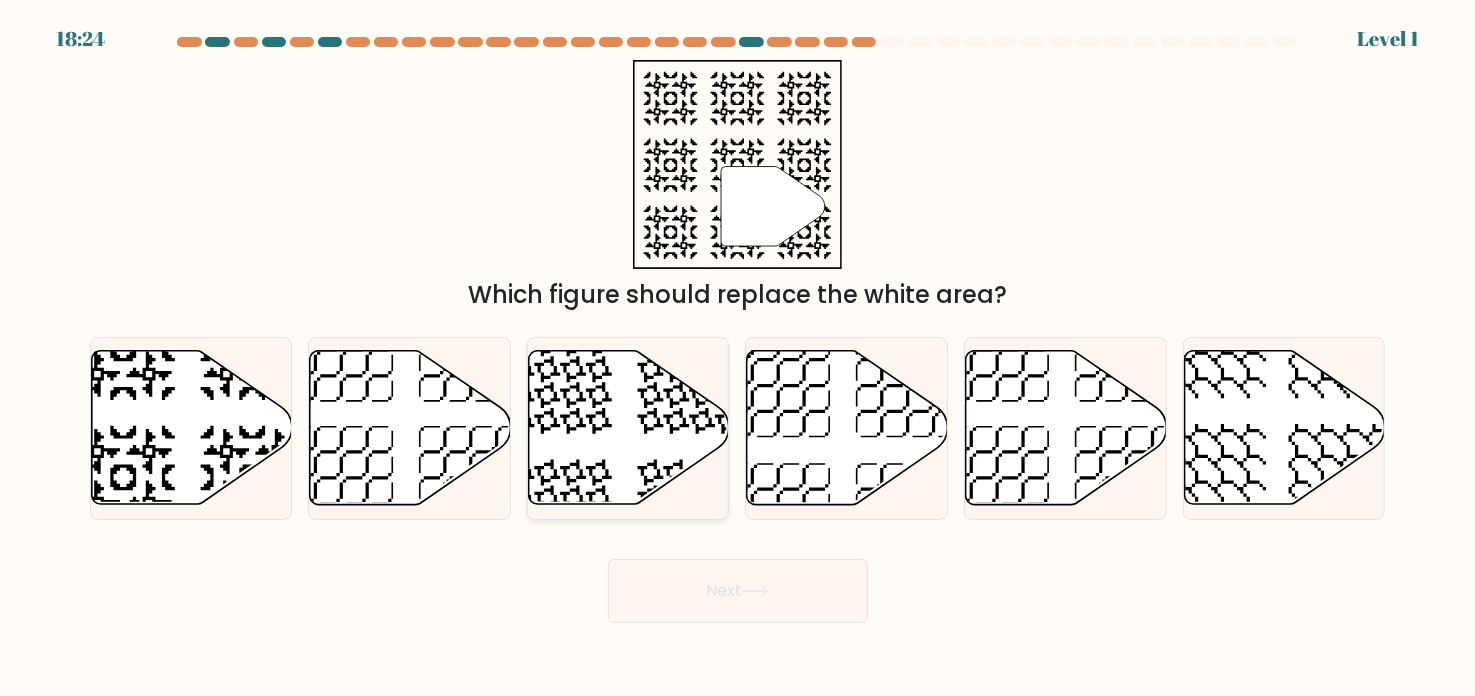 click 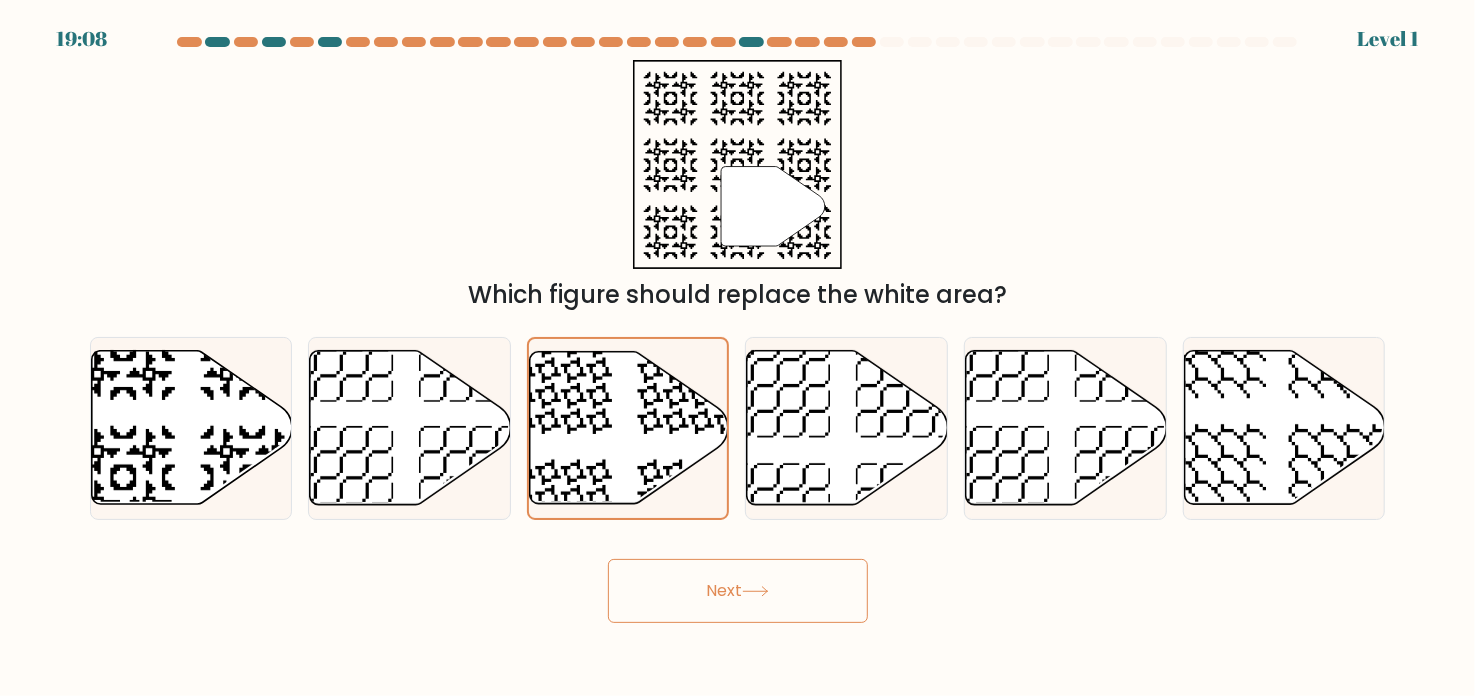 click on "Next" at bounding box center [738, 591] 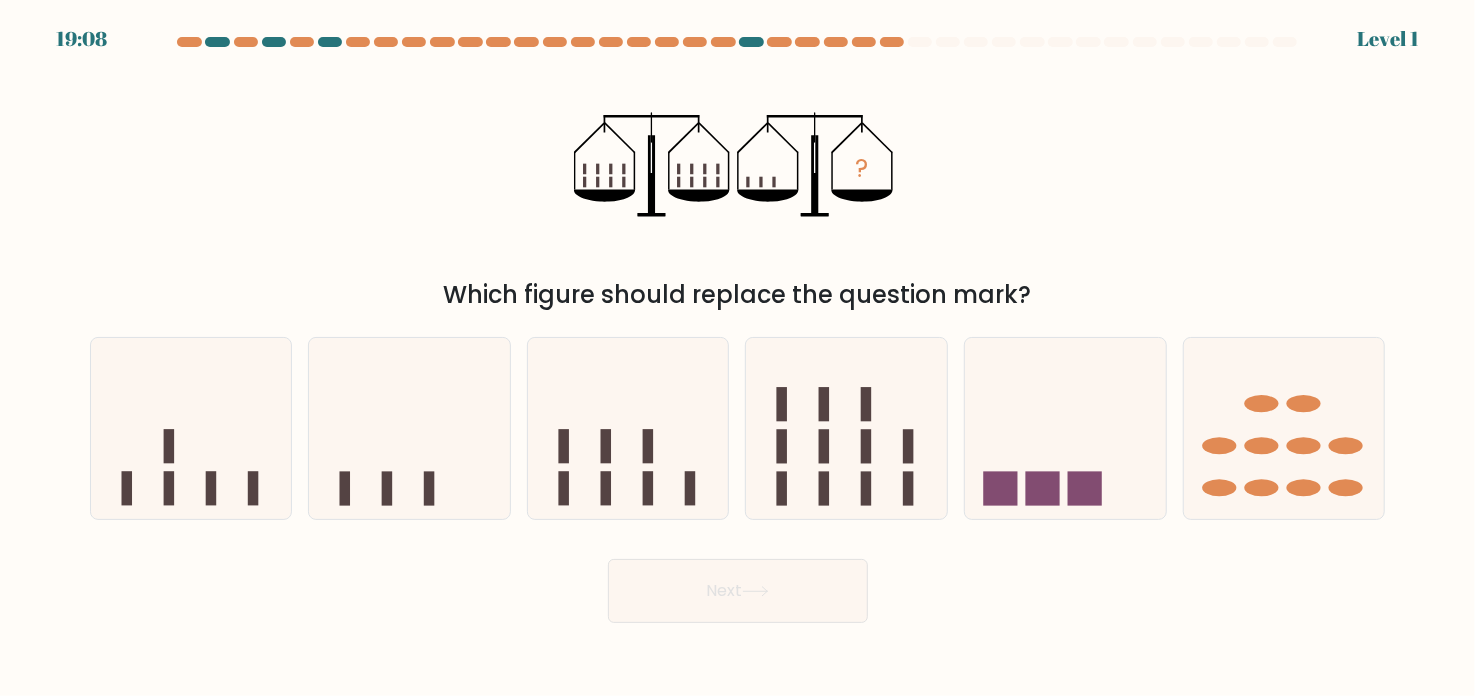 click 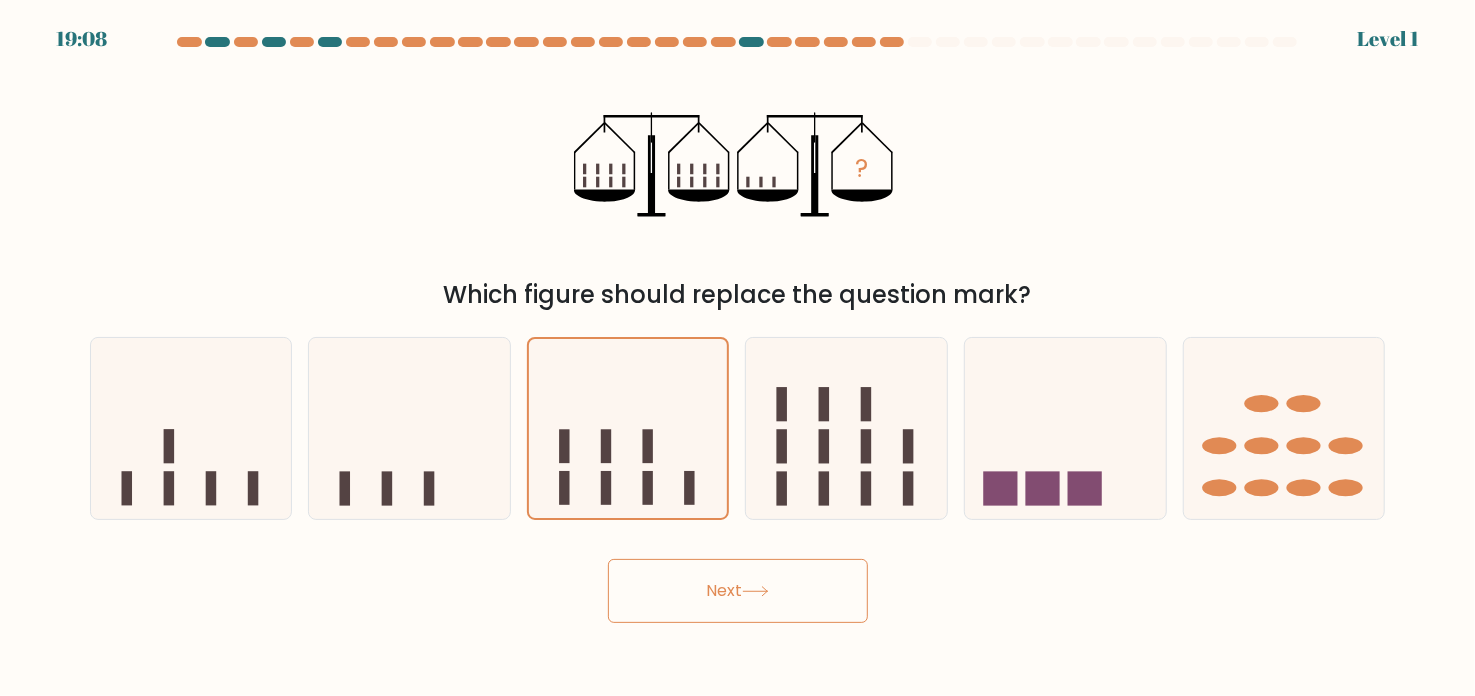 click on "Next" at bounding box center (738, 591) 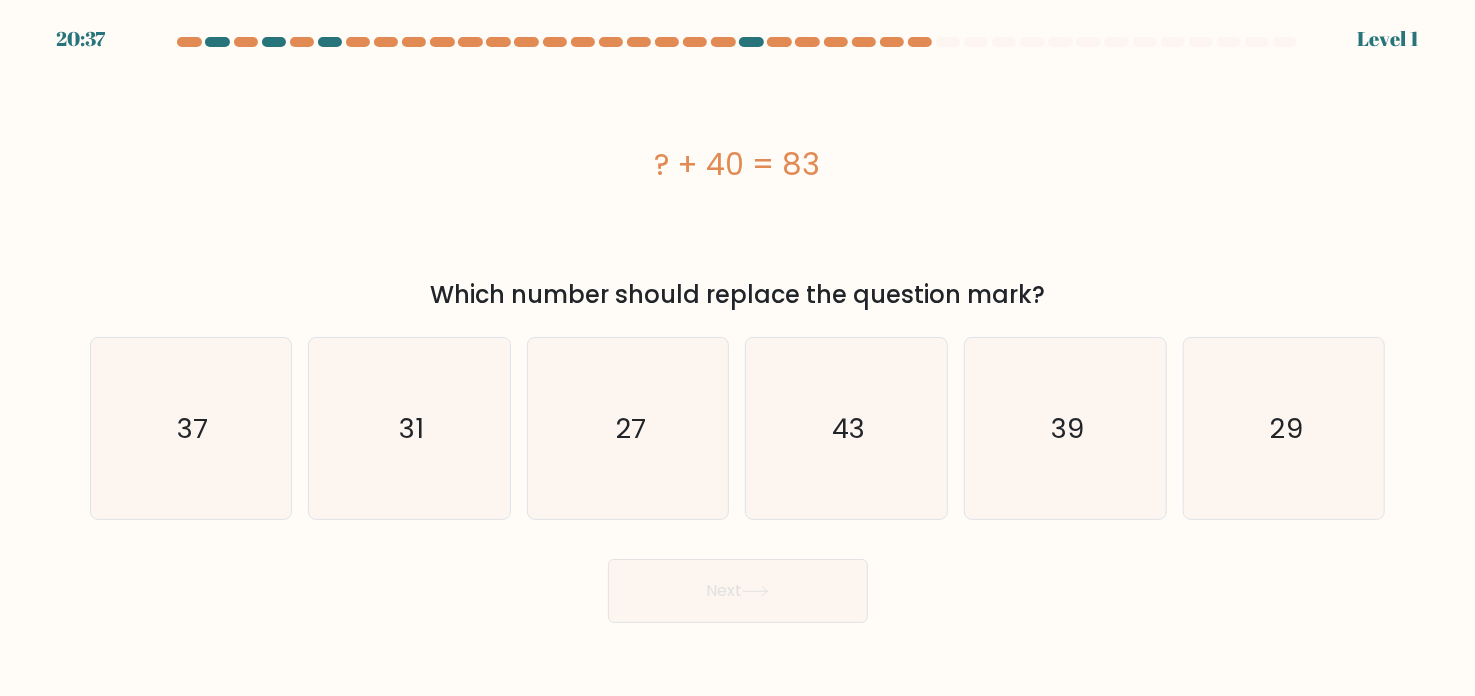 click on "27" 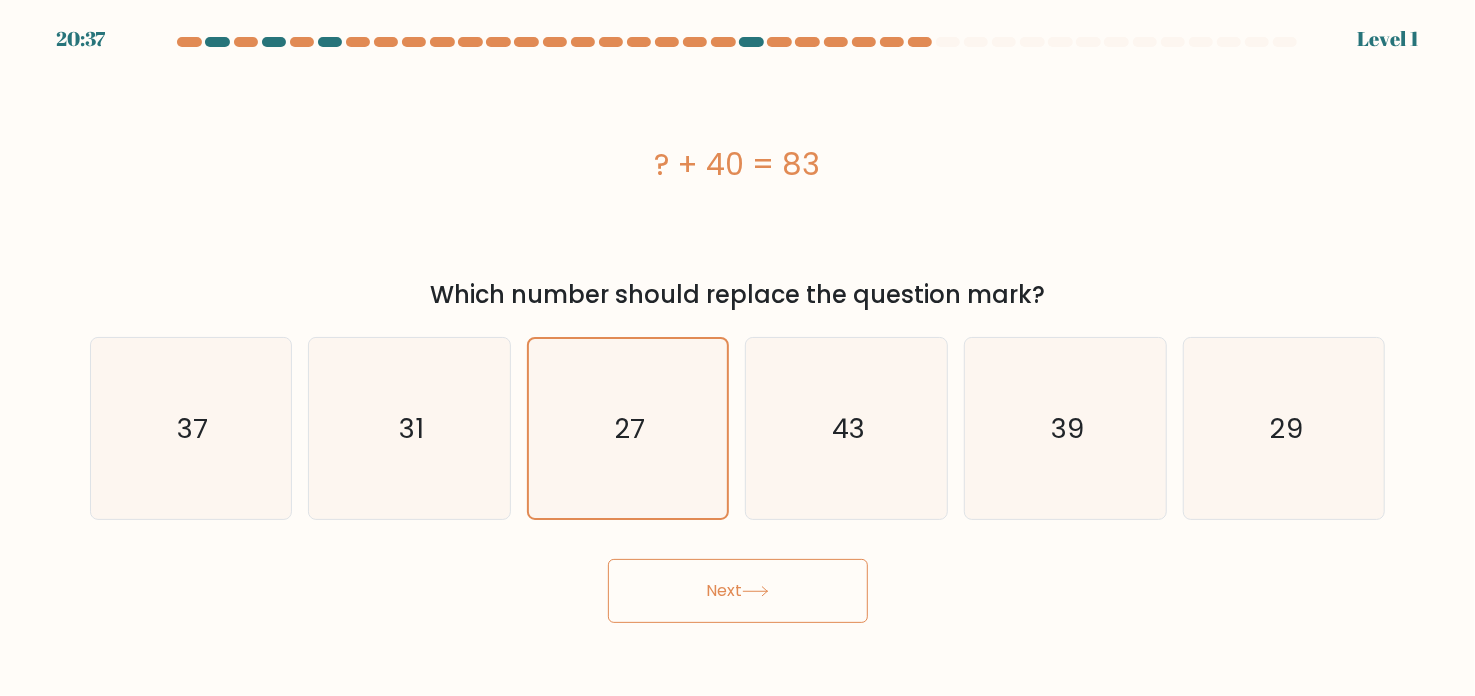 click on "Next" at bounding box center (738, 591) 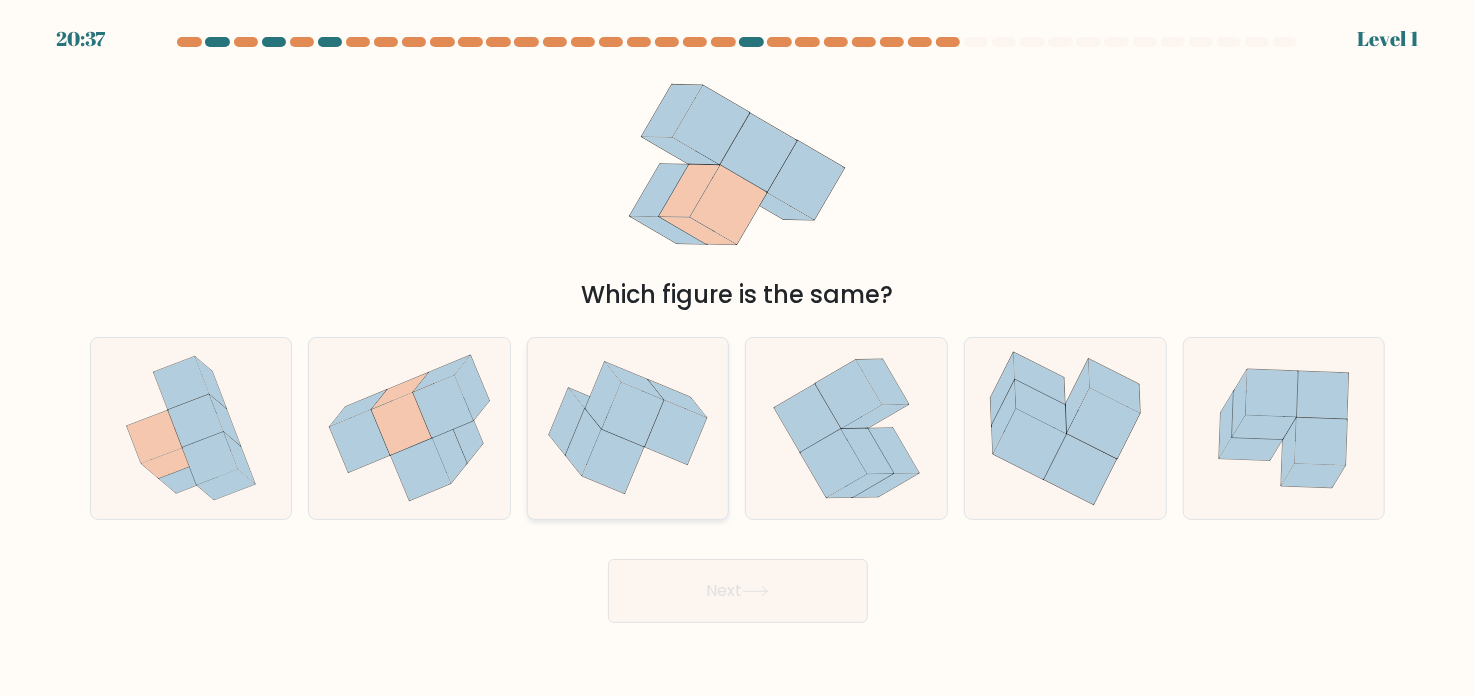 click 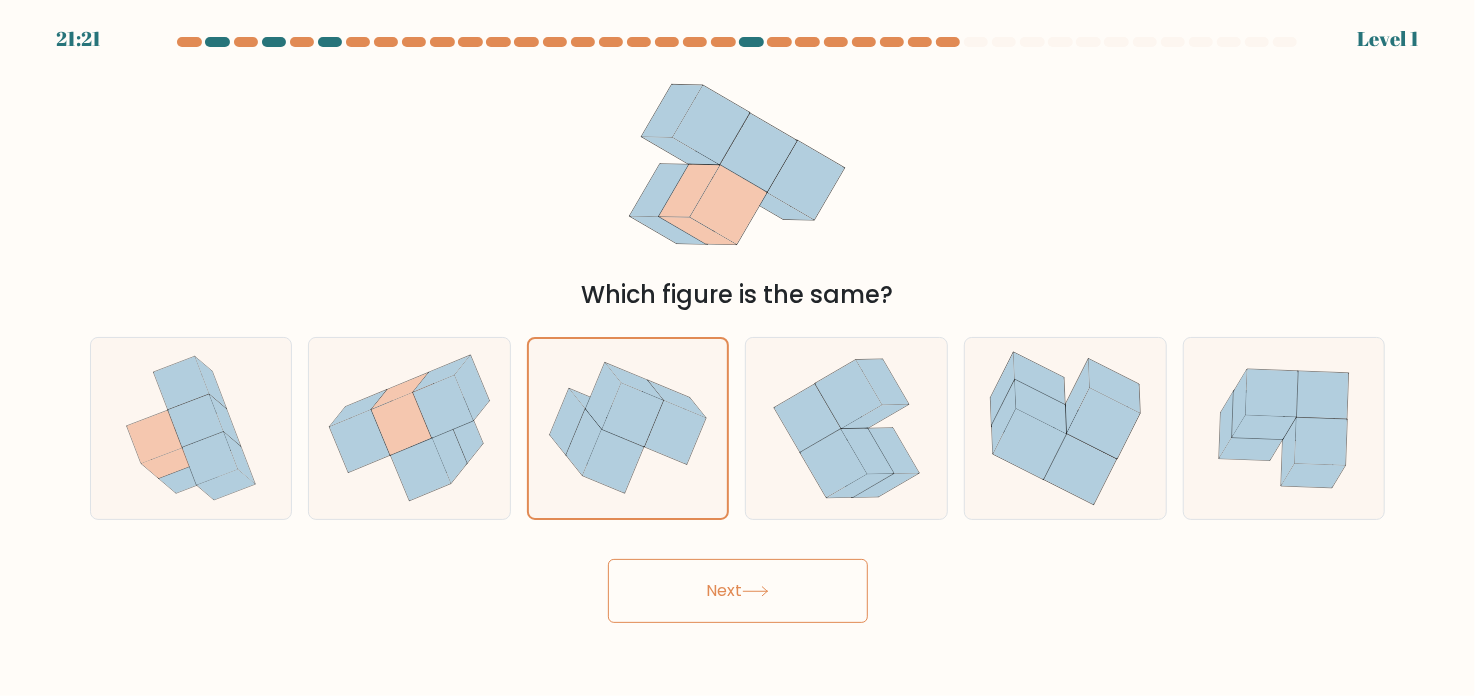 click on "Next" at bounding box center (738, 583) 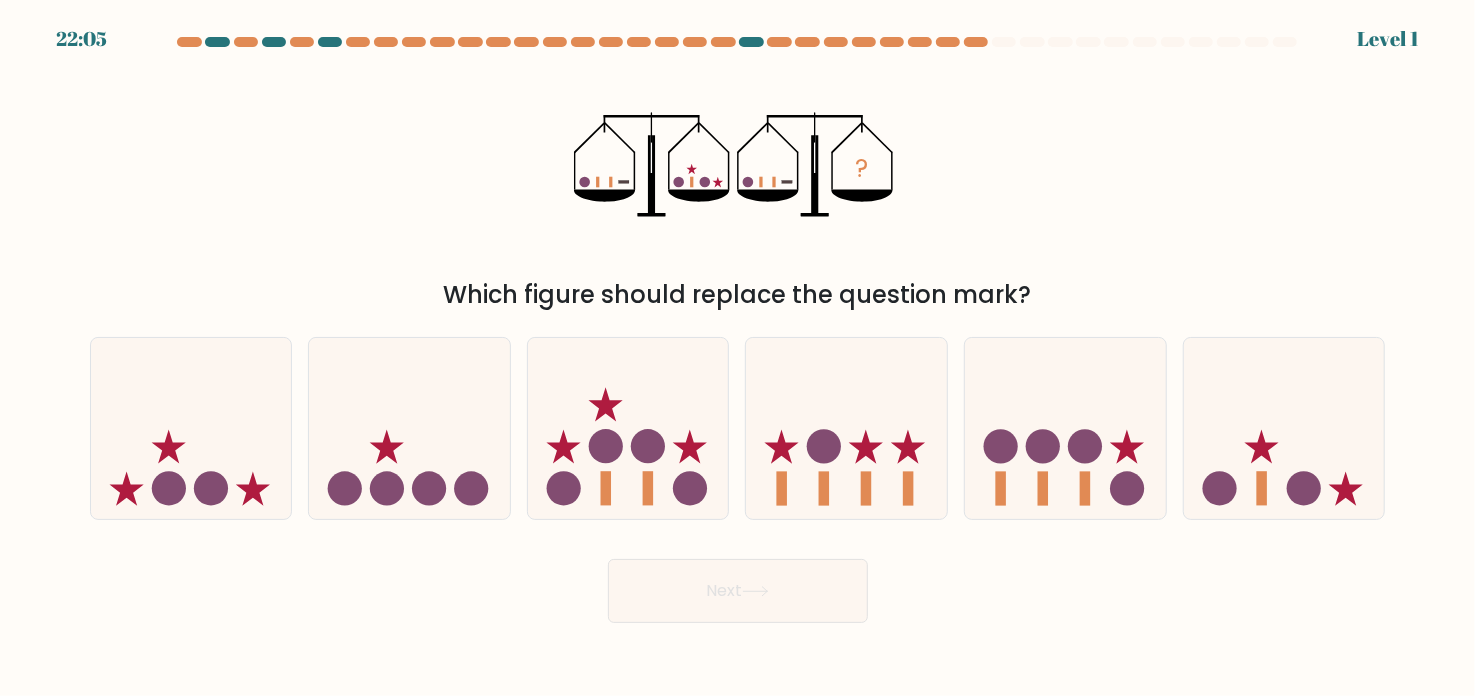 click 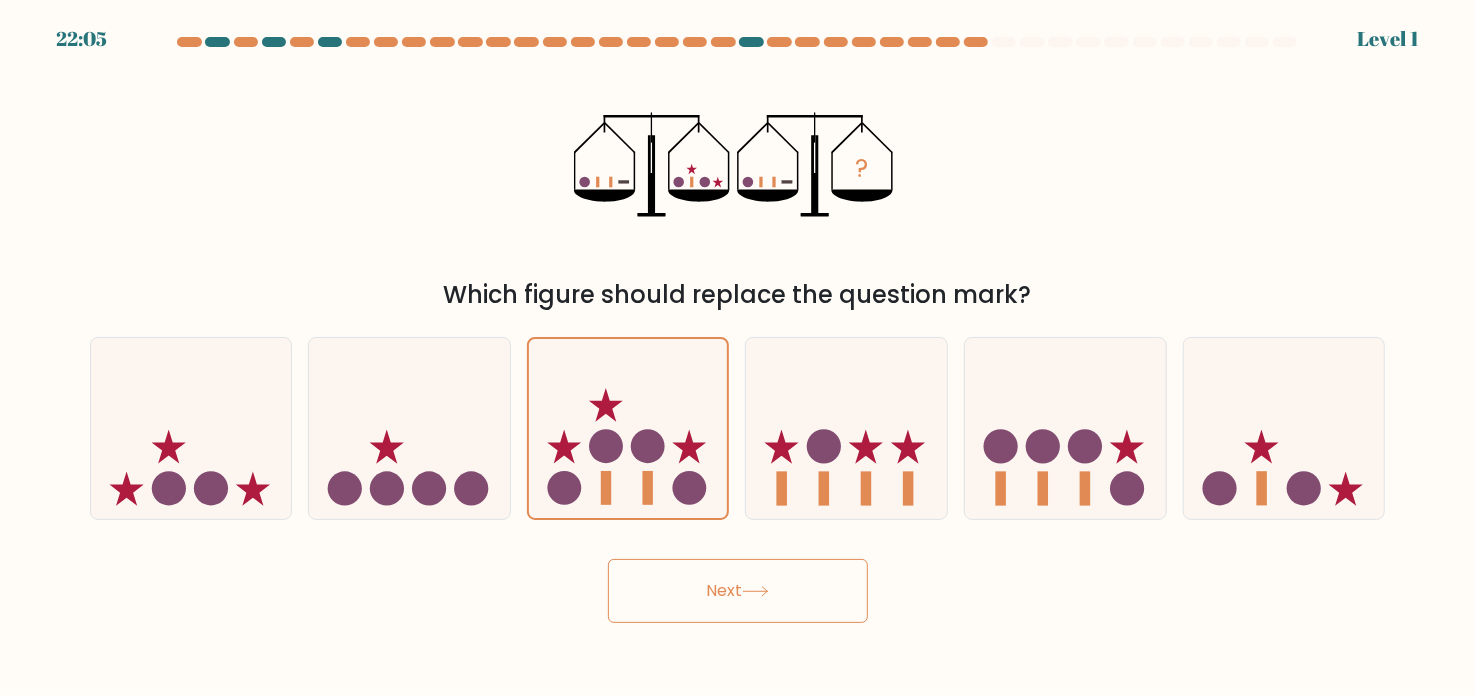 click on "Next" at bounding box center [738, 591] 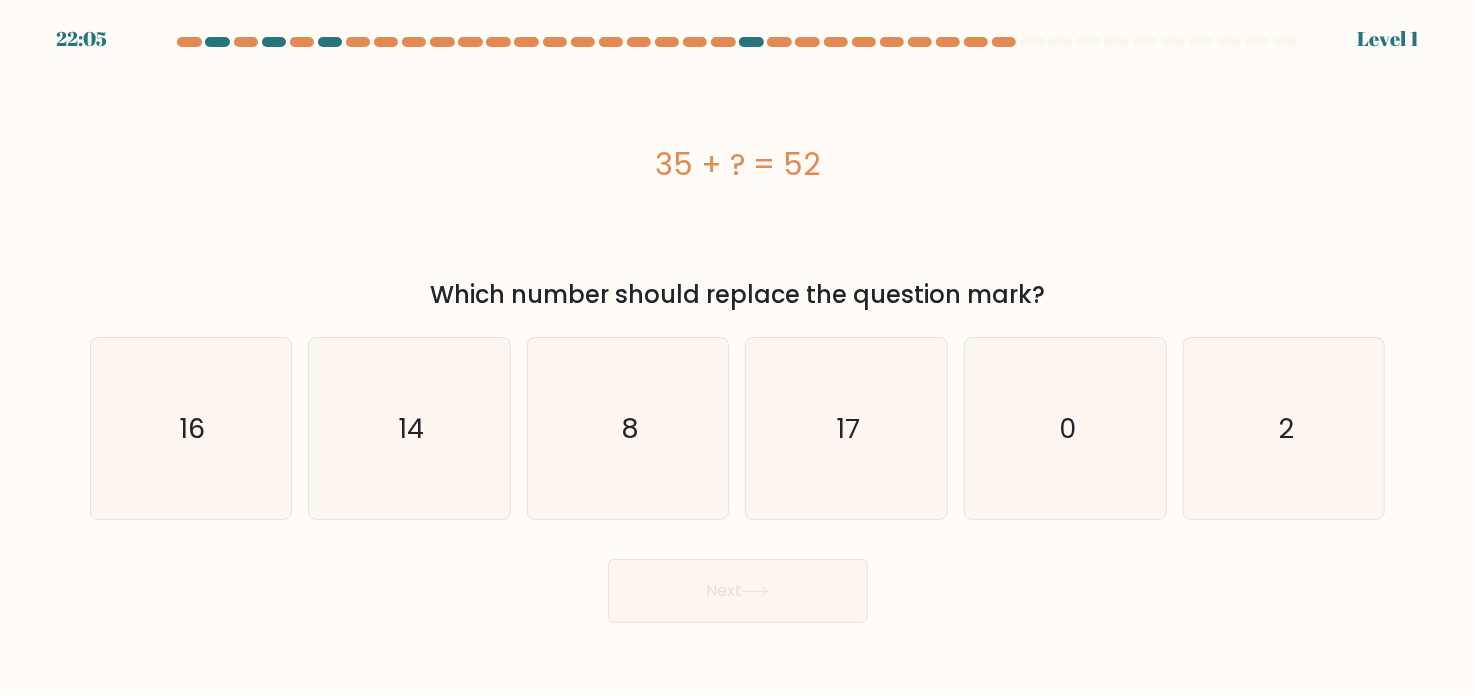 click on "8" 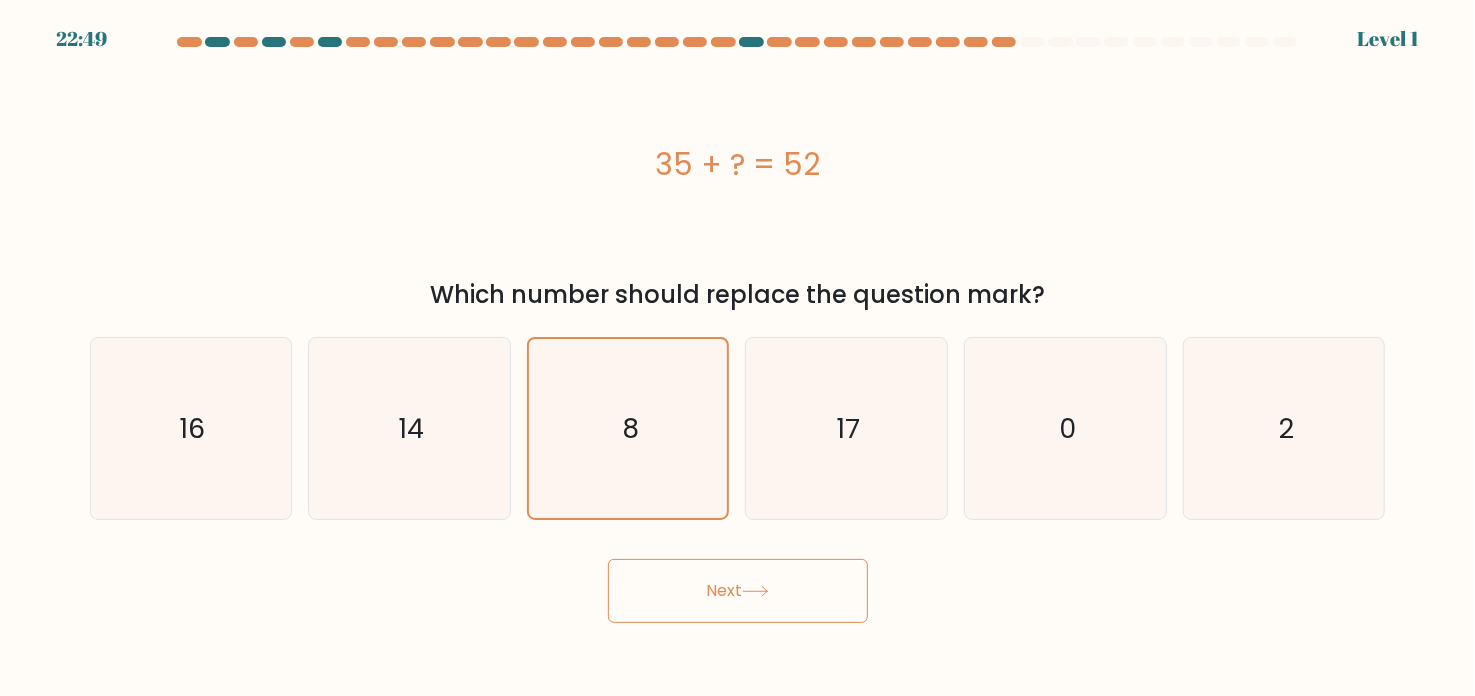 click on "Next" at bounding box center (738, 591) 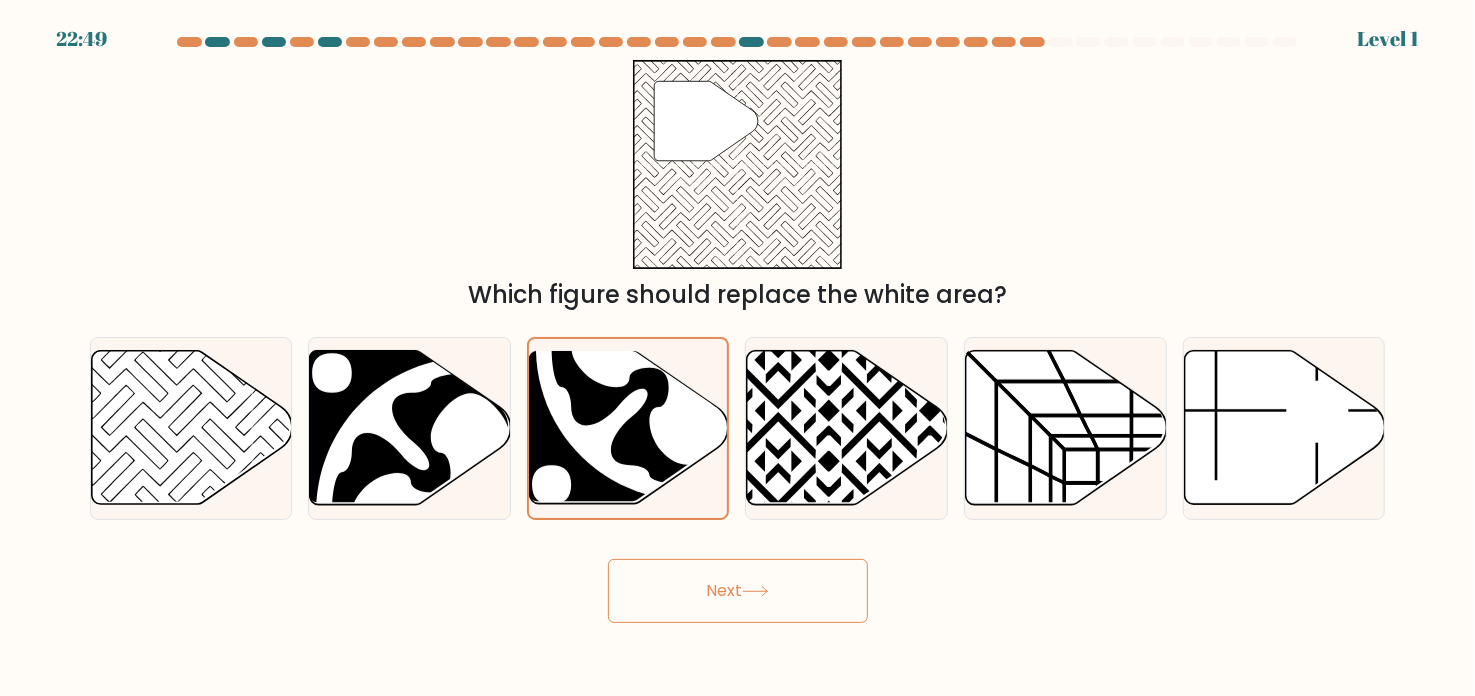click on "Next" at bounding box center (738, 591) 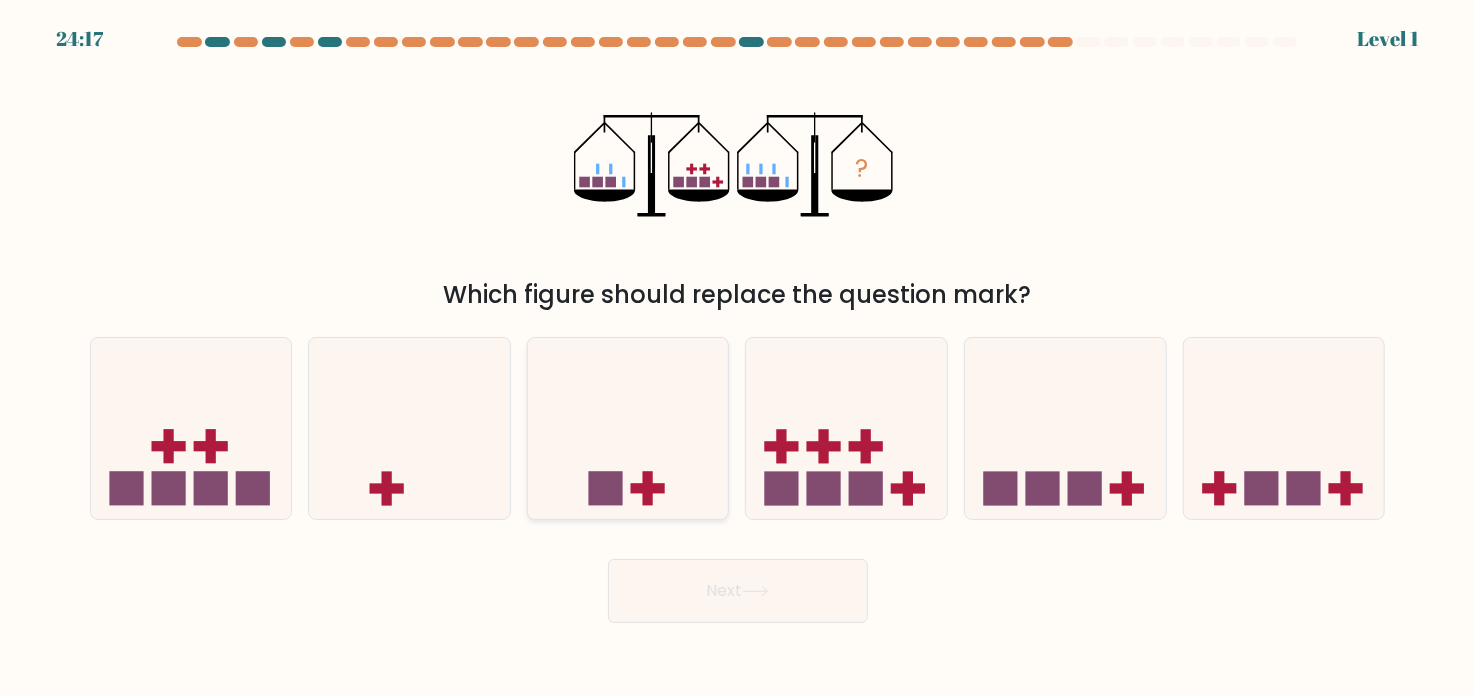 click 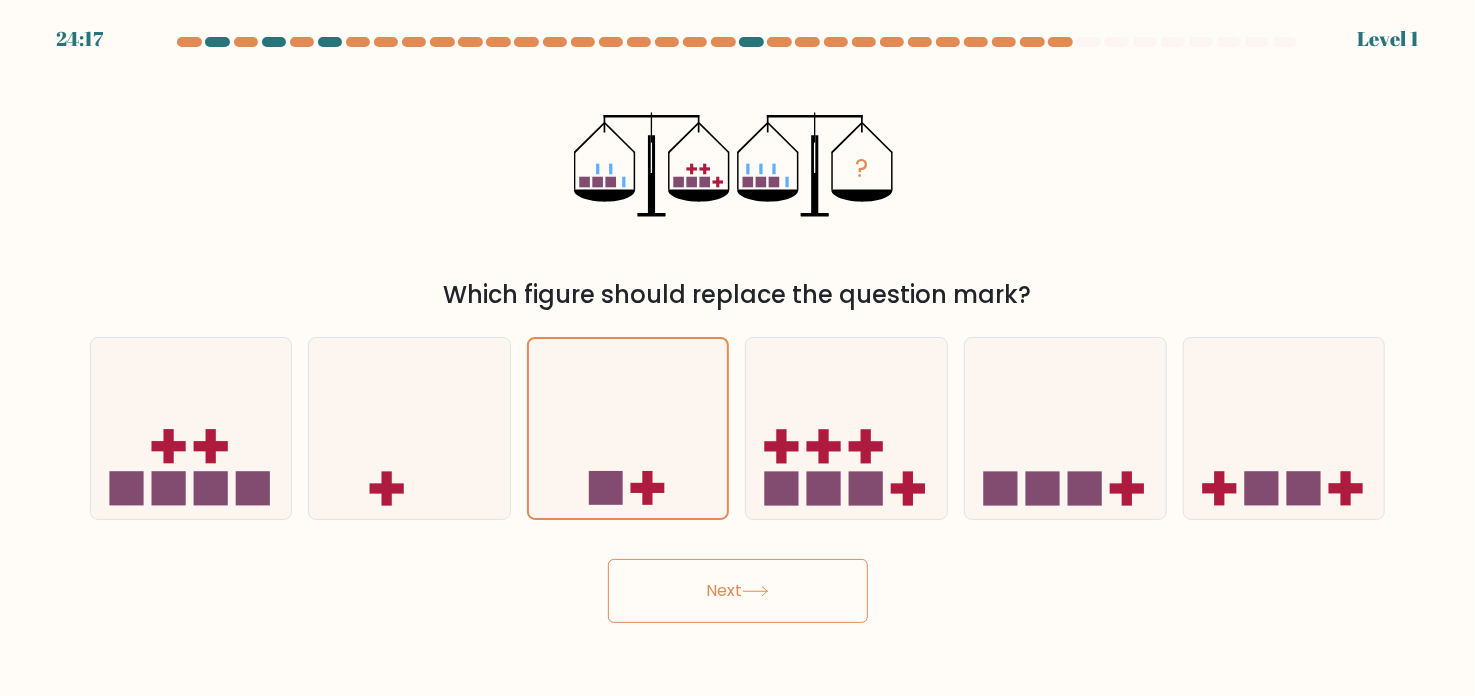 click on "Next" at bounding box center (738, 591) 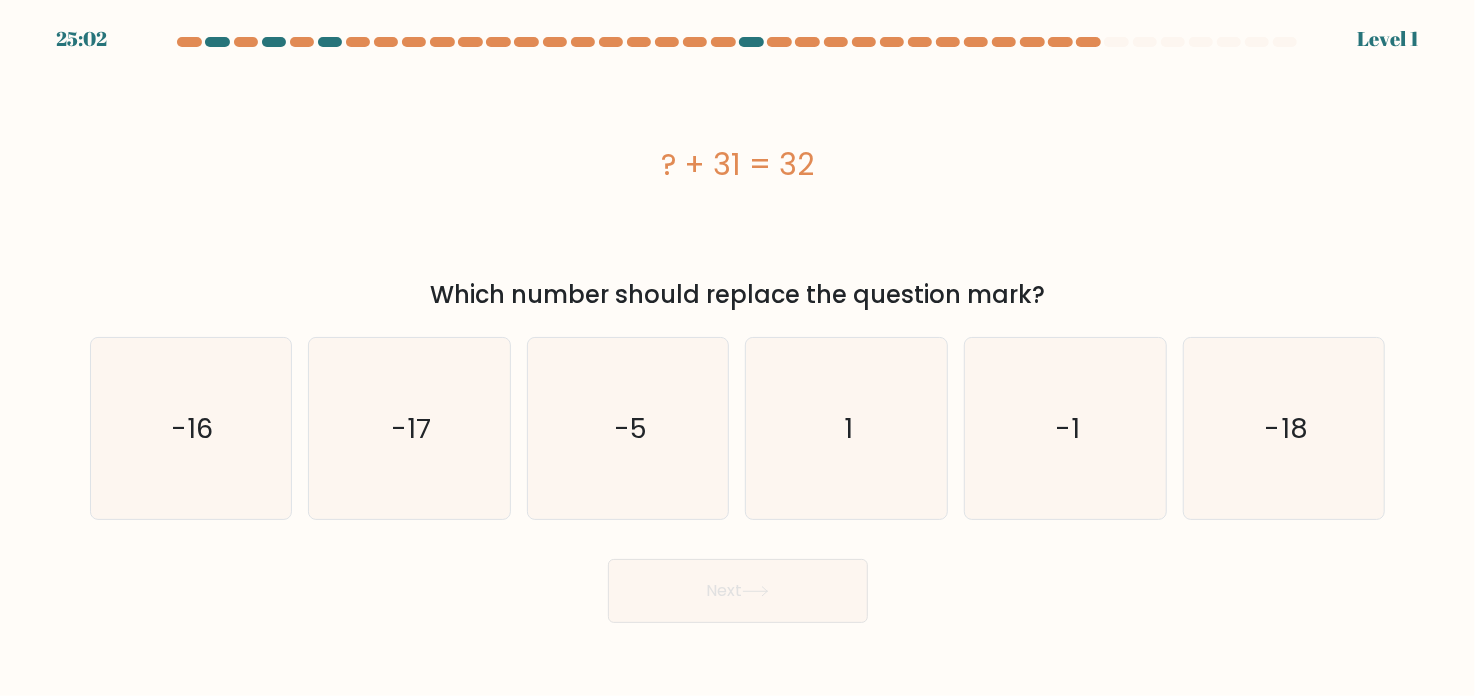 click on "-5" 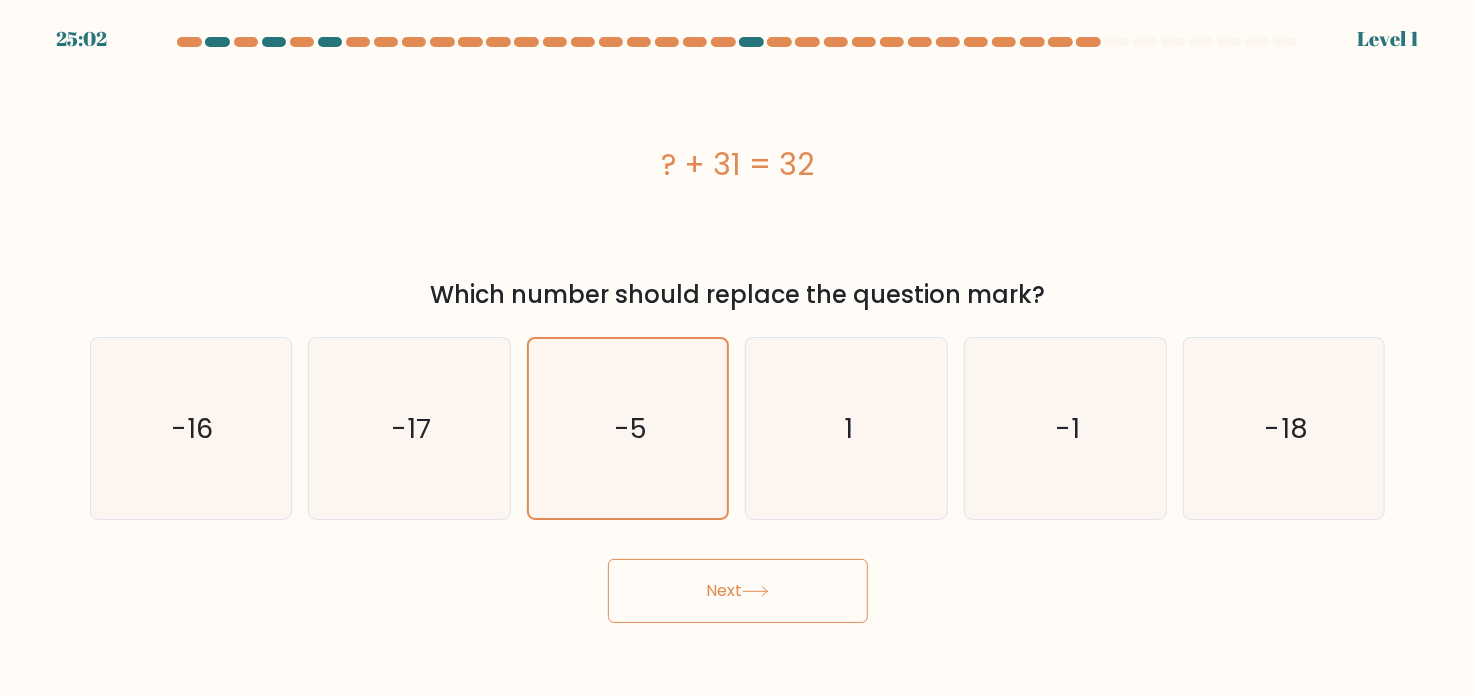 click on "Next" at bounding box center (738, 591) 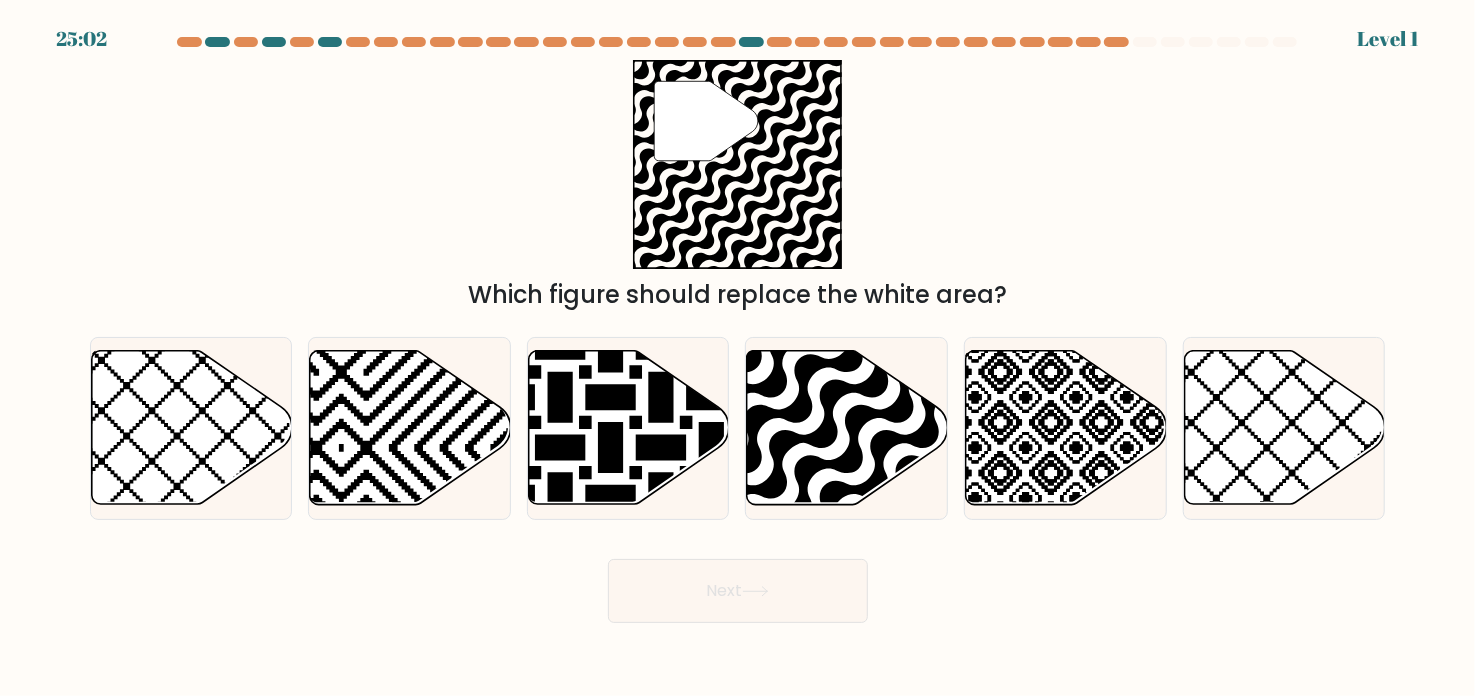 click 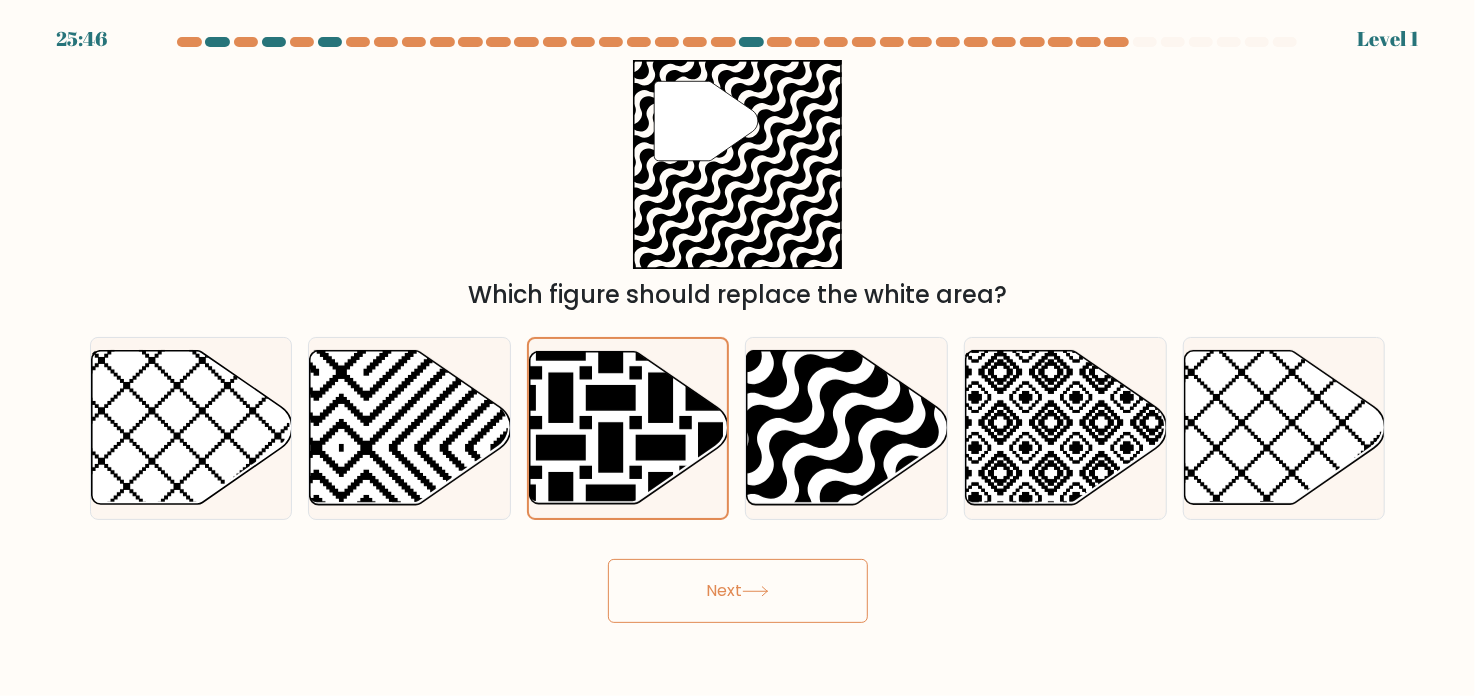 click on "Next" at bounding box center (738, 591) 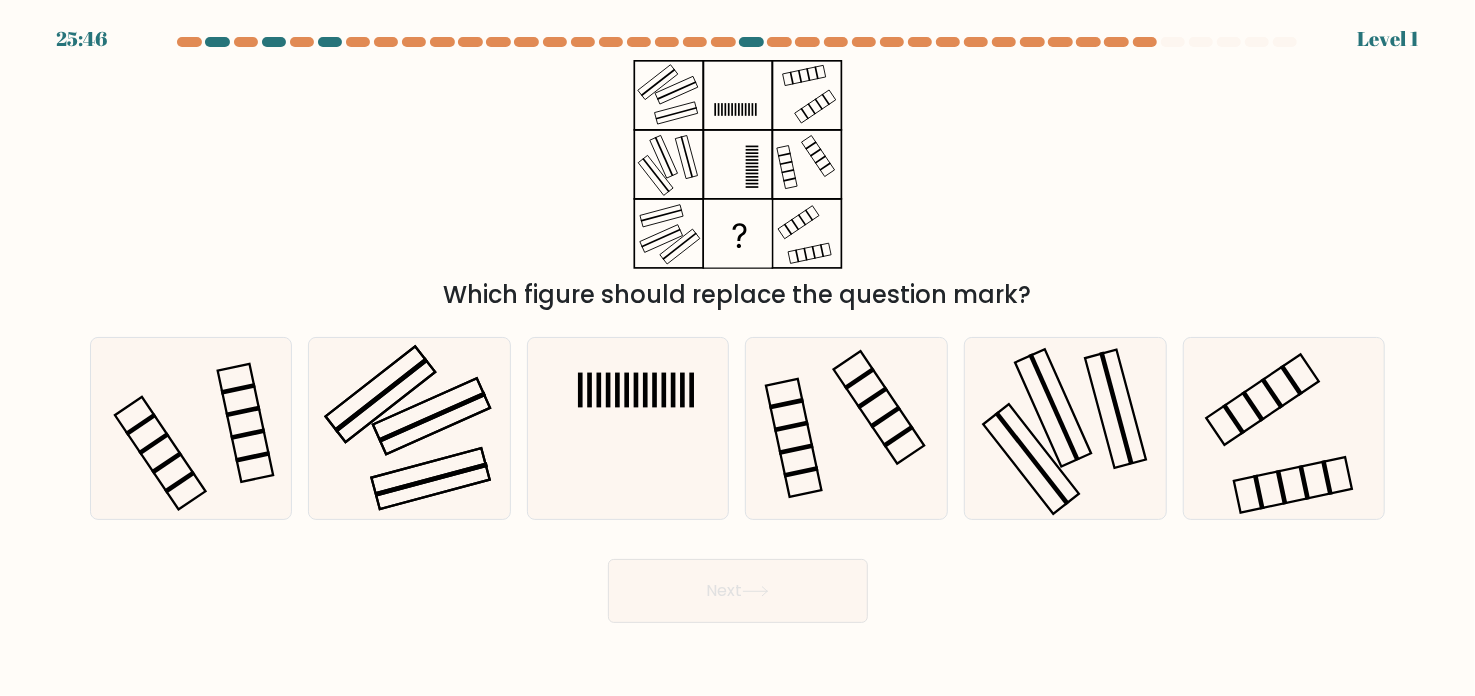click 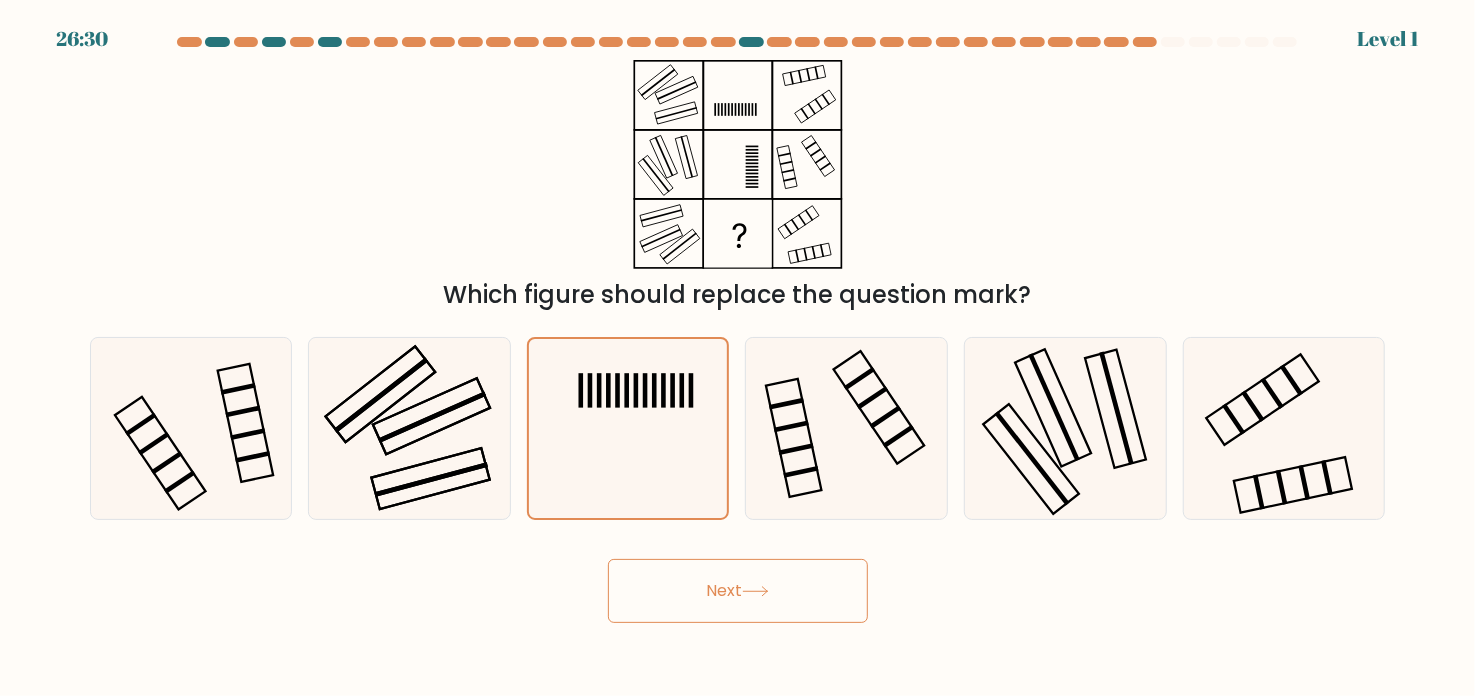 drag, startPoint x: 691, startPoint y: 562, endPoint x: 687, endPoint y: 532, distance: 30.265491 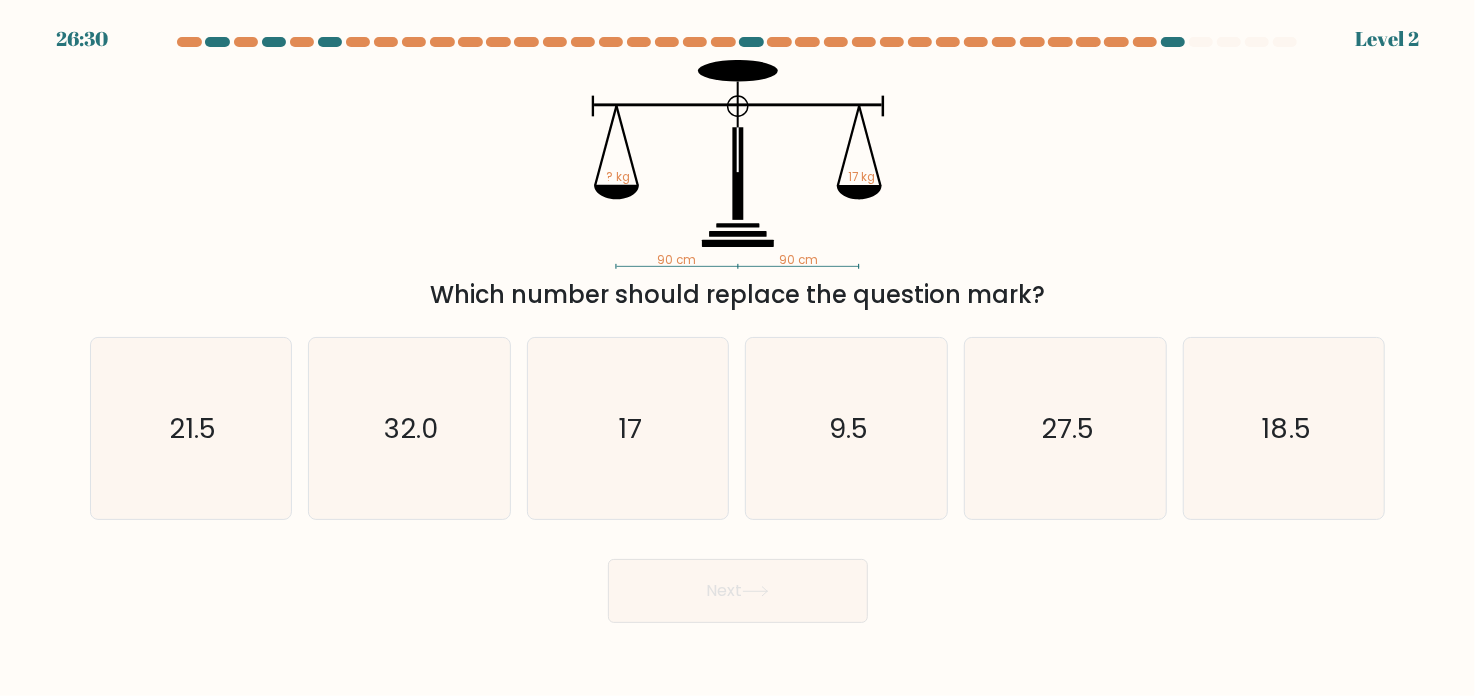 click on "17" 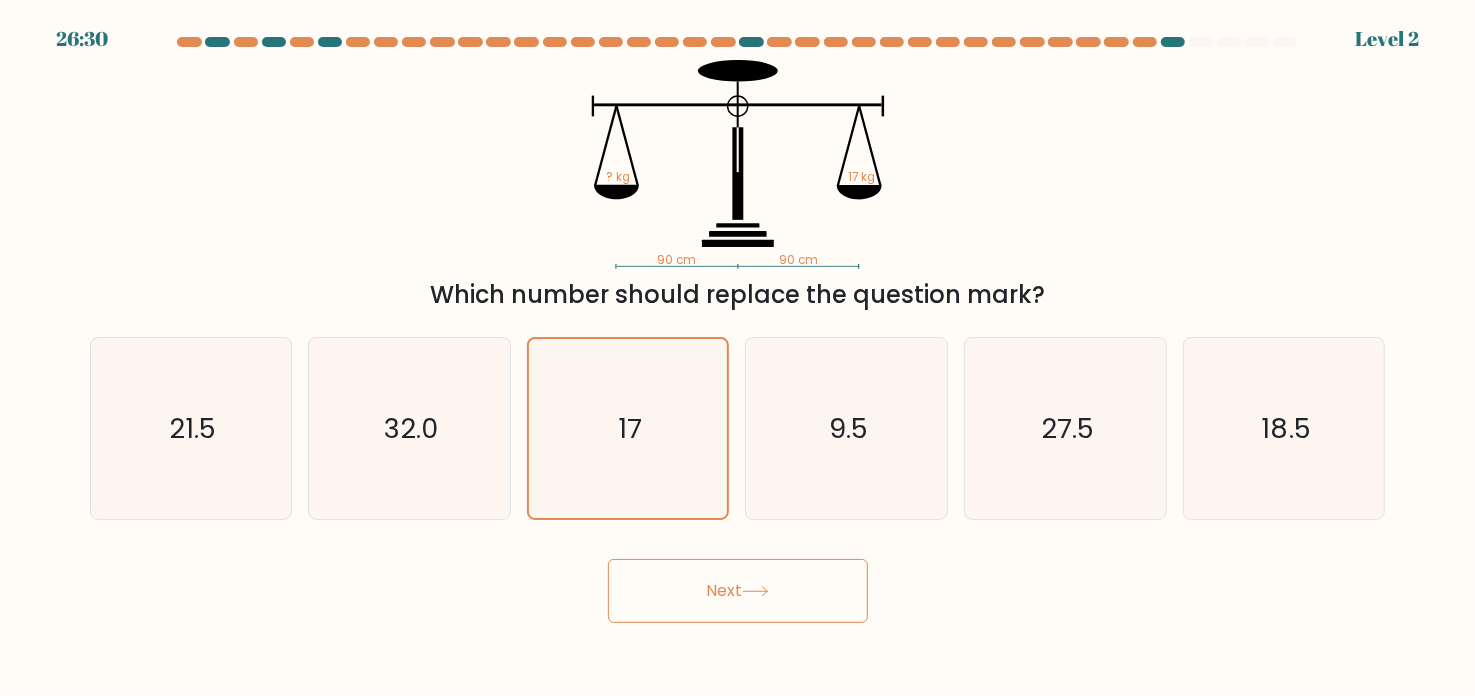 click on "Next" at bounding box center (738, 583) 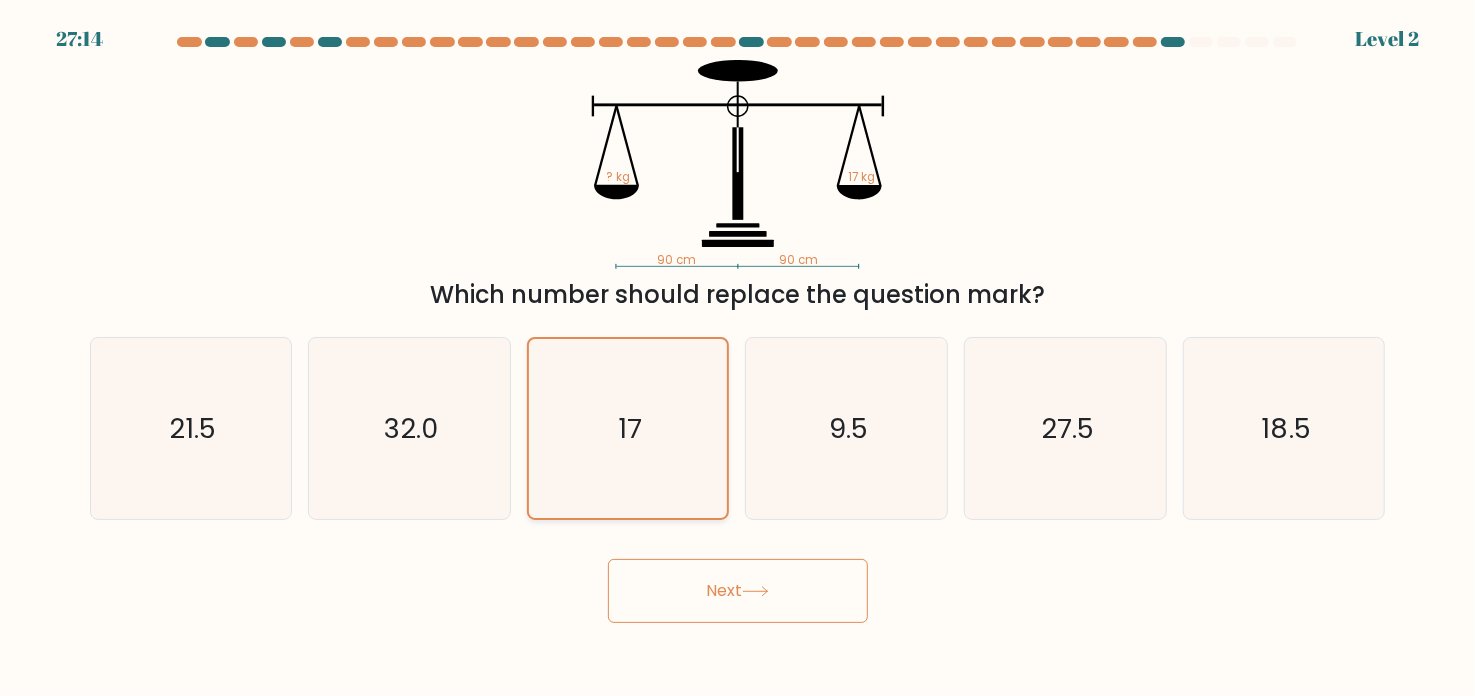 click on "17" 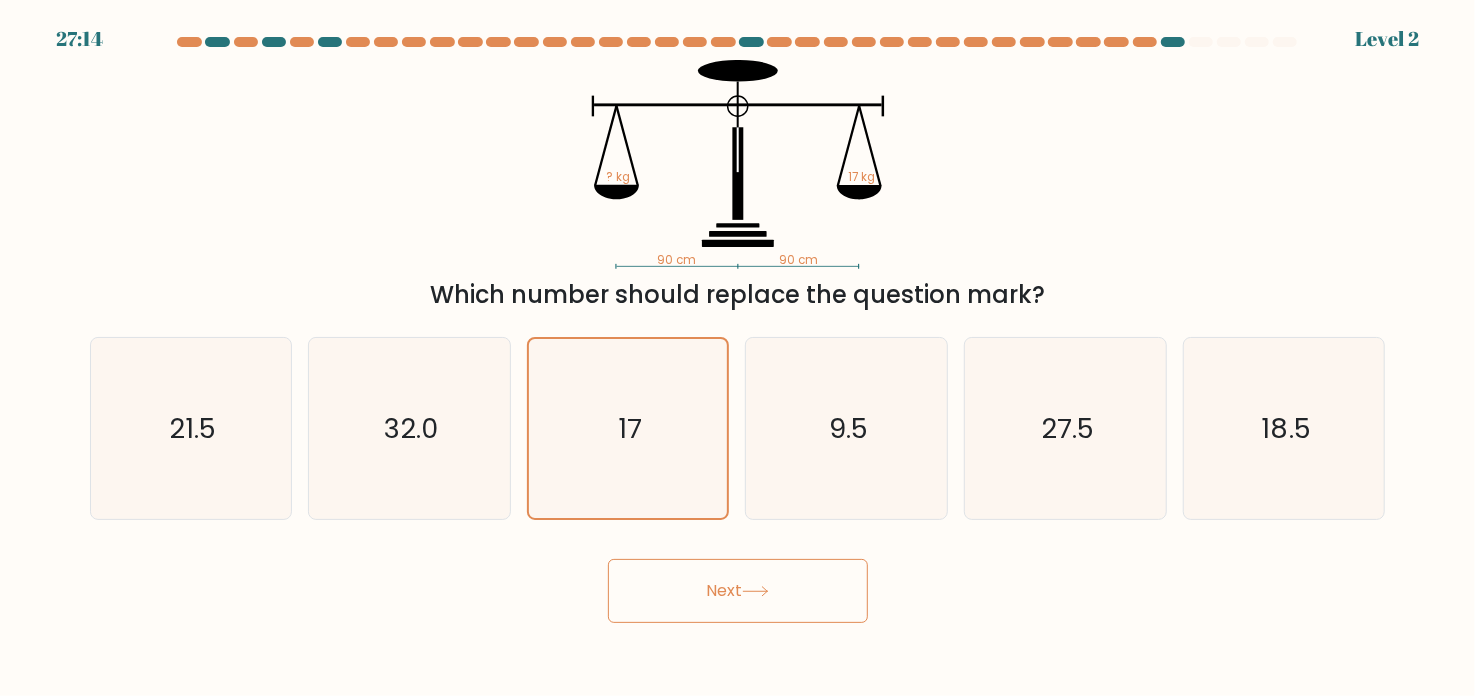 click on "Next" at bounding box center (738, 591) 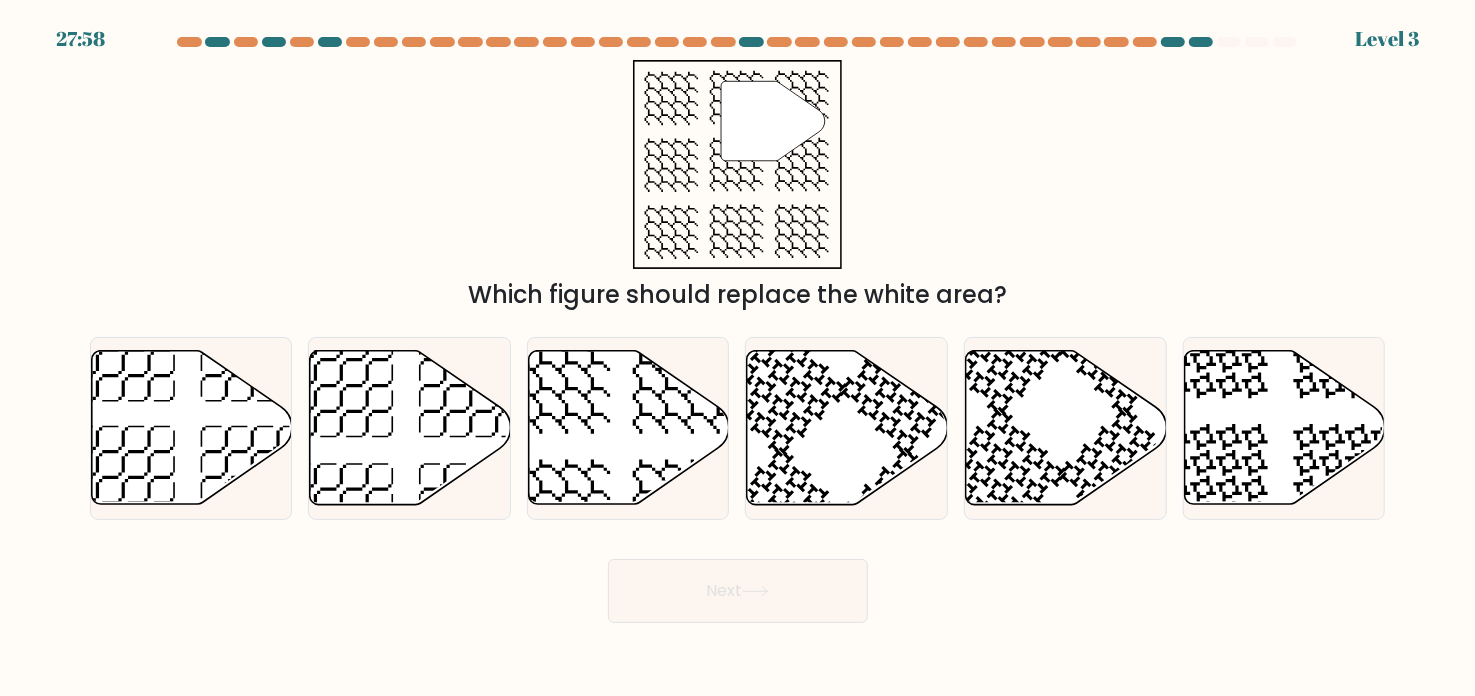click 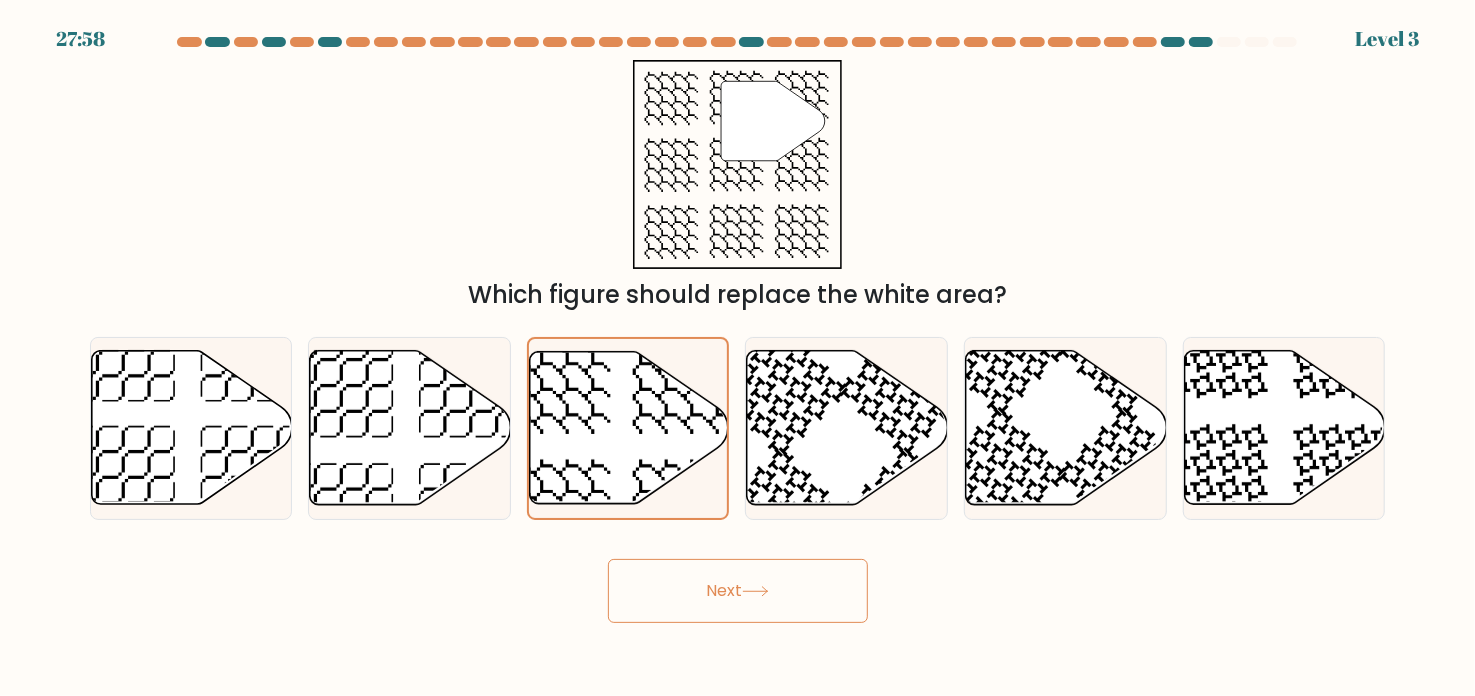 click on "Next" at bounding box center [738, 591] 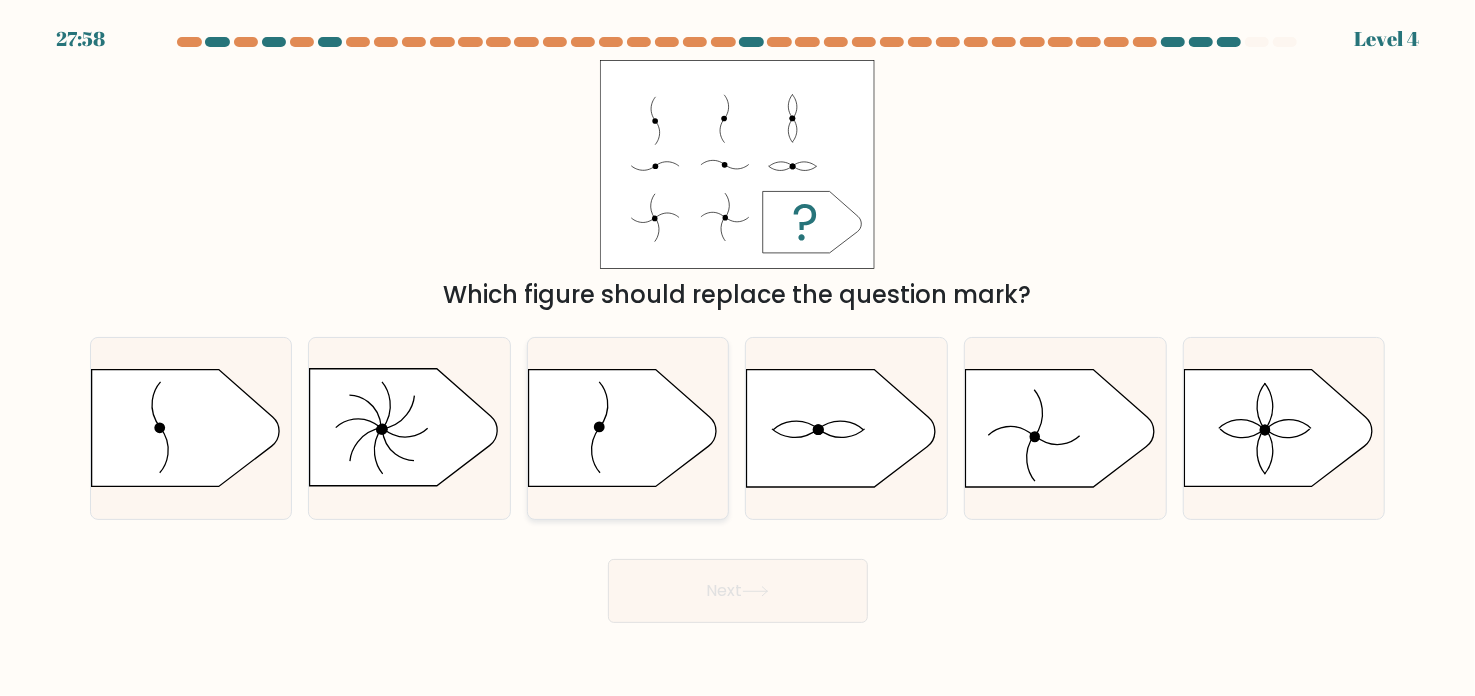 click 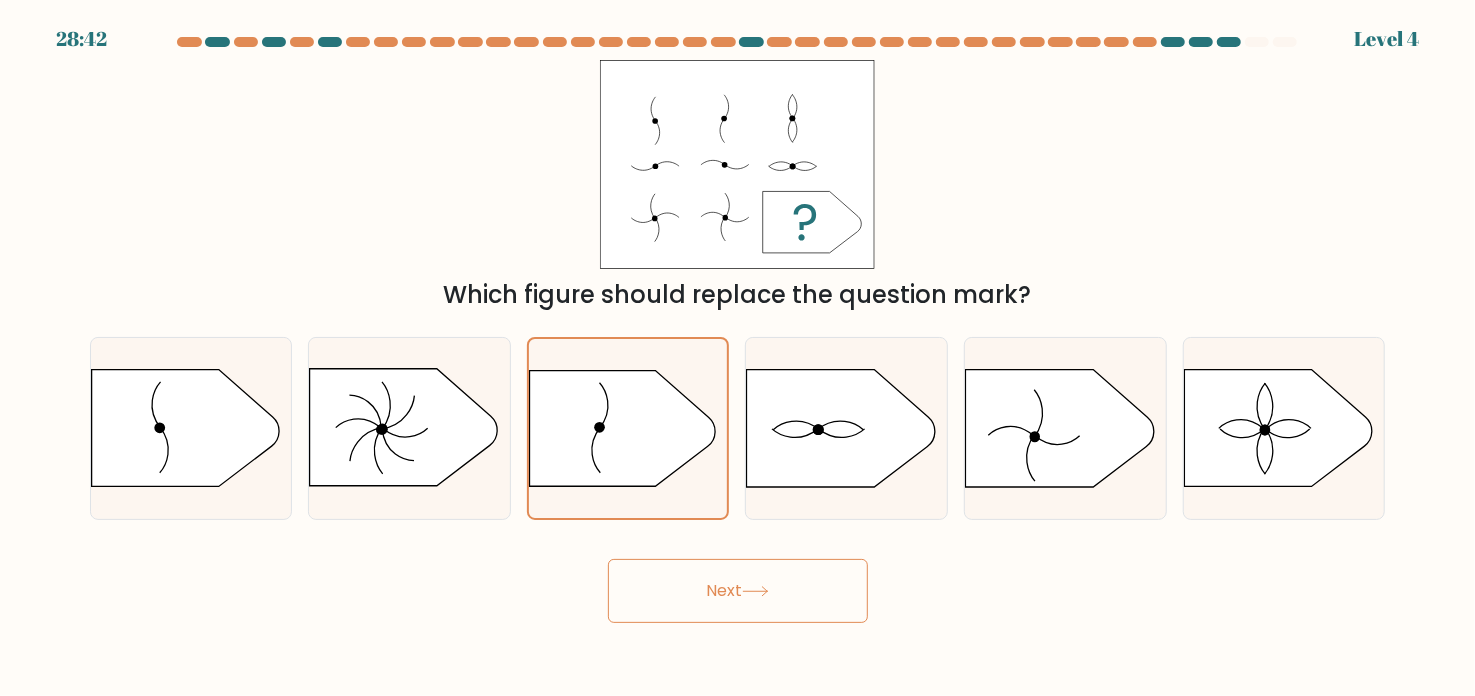 click on "Next" at bounding box center [738, 591] 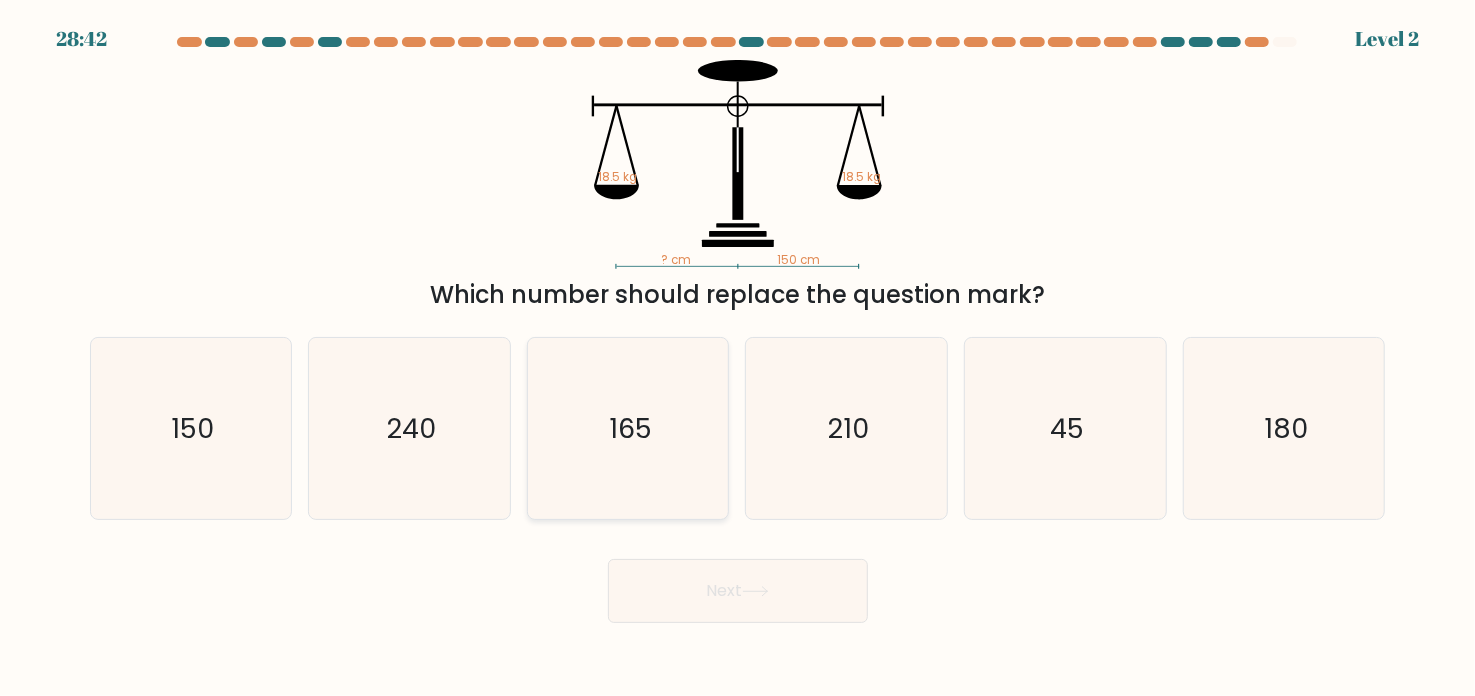 click on "165" 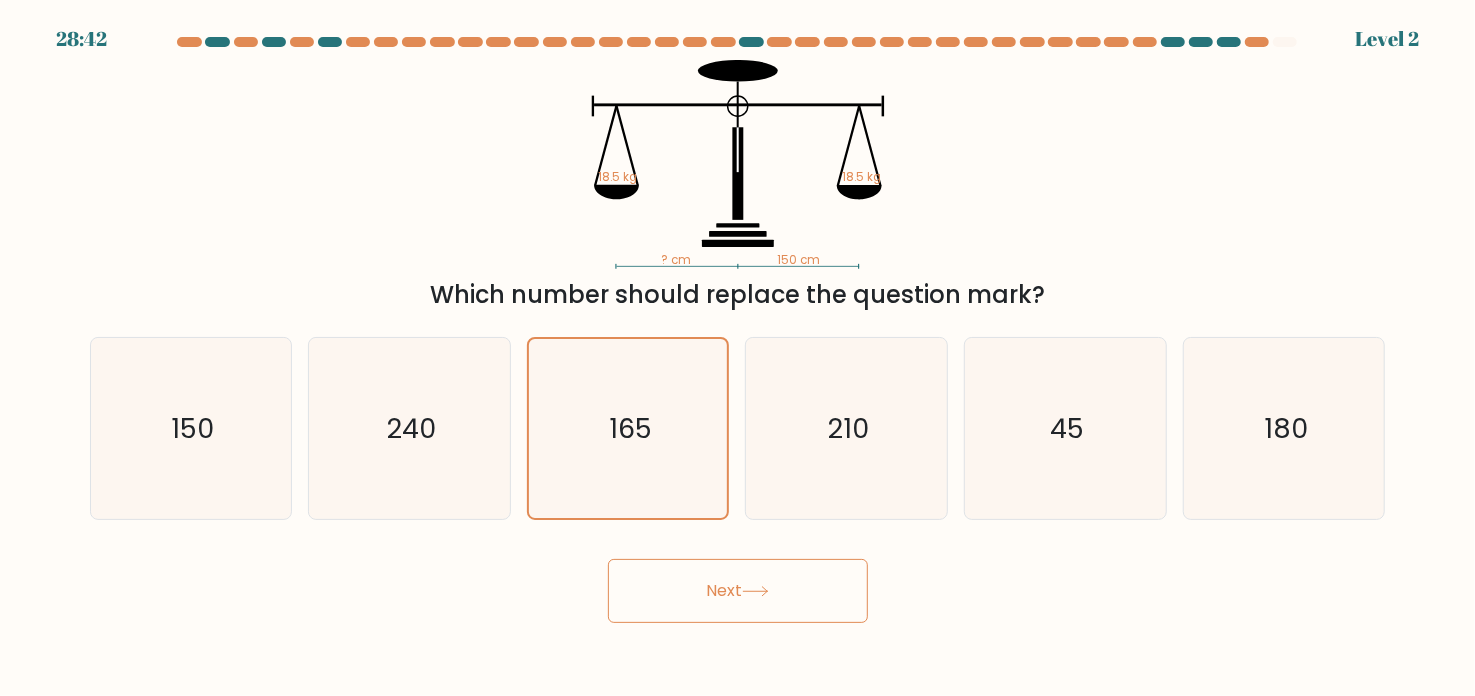 click on "Next" at bounding box center [738, 591] 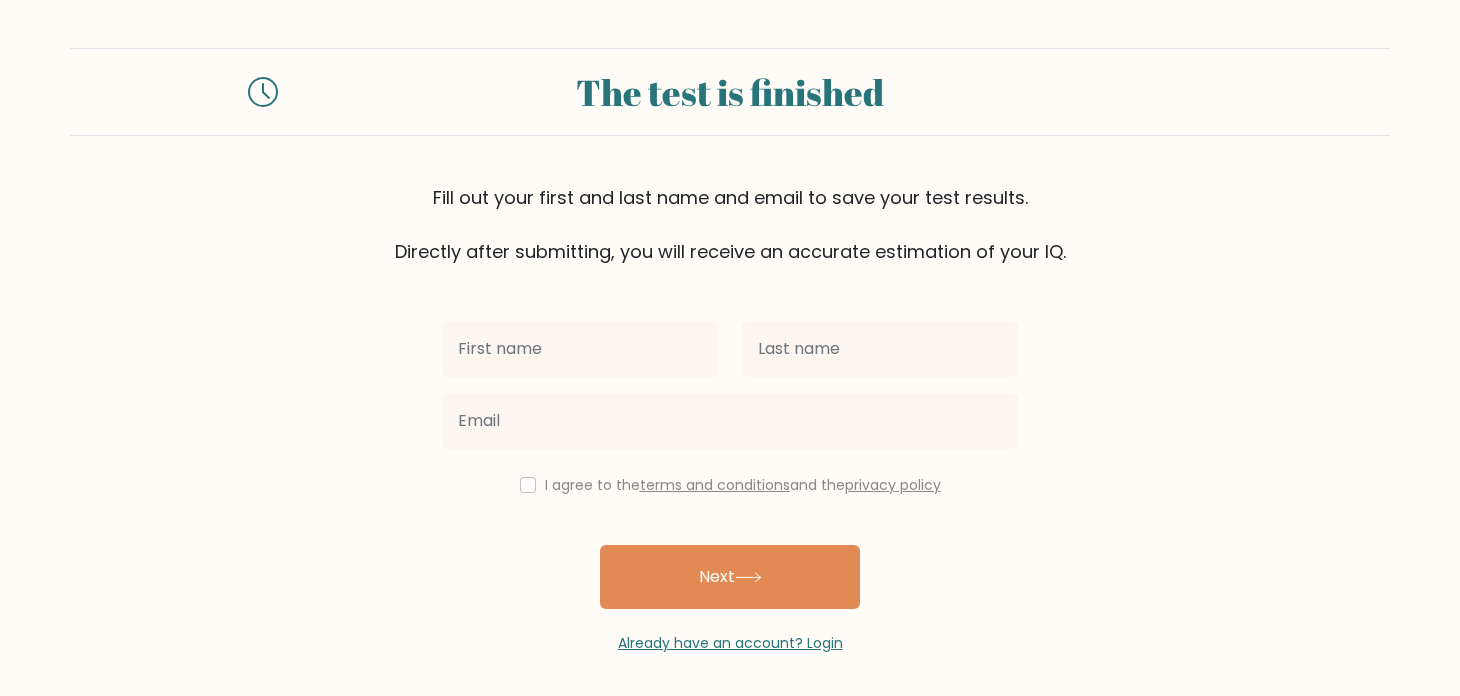 scroll, scrollTop: 0, scrollLeft: 0, axis: both 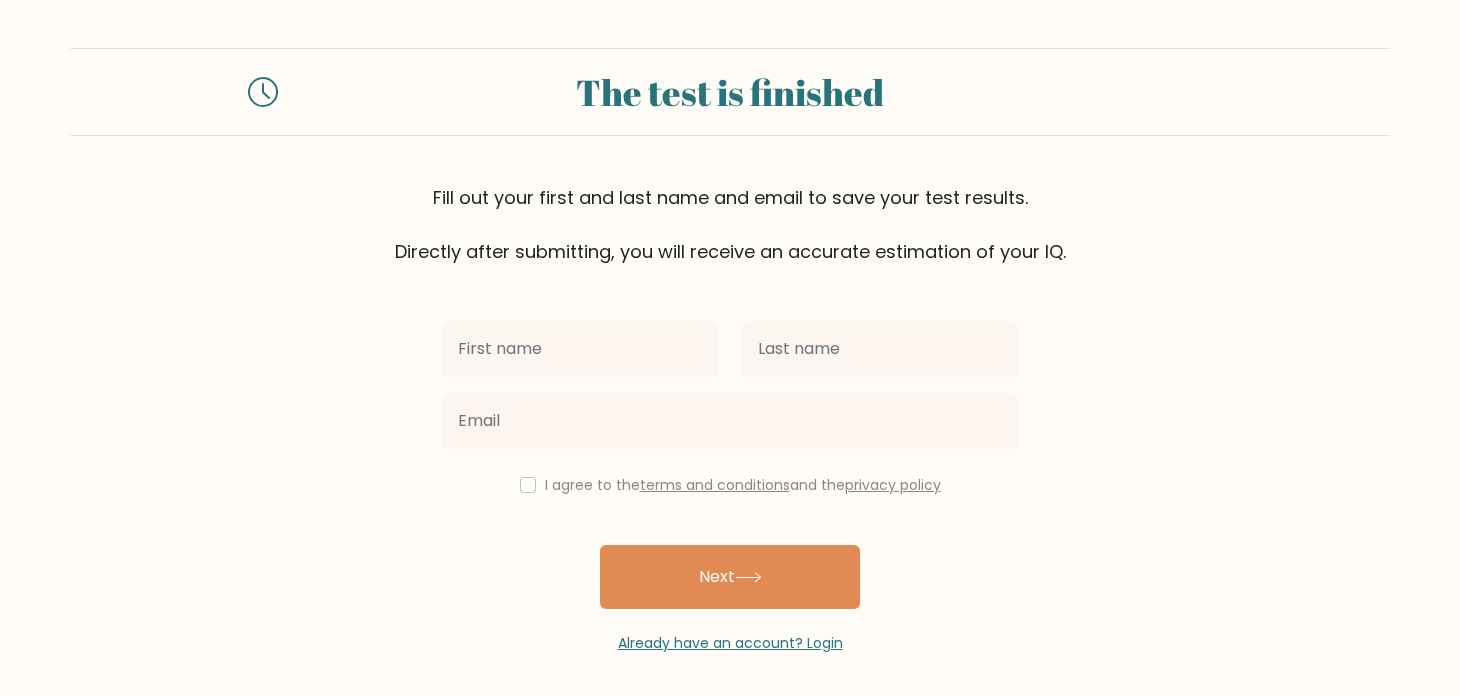 drag, startPoint x: 0, startPoint y: 0, endPoint x: 540, endPoint y: 396, distance: 669.63873 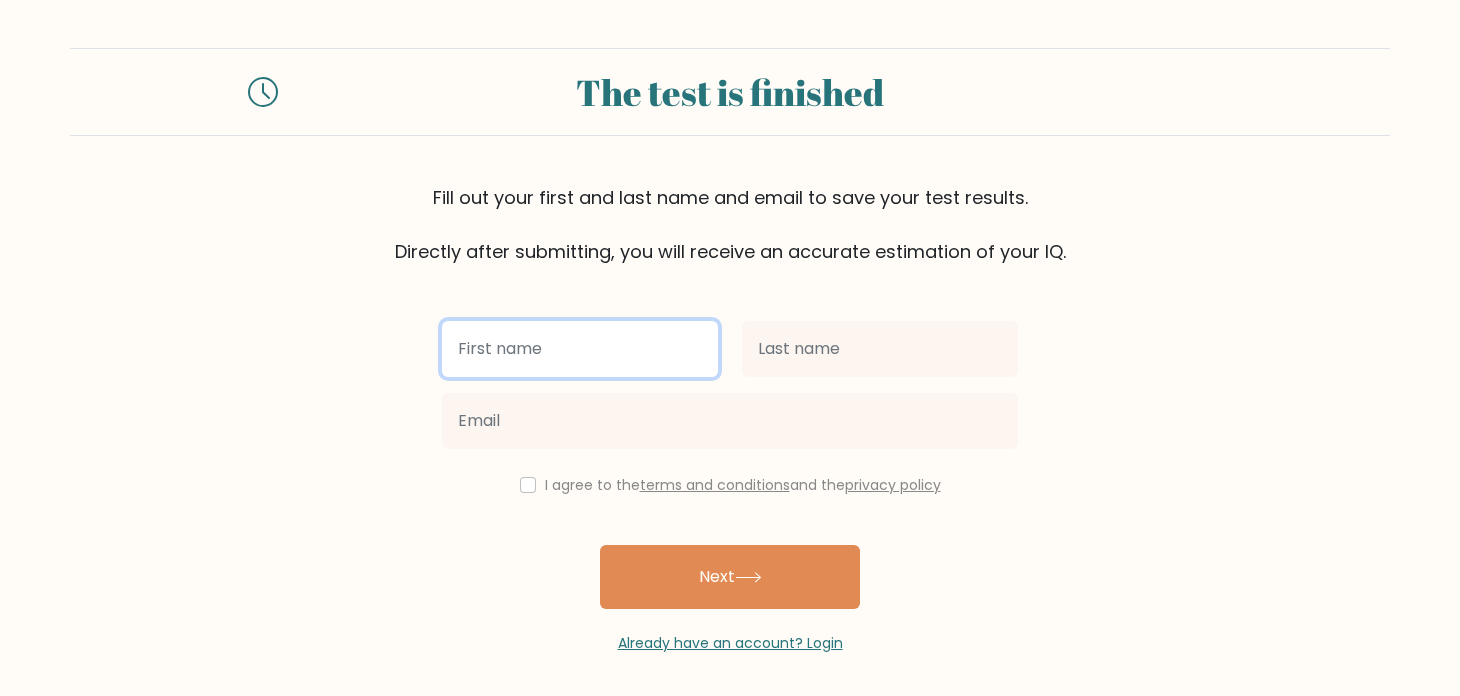 click at bounding box center [580, 349] 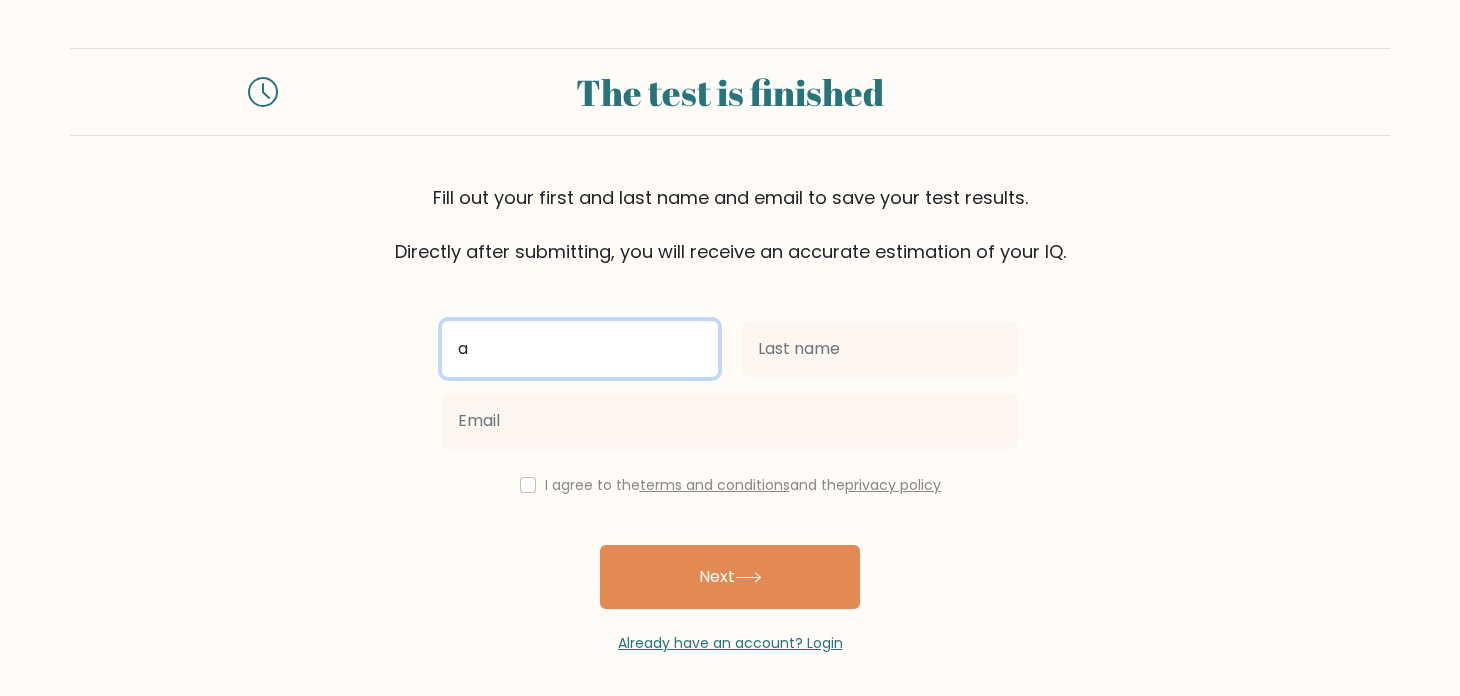 type on "a" 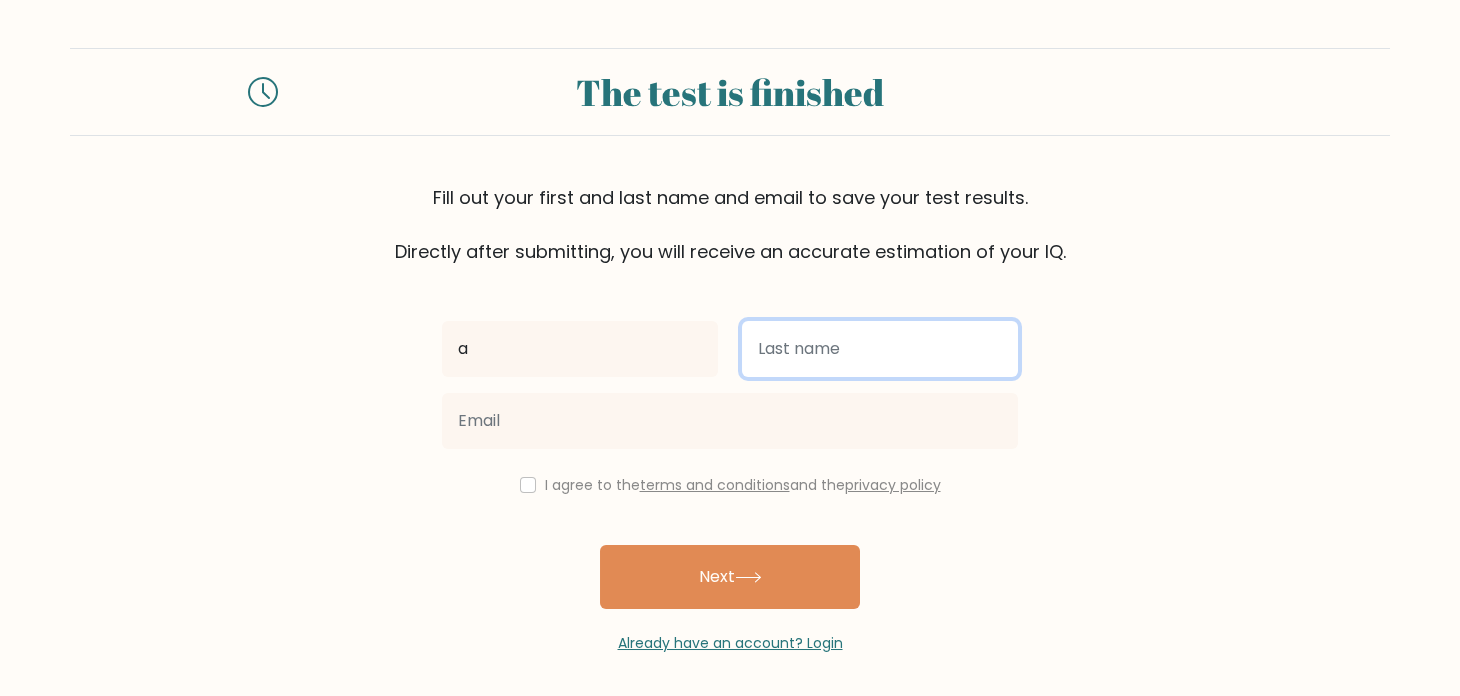 click at bounding box center (880, 349) 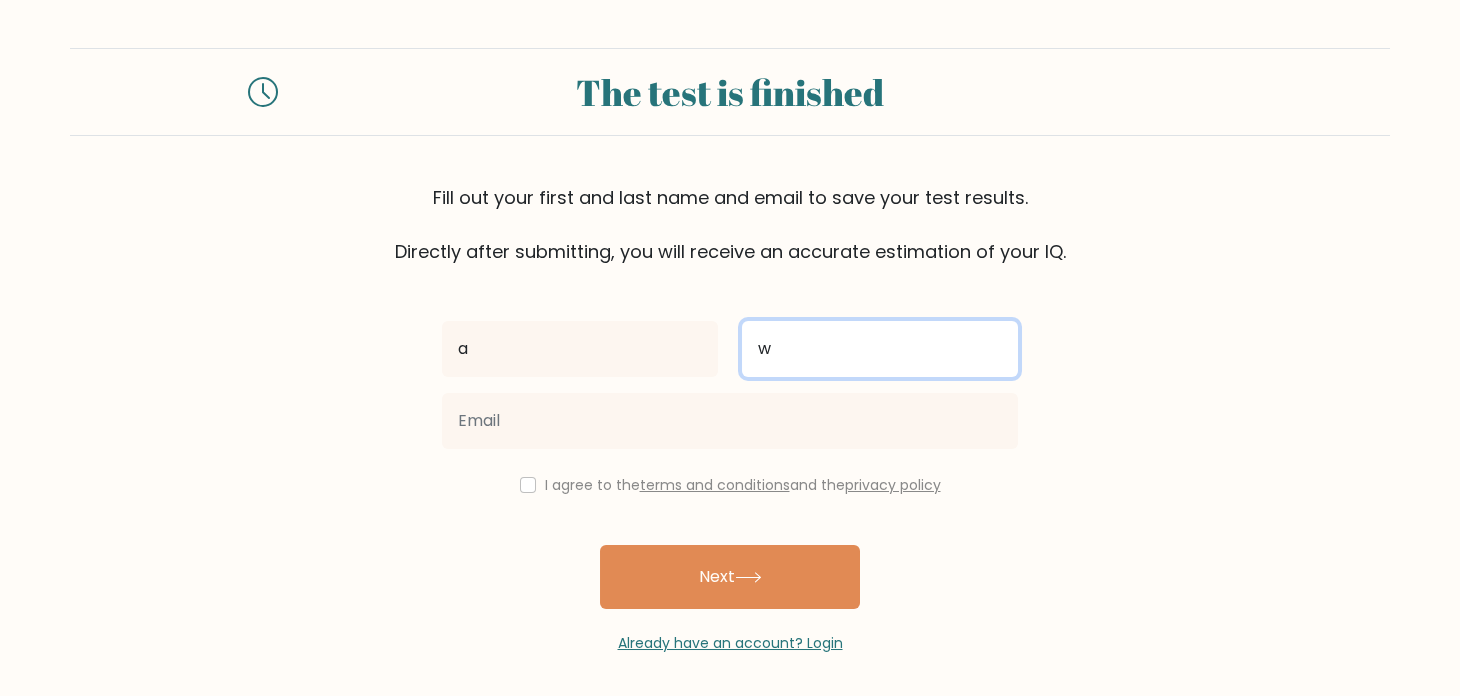 type on "w" 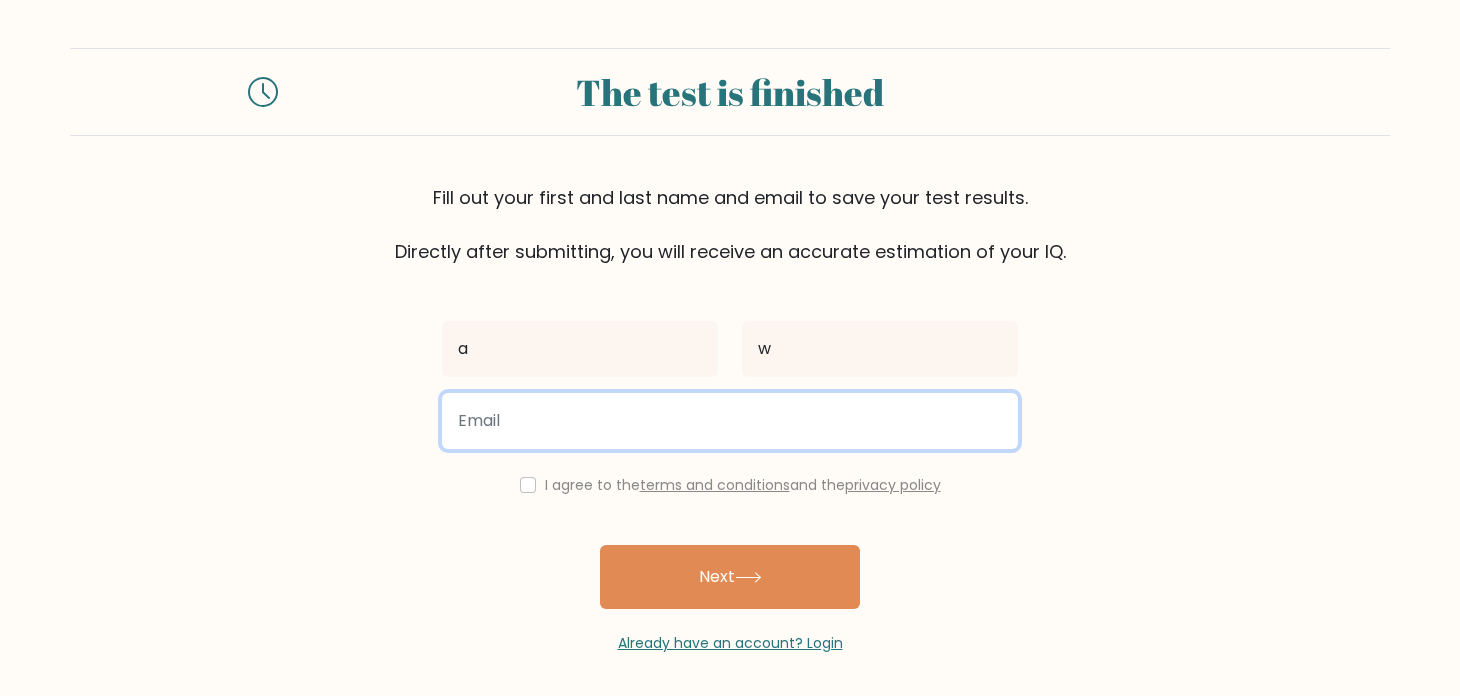 click at bounding box center (730, 421) 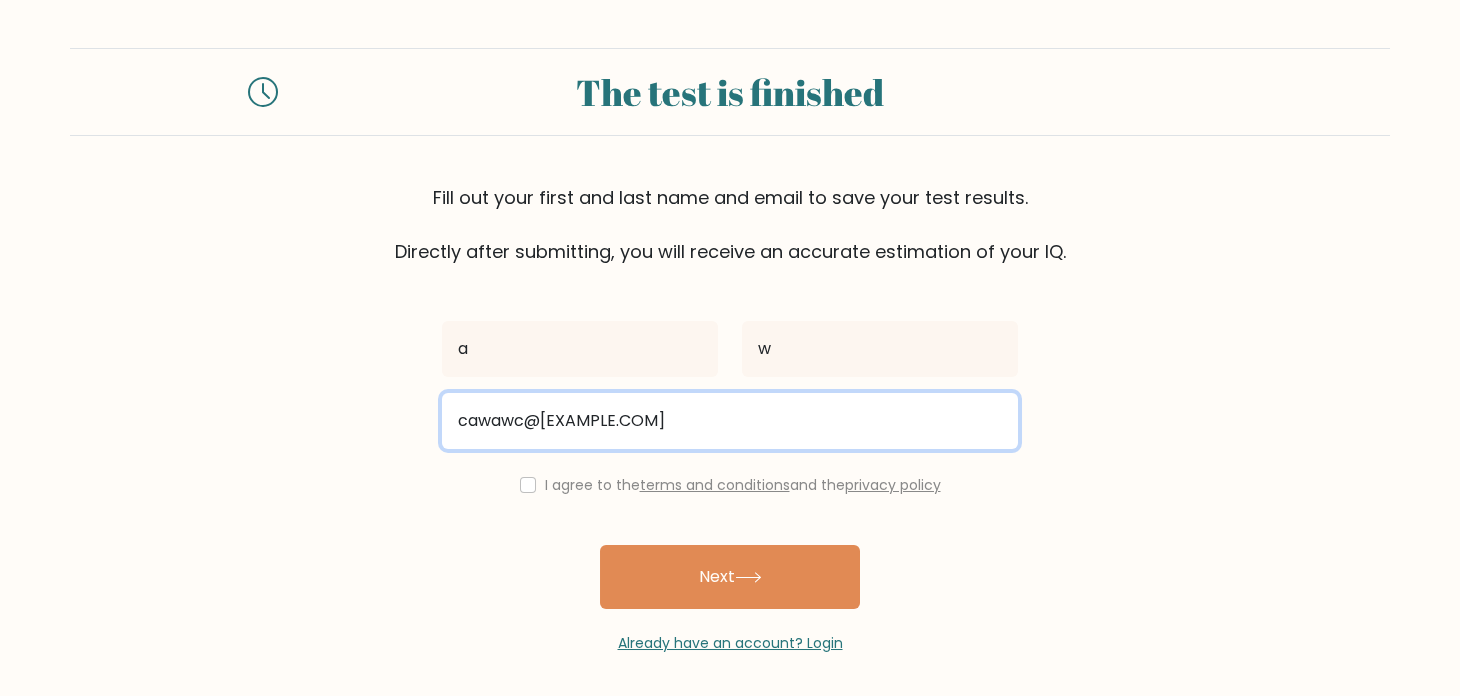 type on "cawawc@gmail.com" 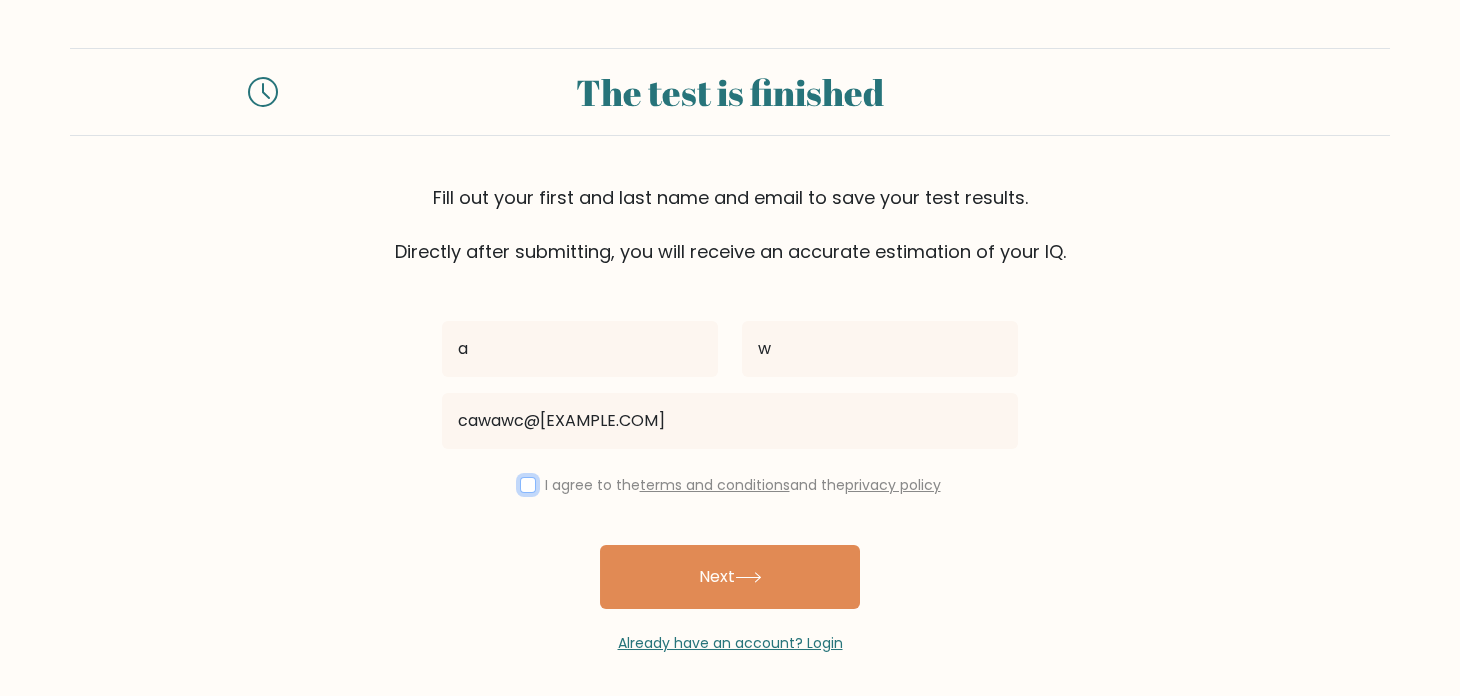 click at bounding box center (528, 485) 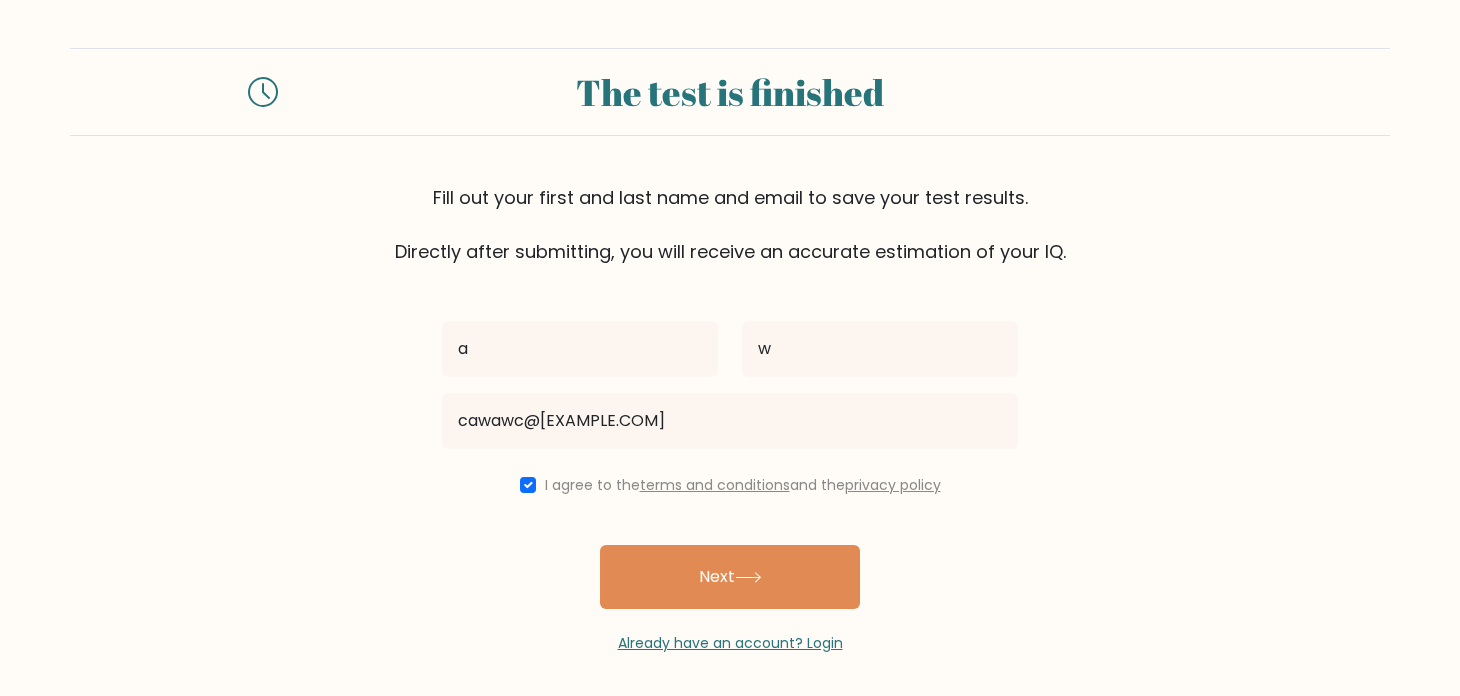 click on "Next" at bounding box center (730, 577) 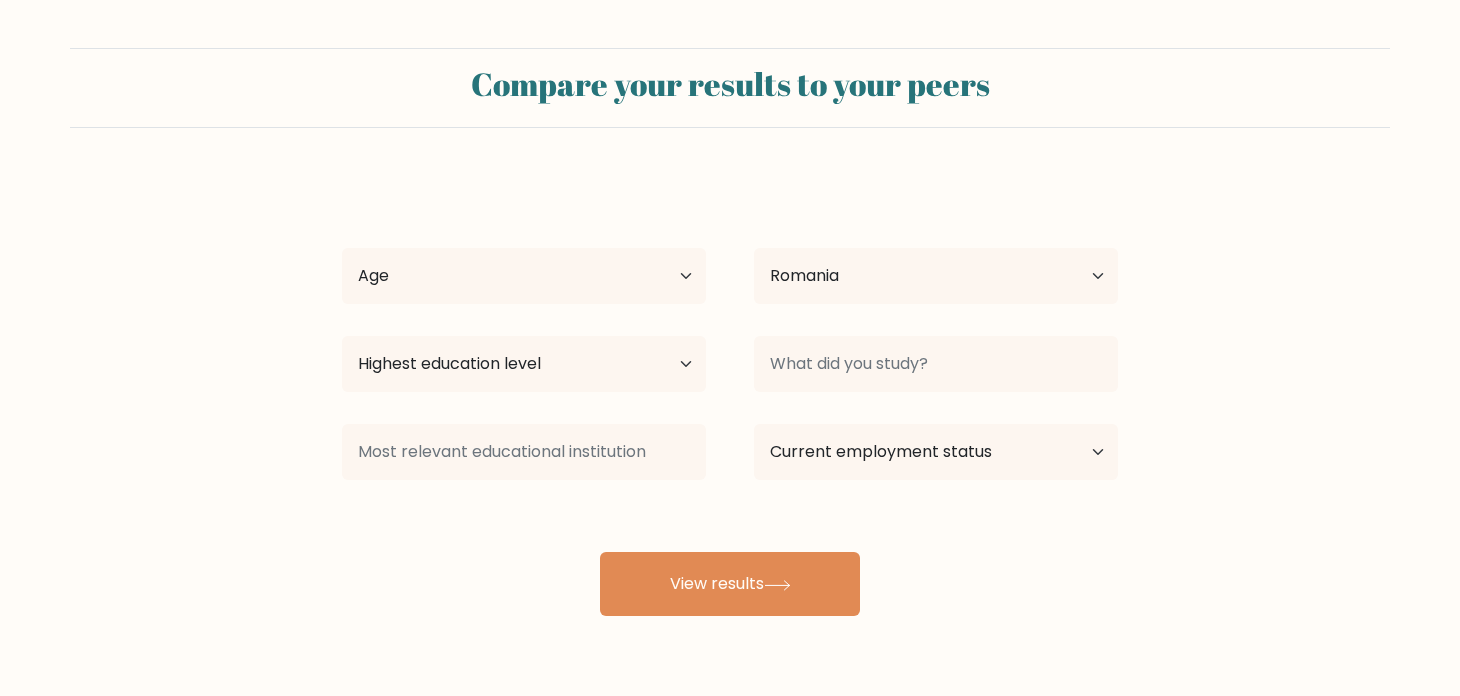 select on "RO" 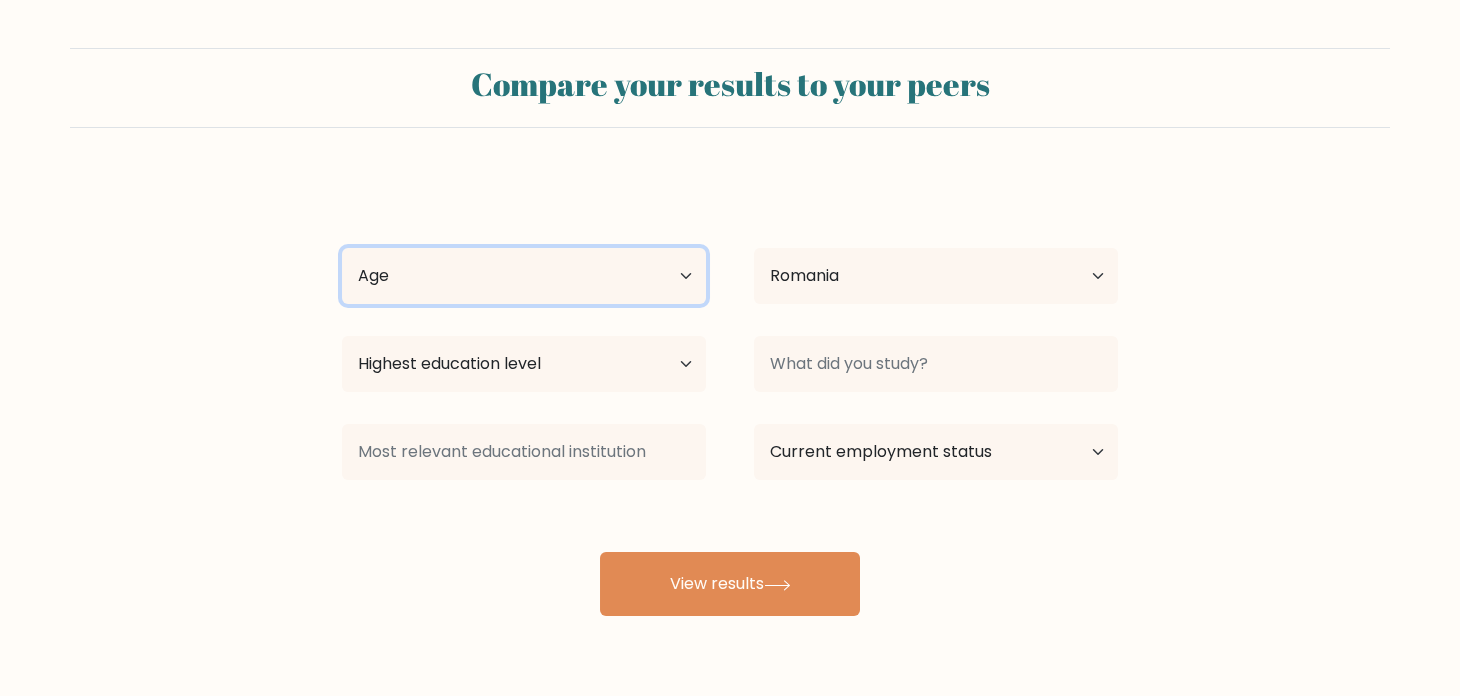 click on "Age
Under 18 years old
18-24 years old
25-34 years old
35-44 years old
45-54 years old
55-64 years old
65 years old and above" at bounding box center [524, 276] 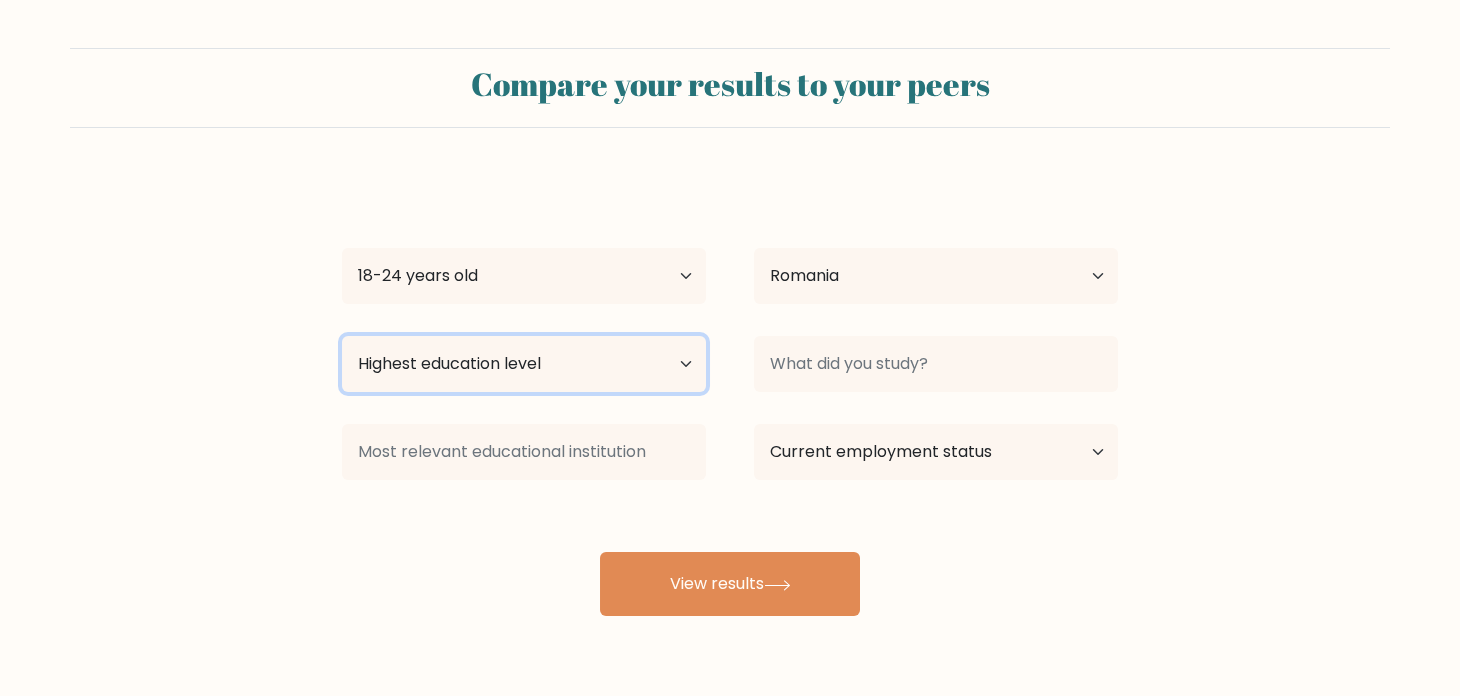 click on "Highest education level
No schooling
Primary
Lower Secondary
Upper Secondary
Occupation Specific
Bachelor's degree
Master's degree
Doctoral degree" at bounding box center (524, 364) 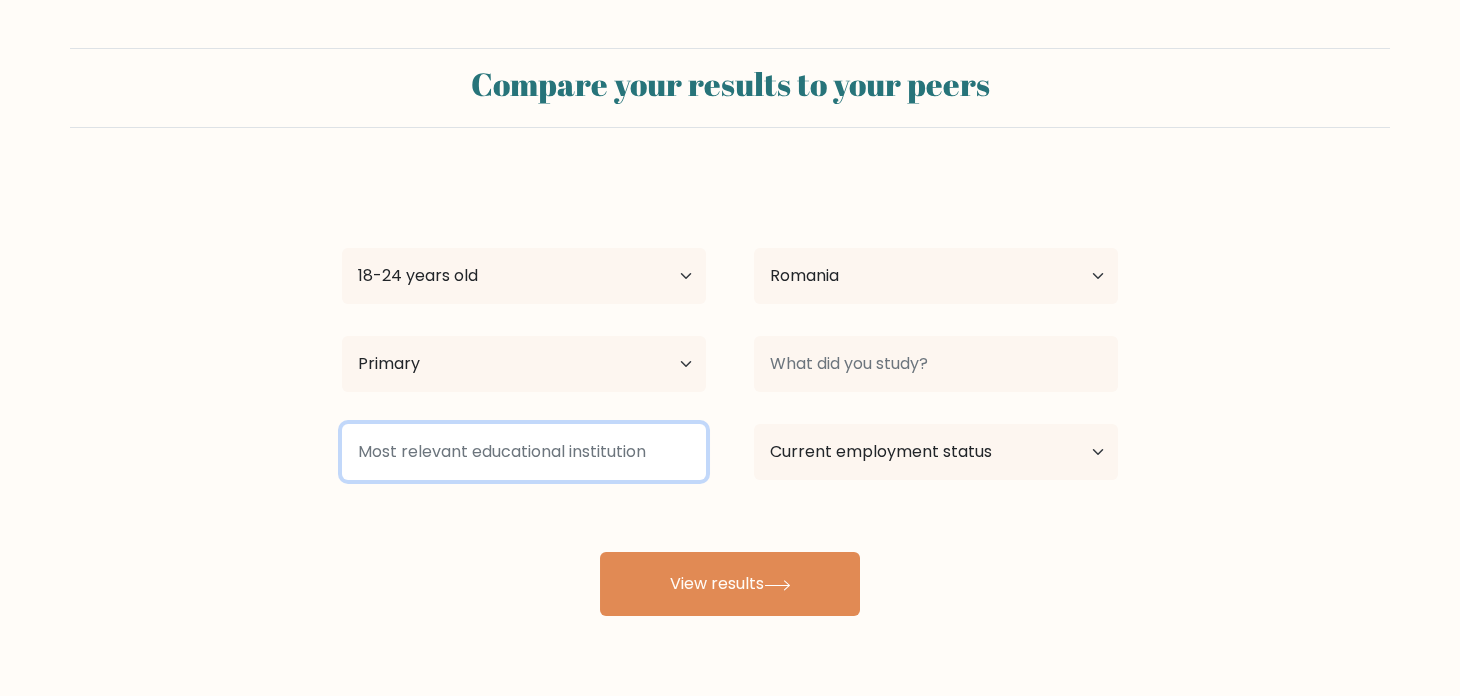 click at bounding box center [524, 452] 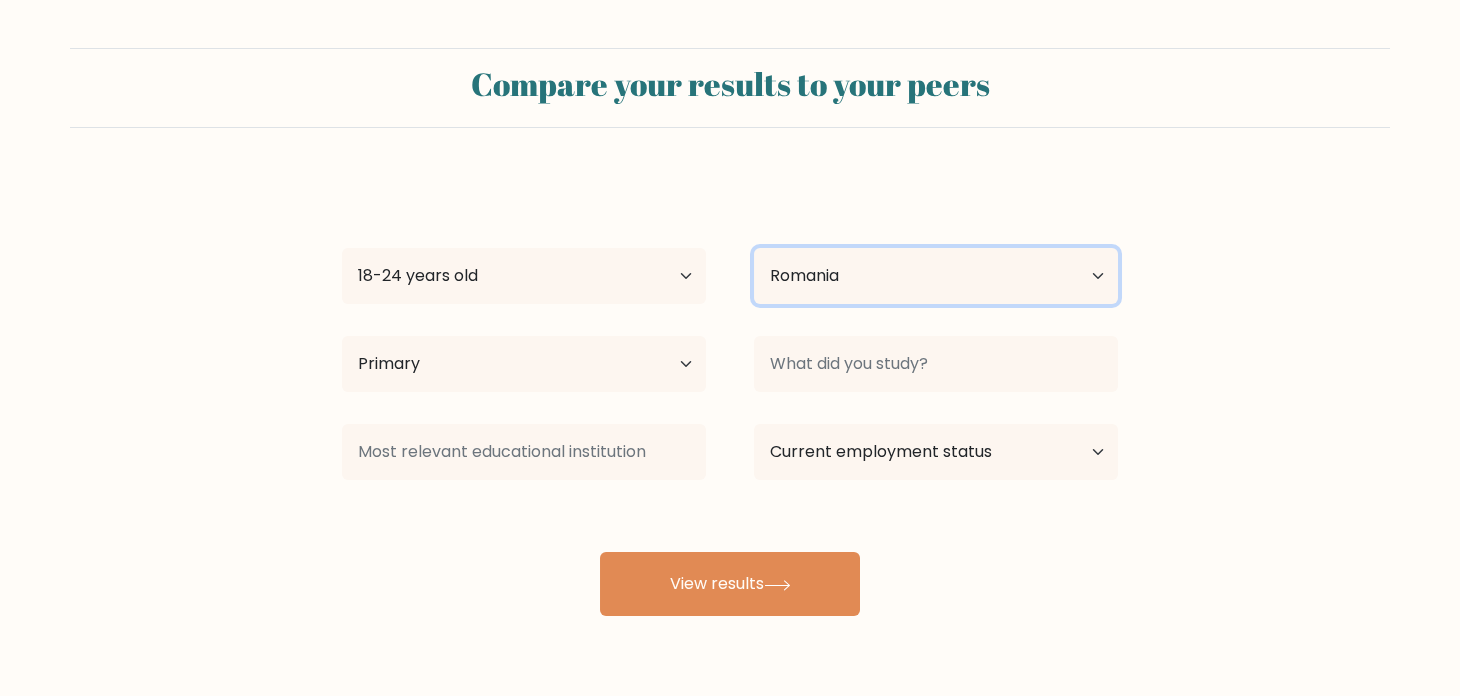 click on "Country
Afghanistan
Albania
Algeria
American Samoa
Andorra
Angola
Anguilla
Antarctica
Antigua and Barbuda
Argentina
Armenia
Aruba
Australia
Austria
Azerbaijan
Bahamas
Bahrain
Bangladesh
Barbados
Belarus
Belgium
Belize
Benin
Bermuda
Bhutan
Bolivia
Bonaire, Sint Eustatius and Saba
Bosnia and Herzegovina
Botswana
Bouvet Island
Brazil
British Indian Ocean Territory
Brunei
Bulgaria
Burkina Faso
Burundi
Cabo Verde
Cambodia
Cameroon
Canada
Cayman Islands
Central African Republic
Chad
Chile
China
Christmas Island
Cocos (Keeling) Islands
Colombia
Comoros
Congo
Congo (the Democratic Republic of the)
Cook Islands
Costa Rica
Côte d'Ivoire
Croatia
Cuba" at bounding box center (936, 276) 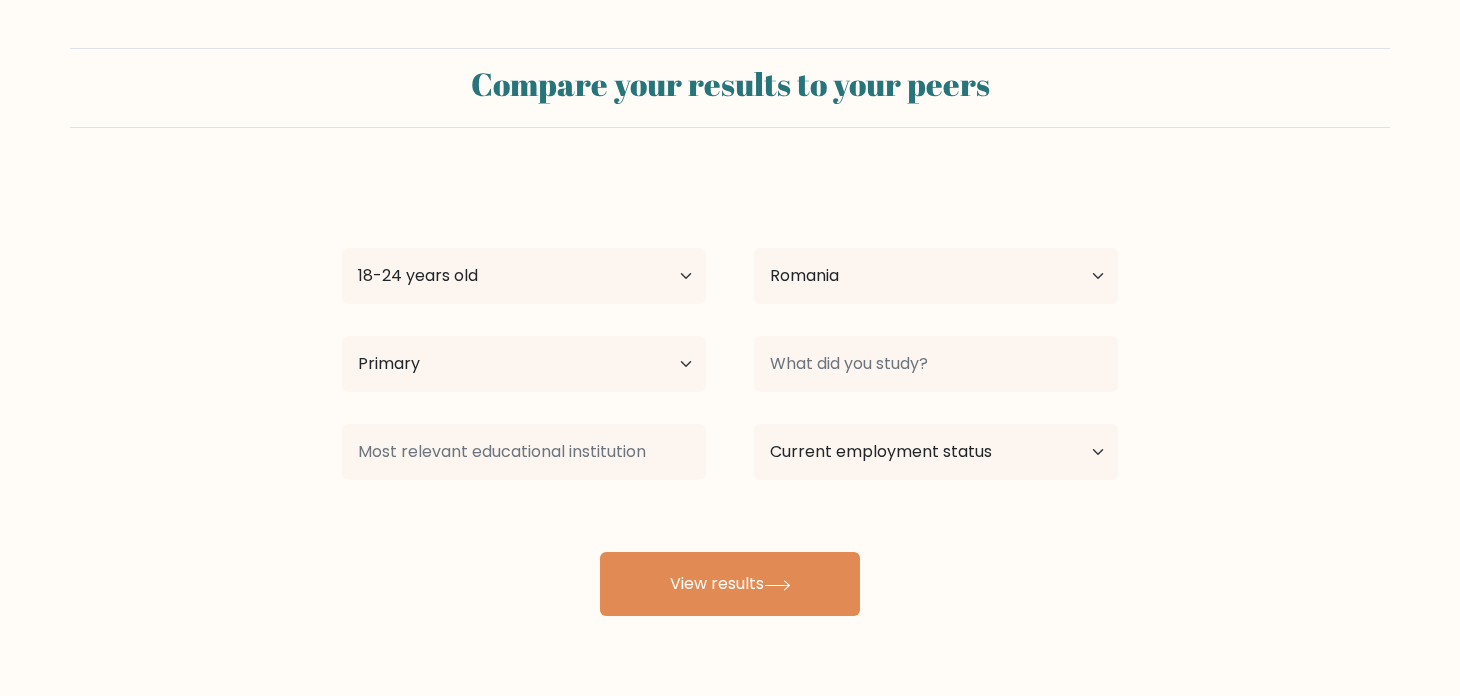 click on "a
w
Age
Under 18 years old
18-24 years old
25-34 years old
35-44 years old
45-54 years old
55-64 years old
65 years old and above
Country
Afghanistan
Albania
Algeria
American Samoa
Andorra
Angola
Anguilla
Antarctica
Antigua and Barbuda
Argentina
Armenia
Aruba
Australia
Austria
Azerbaijan
Bahamas
Bahrain
Bangladesh
Barbados
Belarus
Belgium
Belize
Benin
Bermuda
Bhutan
Bolivia
Bonaire, Sint Eustatius and Saba
Bosnia and Herzegovina
Botswana
Bouvet Island
Brazil
Brunei" at bounding box center (730, 396) 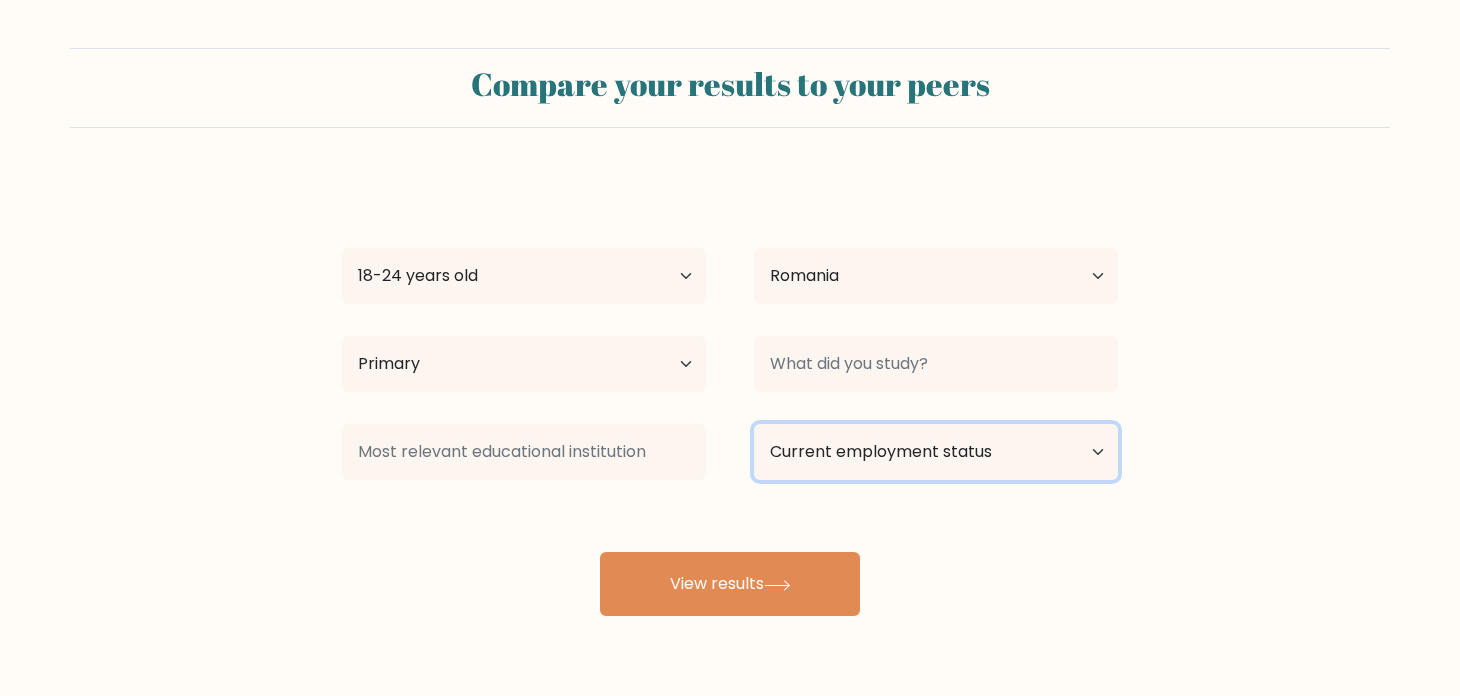 click on "Current employment status
Employed
Student
Retired
Other / prefer not to answer" at bounding box center [936, 452] 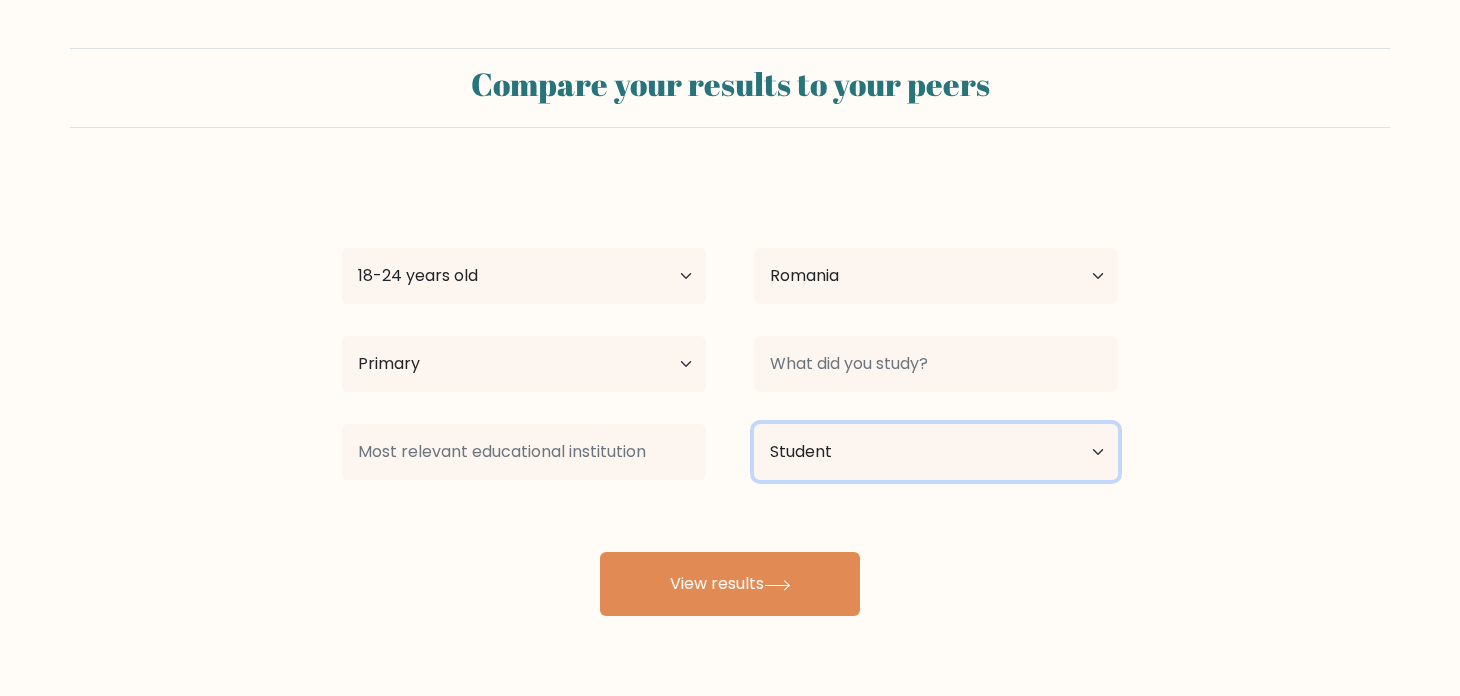 click on "Current employment status
Employed
Student
Retired
Other / prefer not to answer" at bounding box center [936, 452] 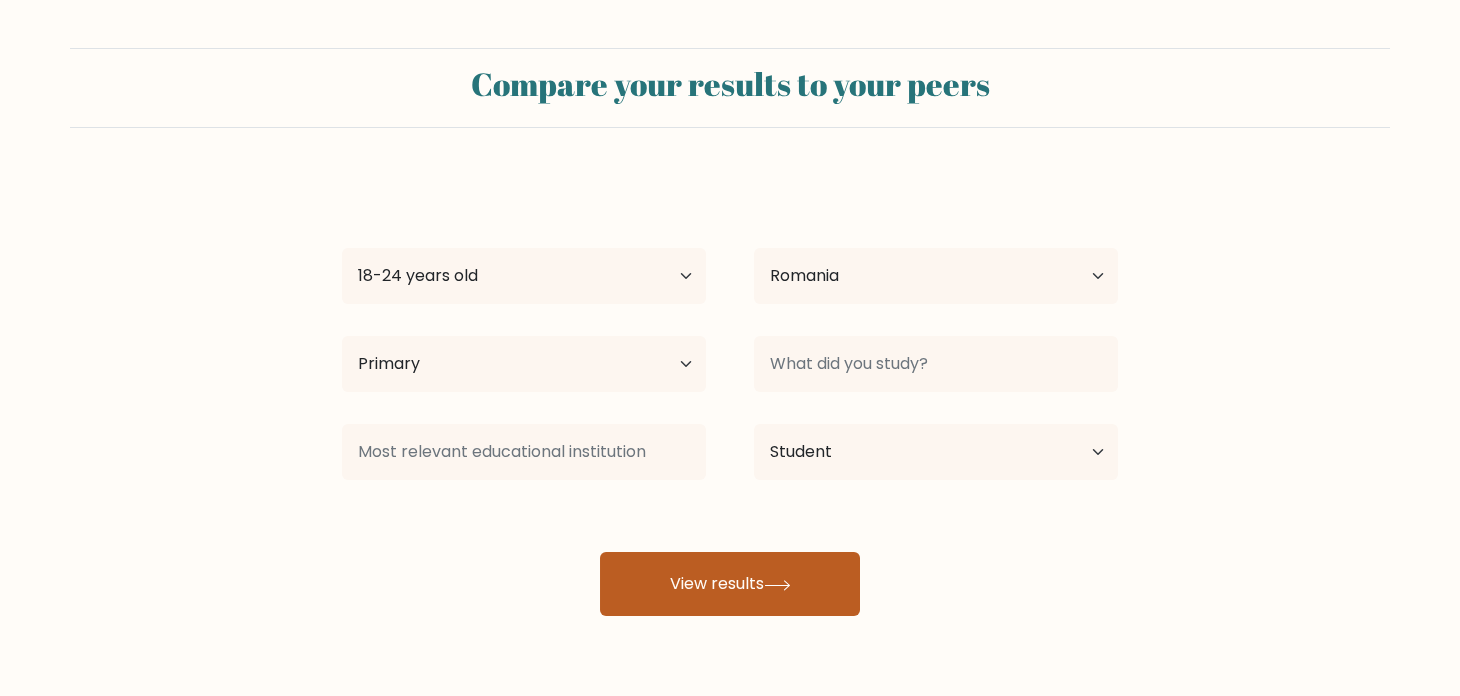 click on "View results" at bounding box center [730, 584] 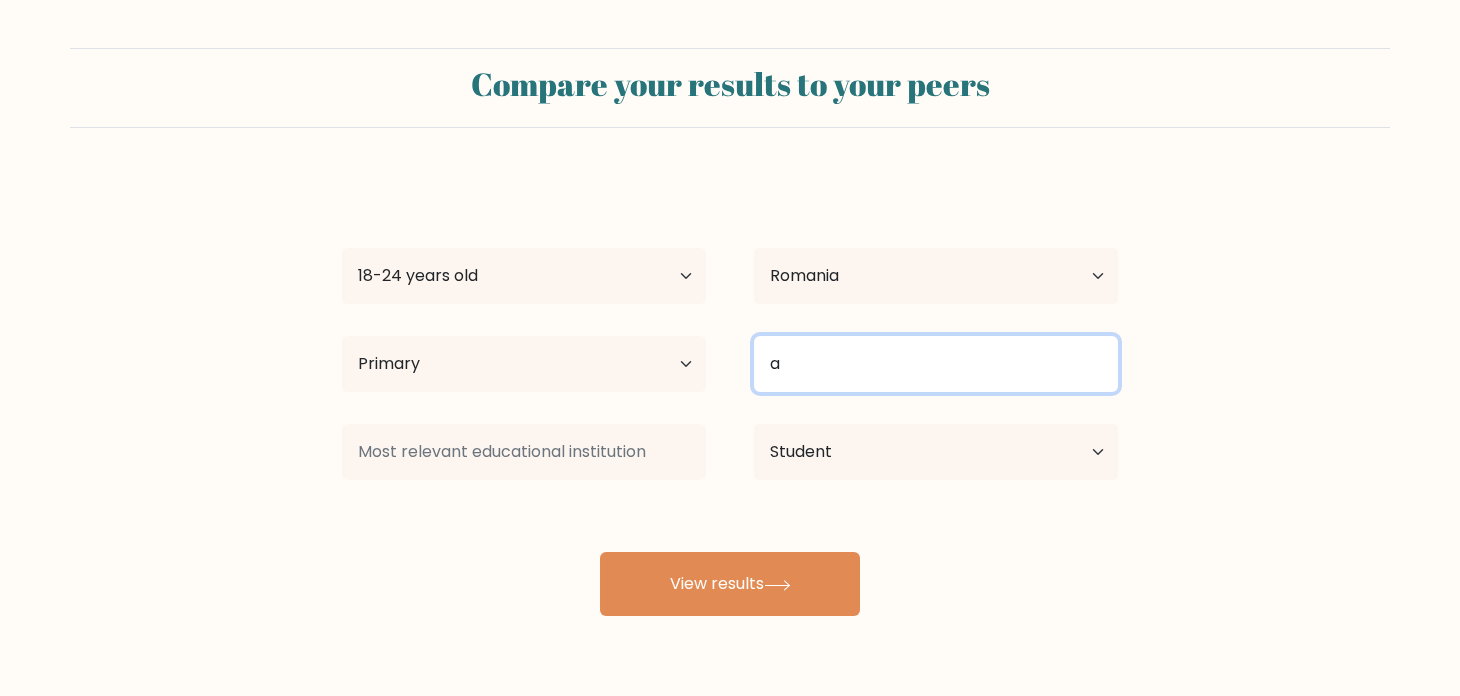 type on "a" 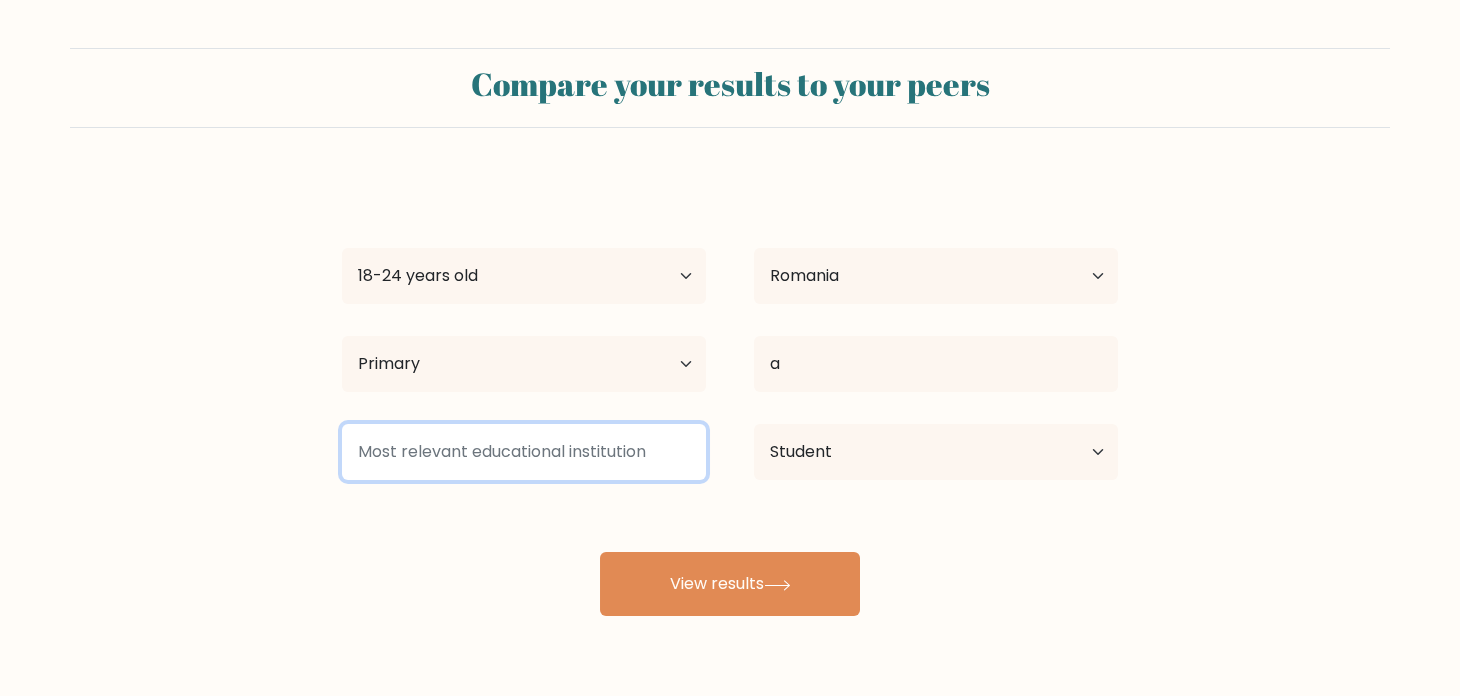 click at bounding box center (524, 452) 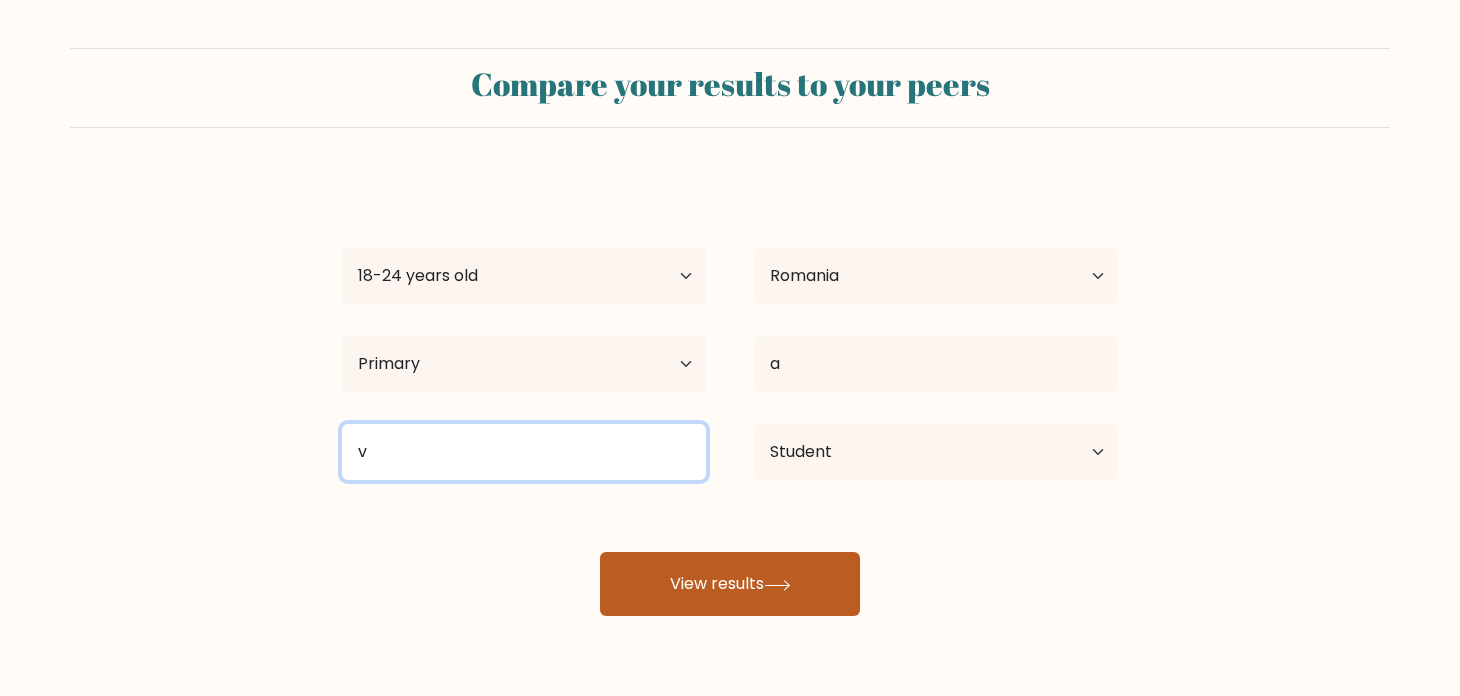type on "v" 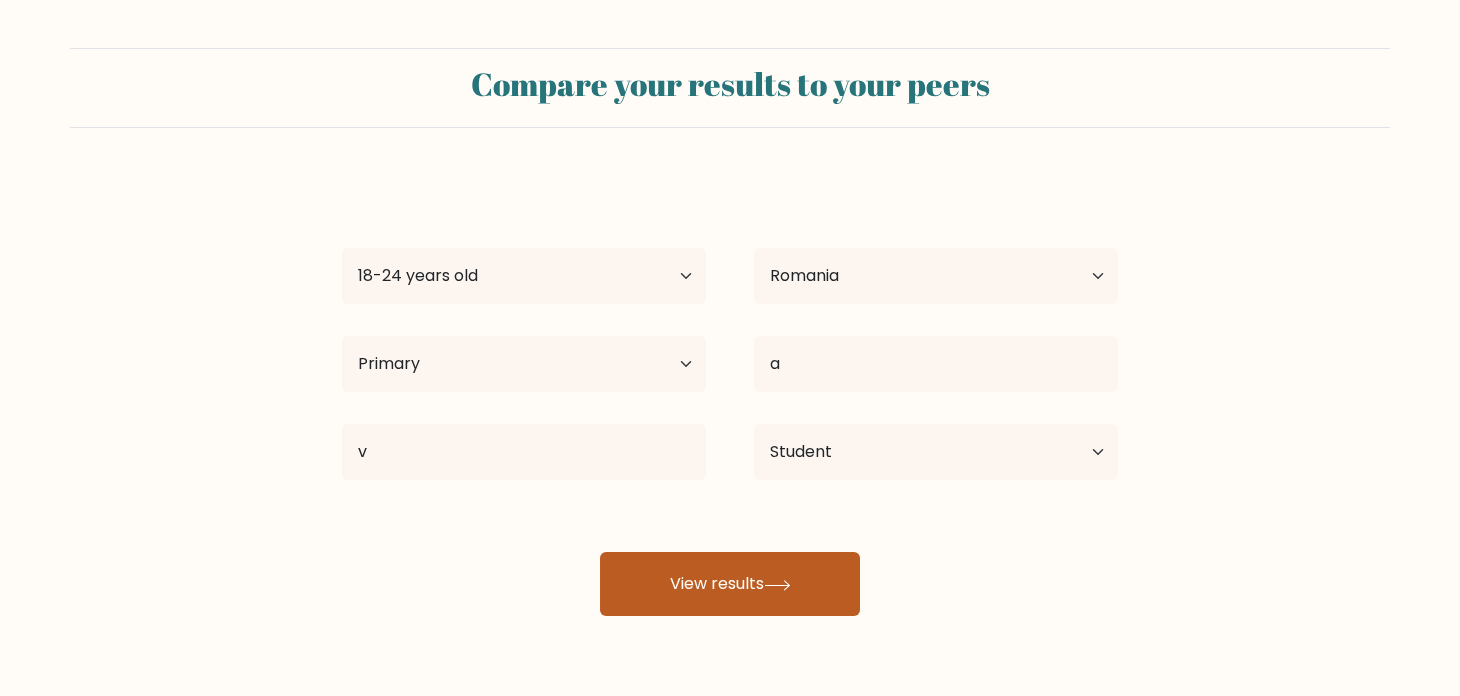 click on "View results" at bounding box center (730, 584) 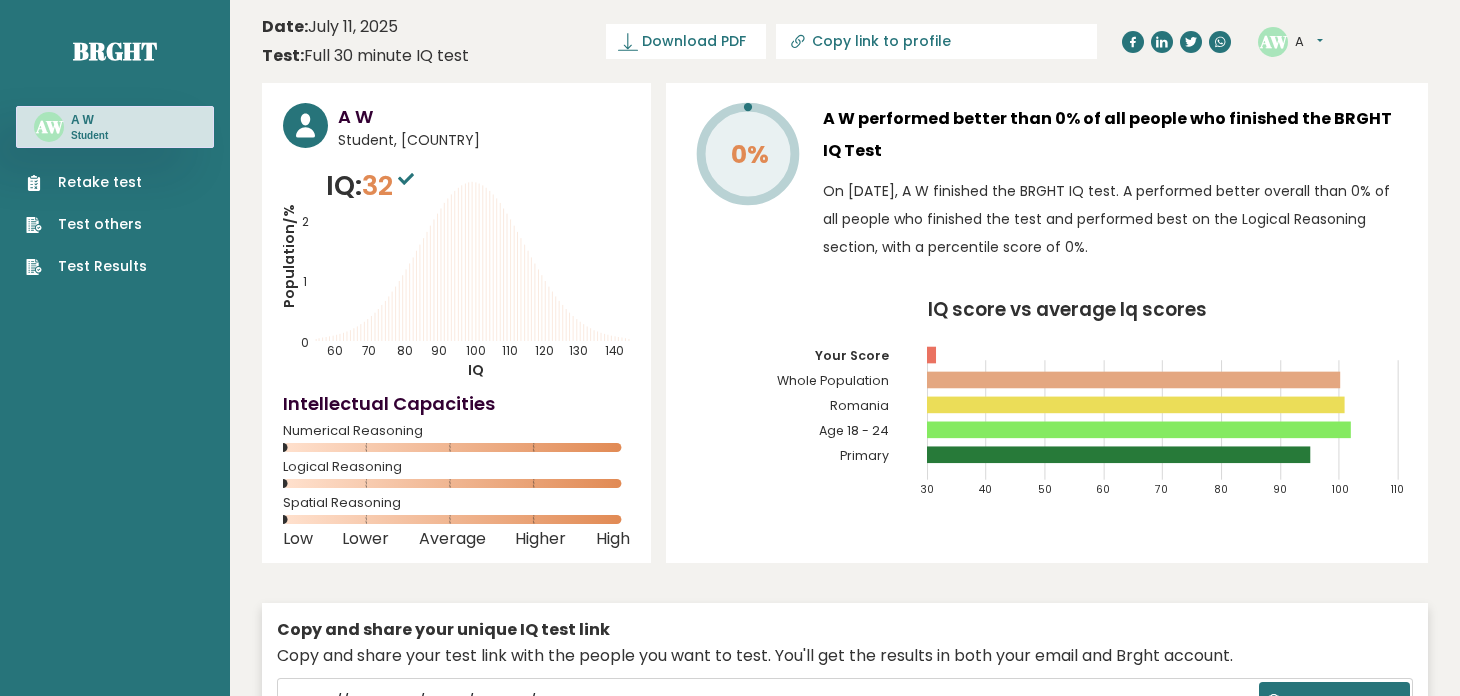 scroll, scrollTop: 0, scrollLeft: 0, axis: both 